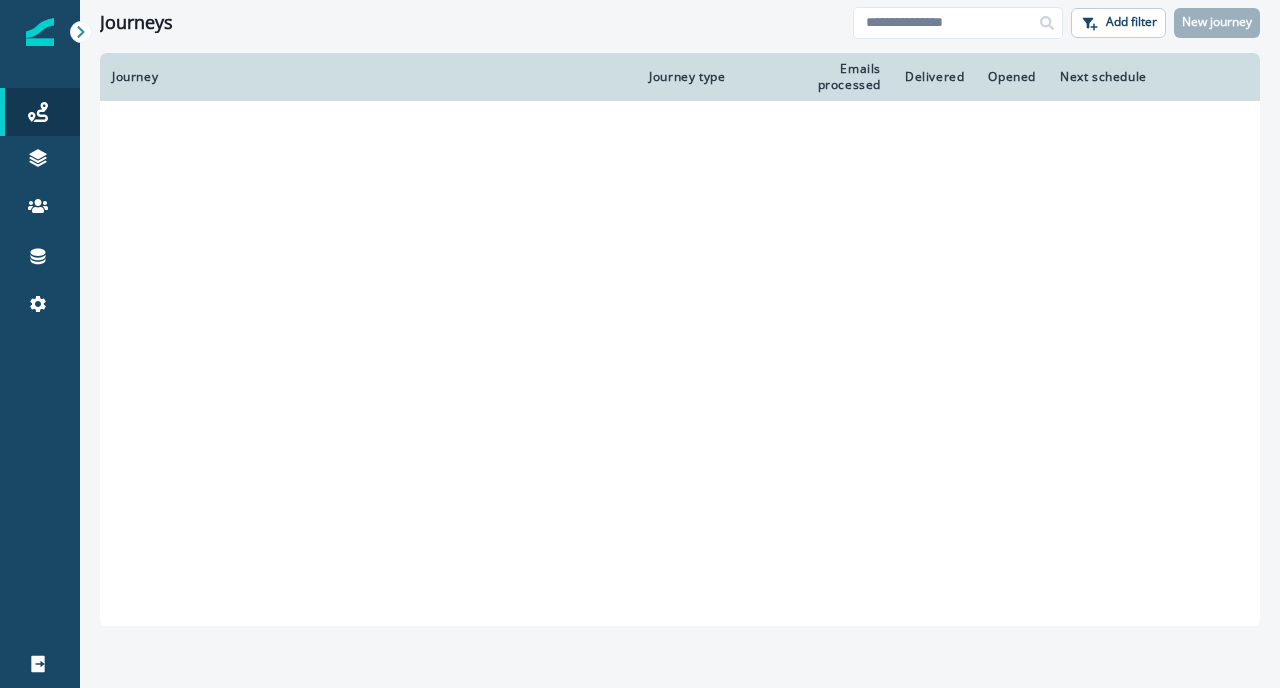 scroll, scrollTop: 0, scrollLeft: 0, axis: both 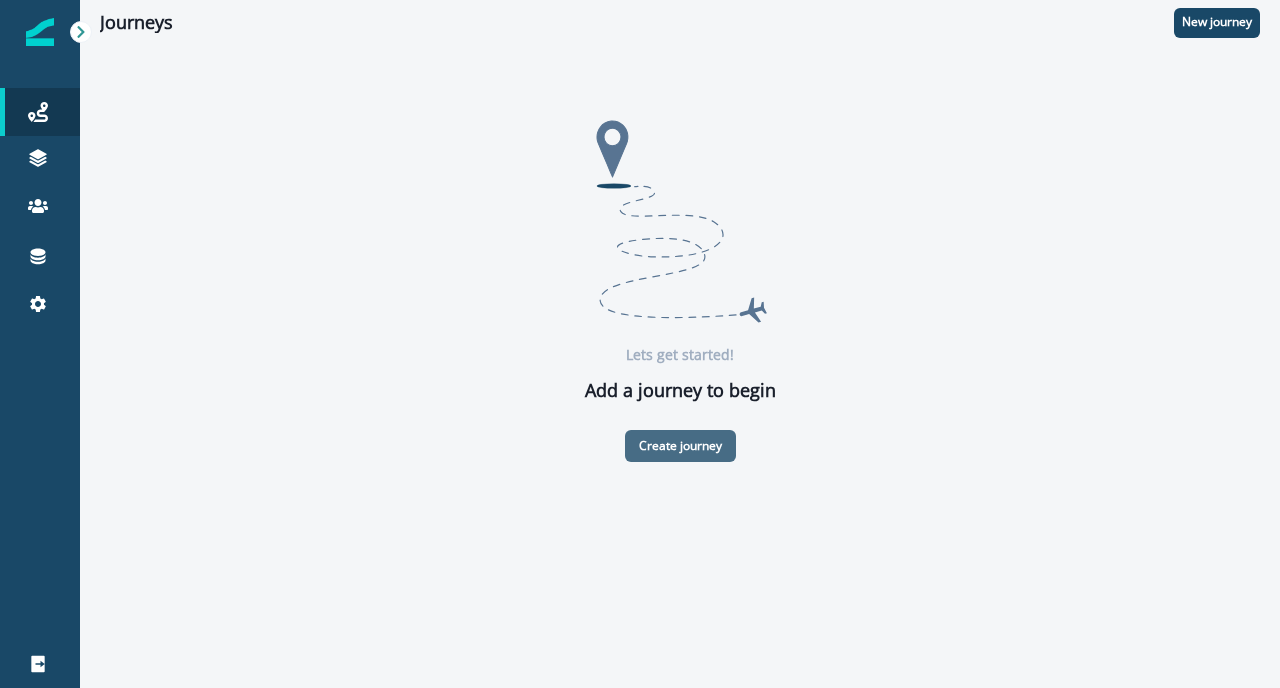 click on "Create journey" at bounding box center [680, 446] 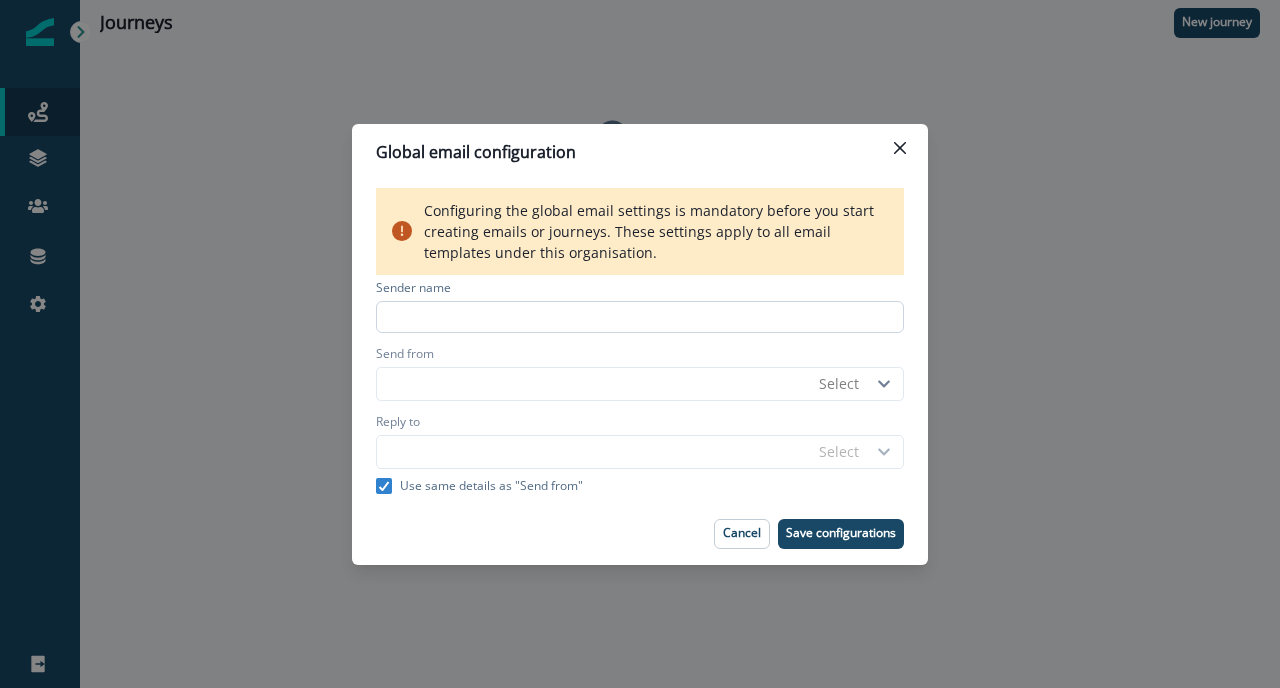 click at bounding box center (640, 317) 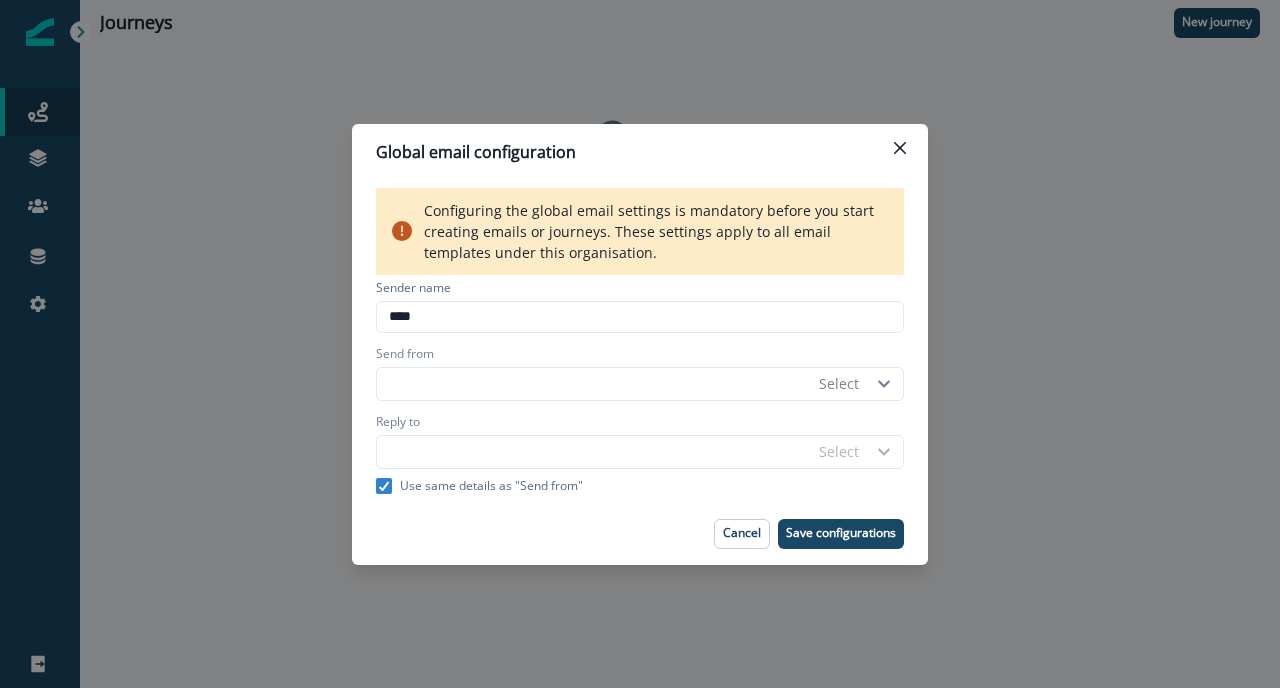 type on "****" 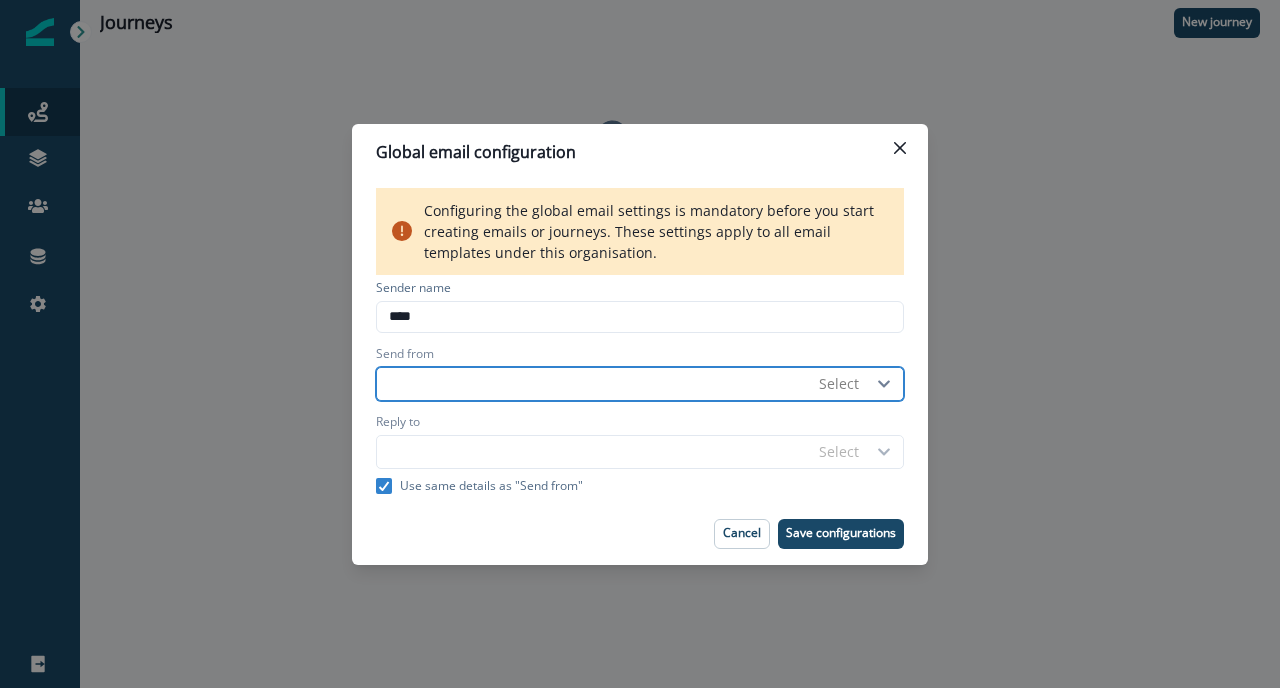 click on "Send from" at bounding box center [593, 384] 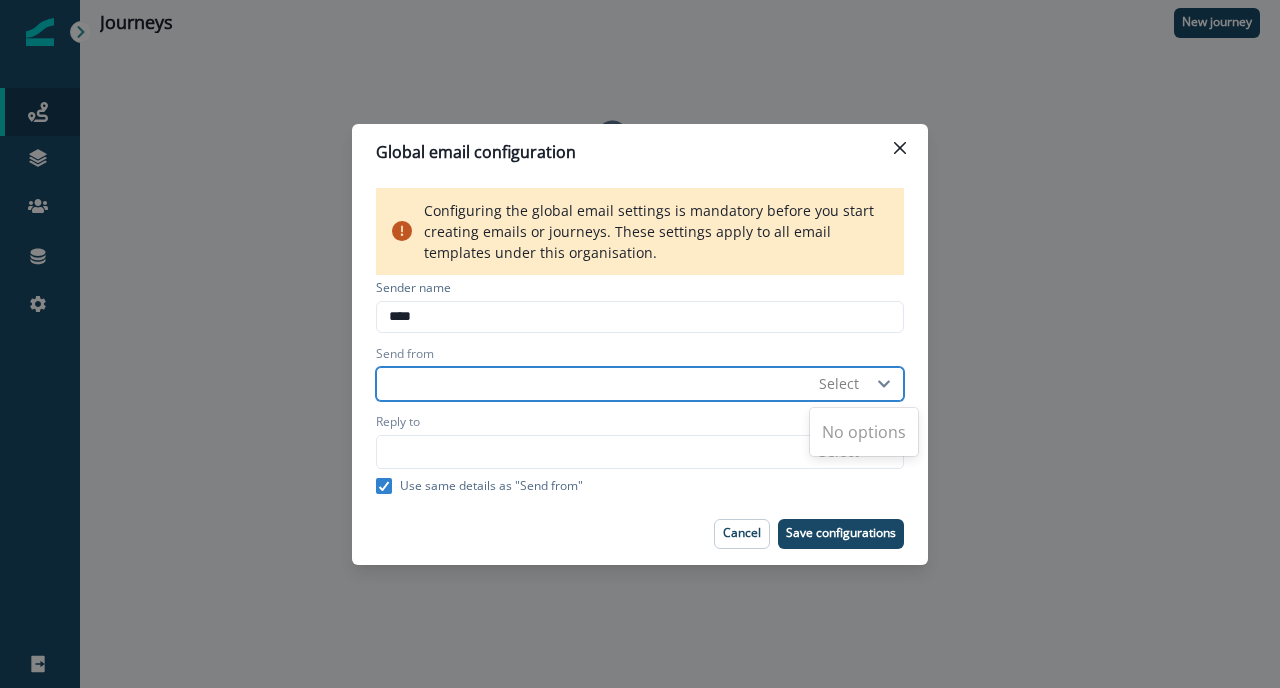 click on "No options" at bounding box center (864, 432) 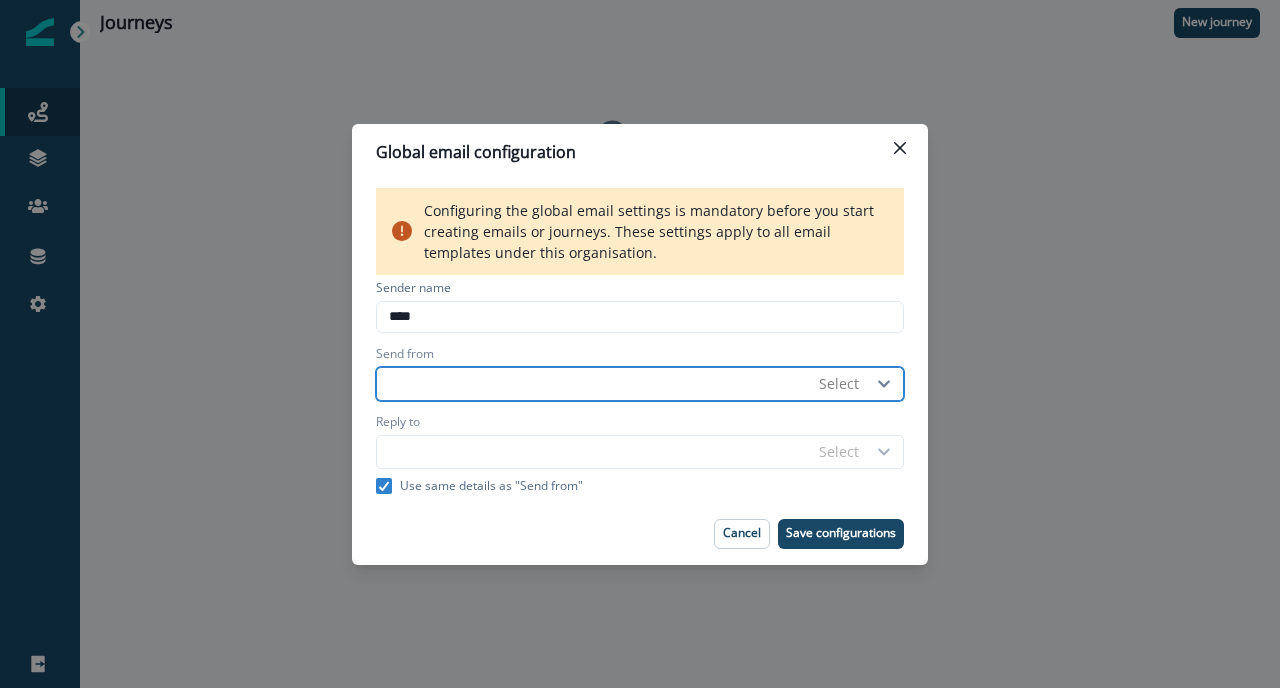click on "Send from" at bounding box center (593, 384) 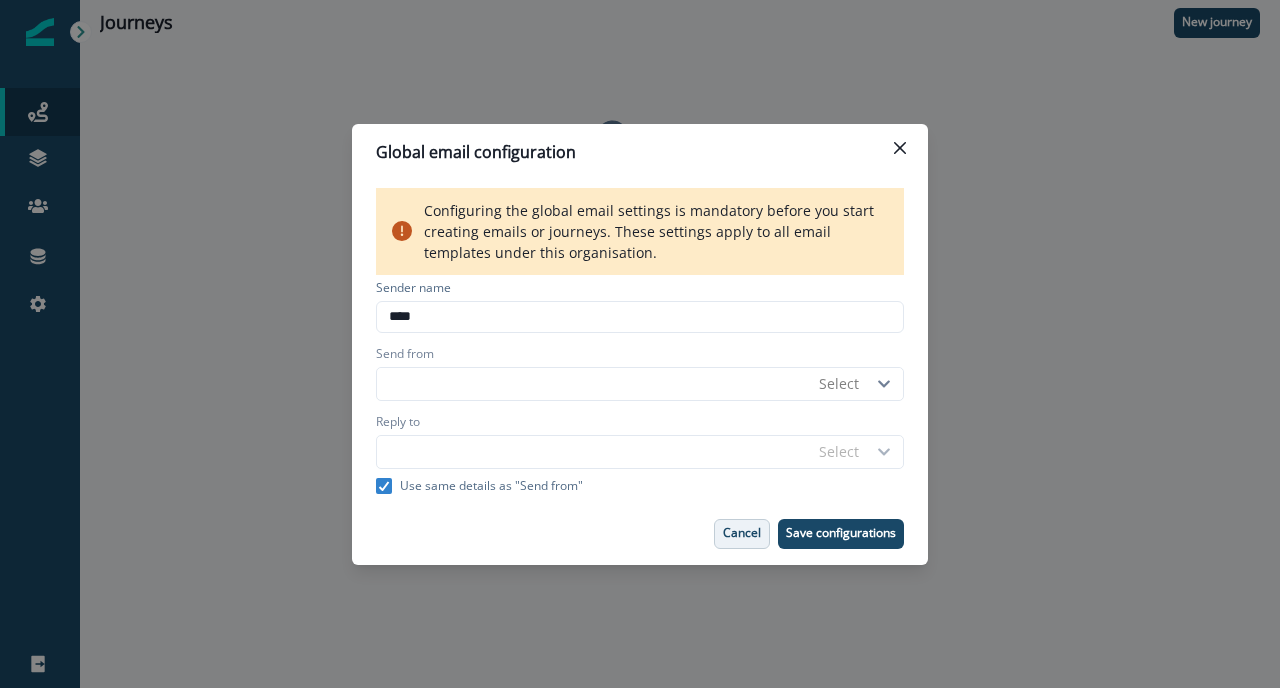 click on "Cancel" at bounding box center (742, 534) 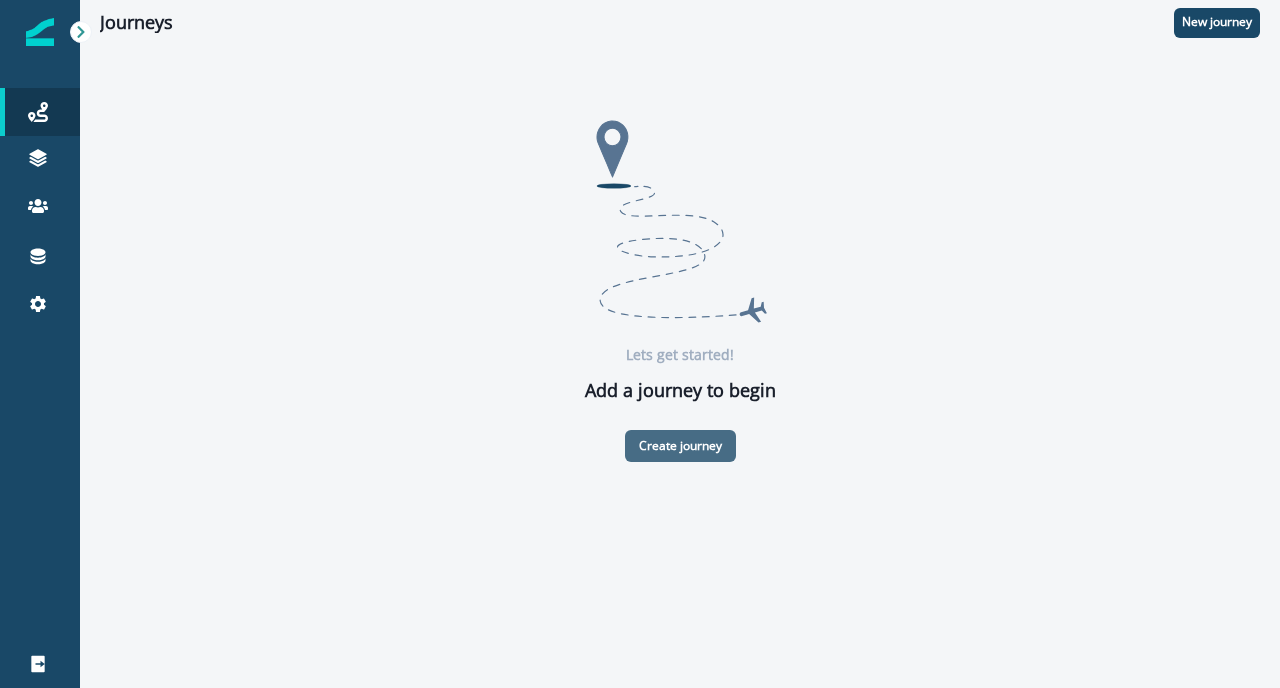 click on "Create journey" at bounding box center (680, 446) 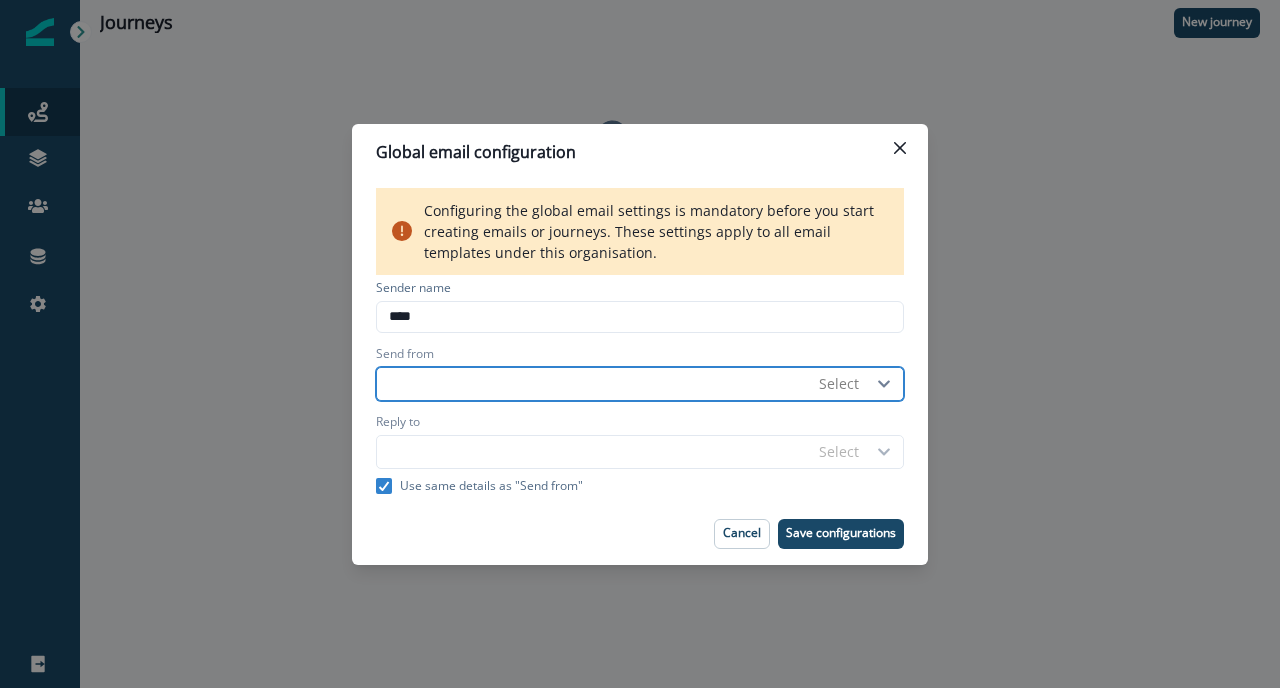 click on "Send from" at bounding box center (593, 384) 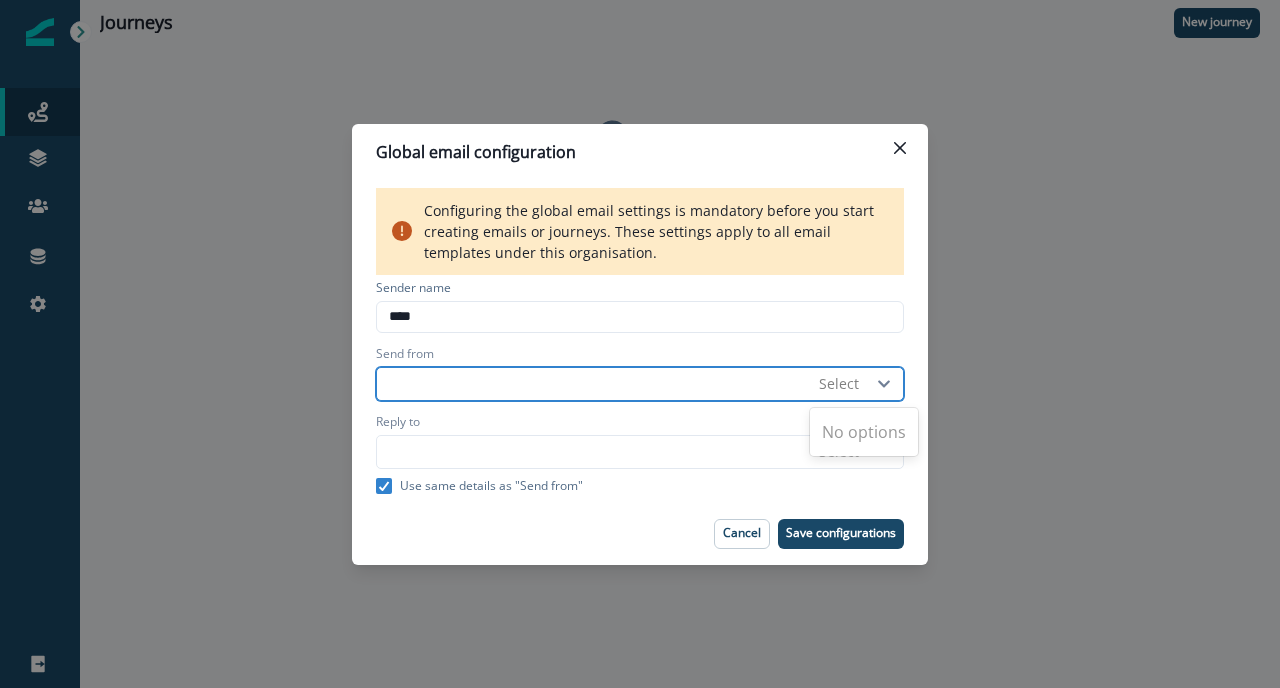 click on "Select" at bounding box center [839, 383] 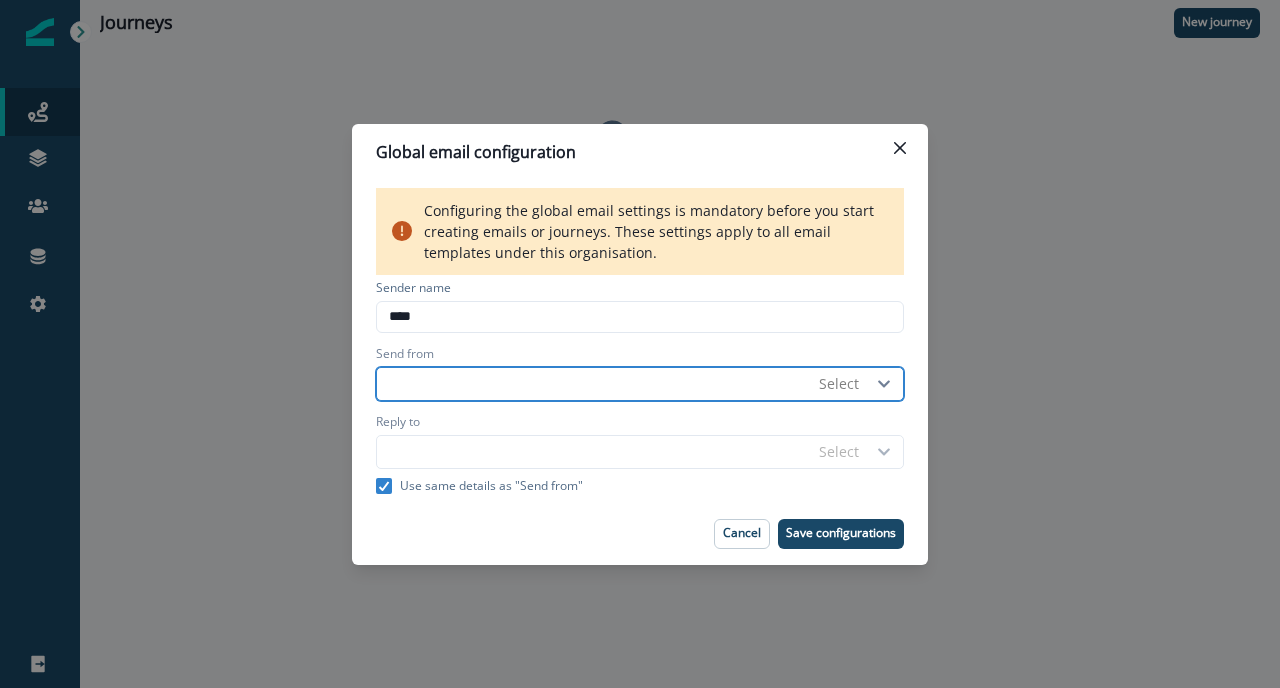 click on "Send from" at bounding box center (593, 384) 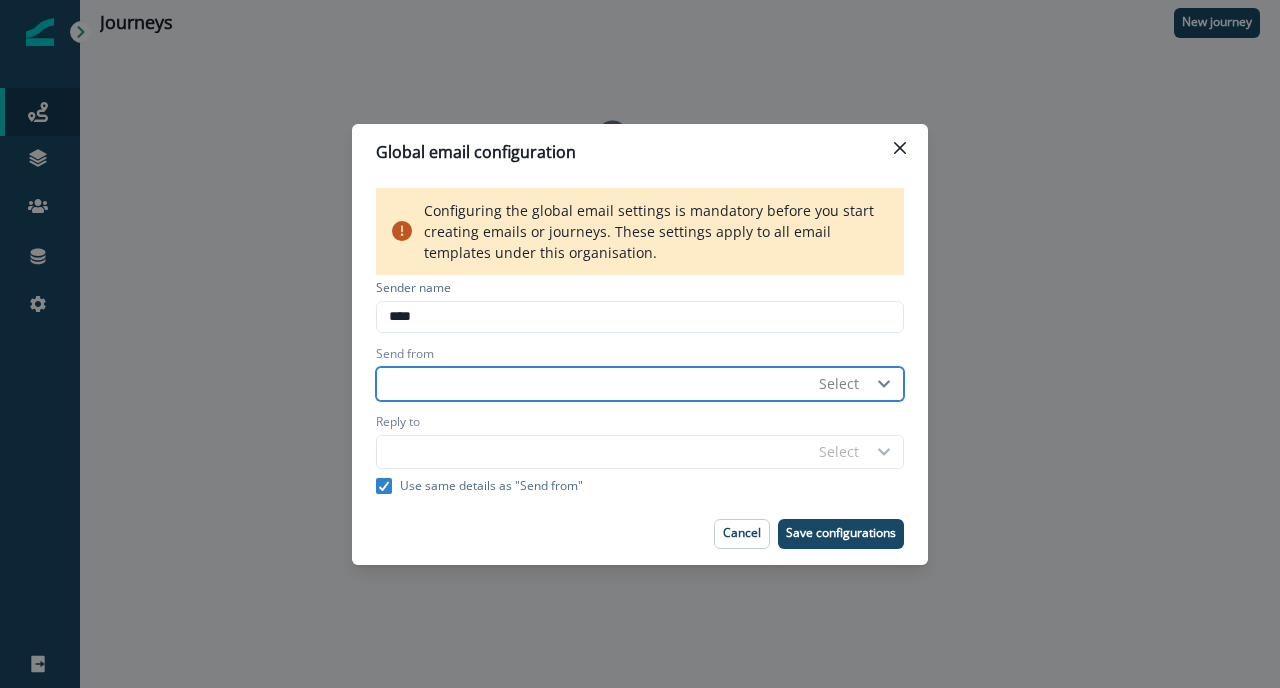 click on "Send from" at bounding box center [593, 384] 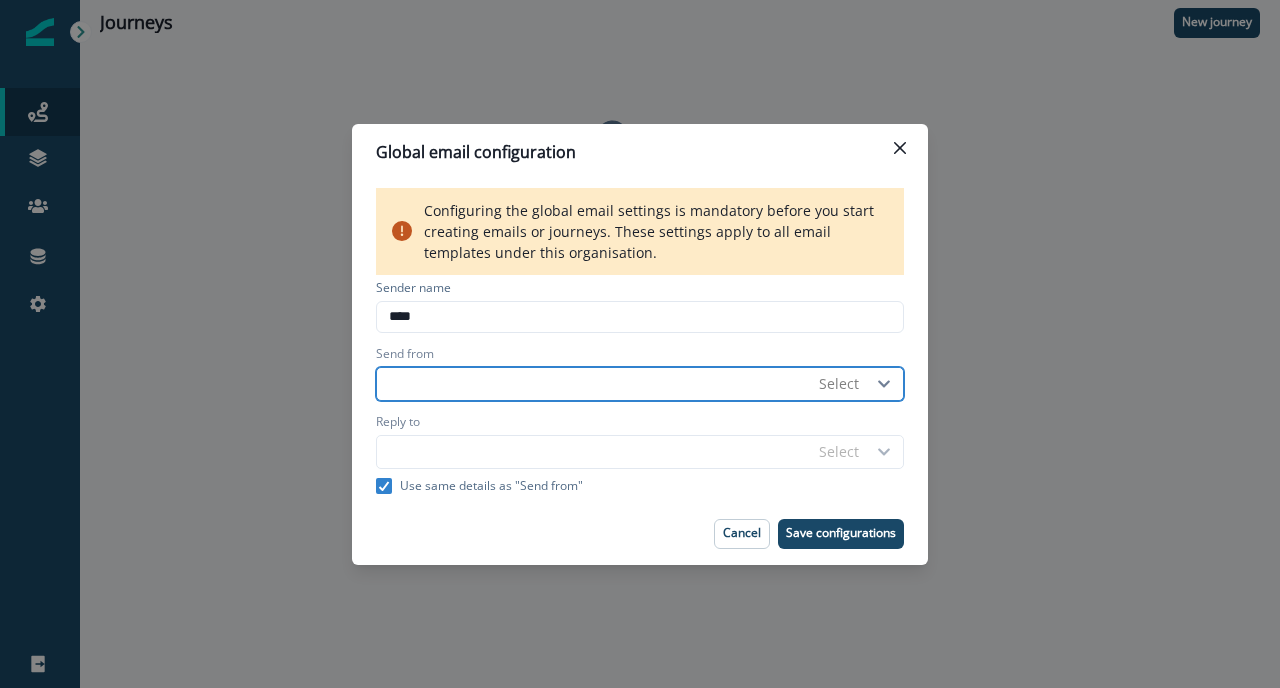 click on "Send from" at bounding box center [593, 384] 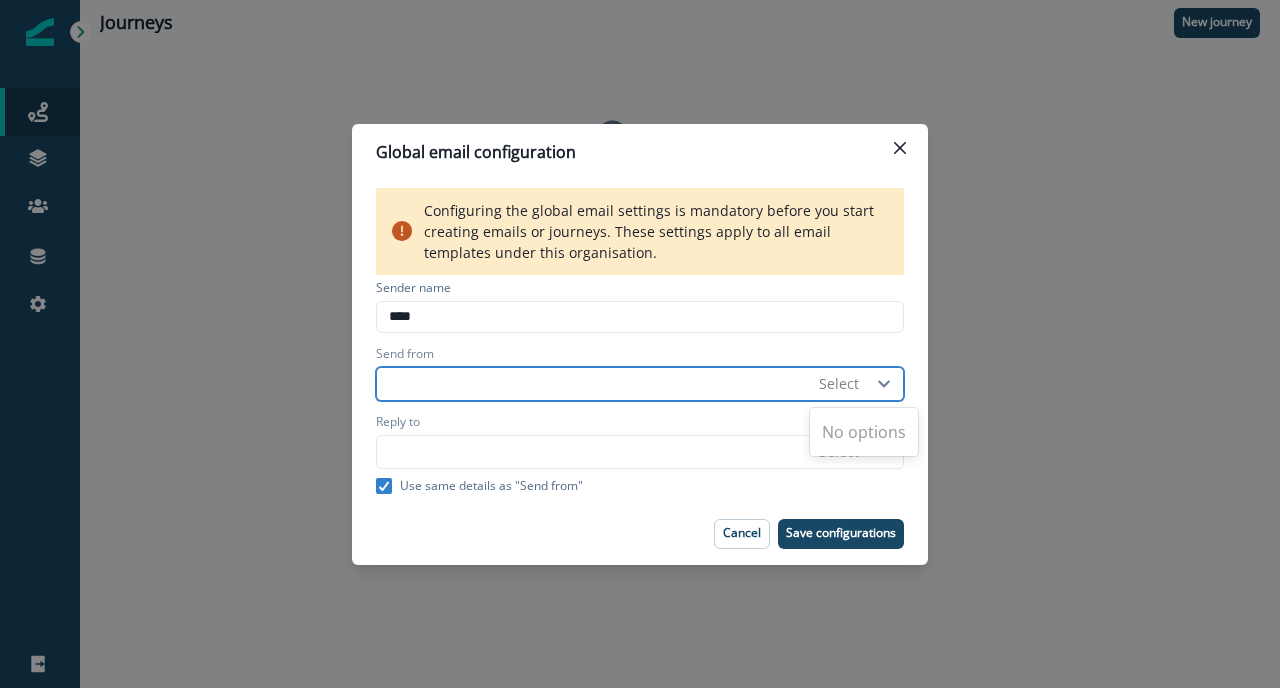 click on "Select" at bounding box center (839, 383) 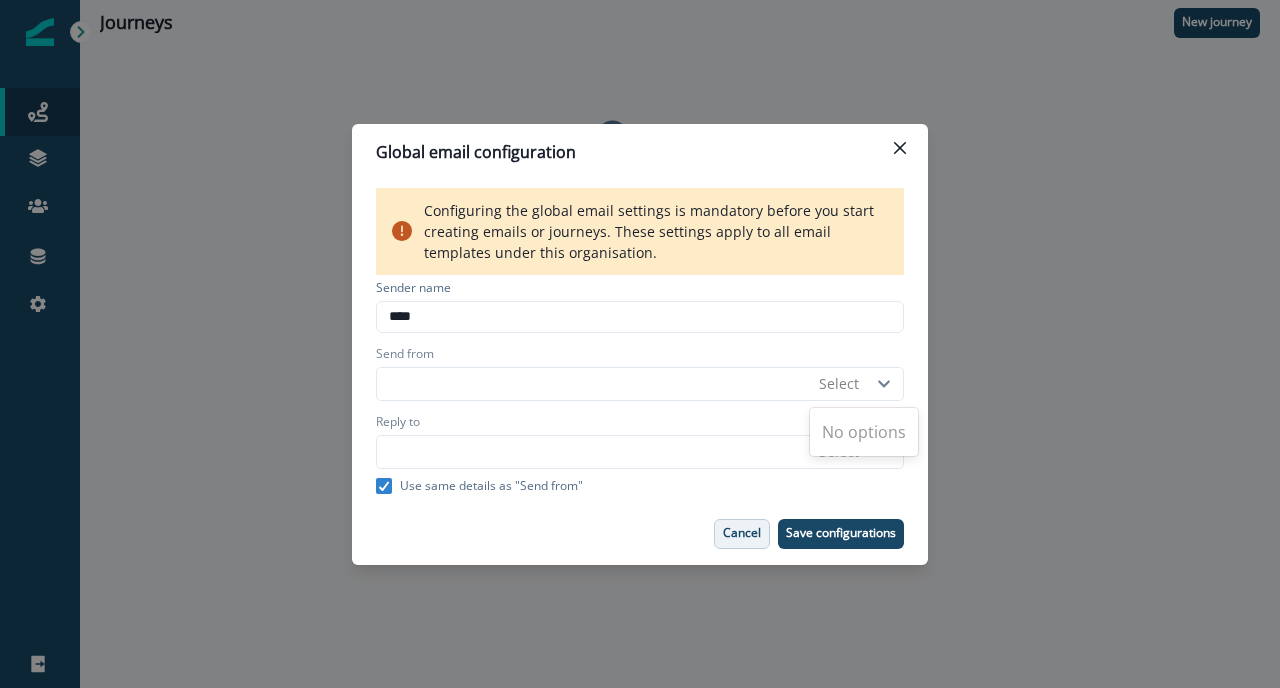 drag, startPoint x: 756, startPoint y: 515, endPoint x: 750, endPoint y: 526, distance: 12.529964 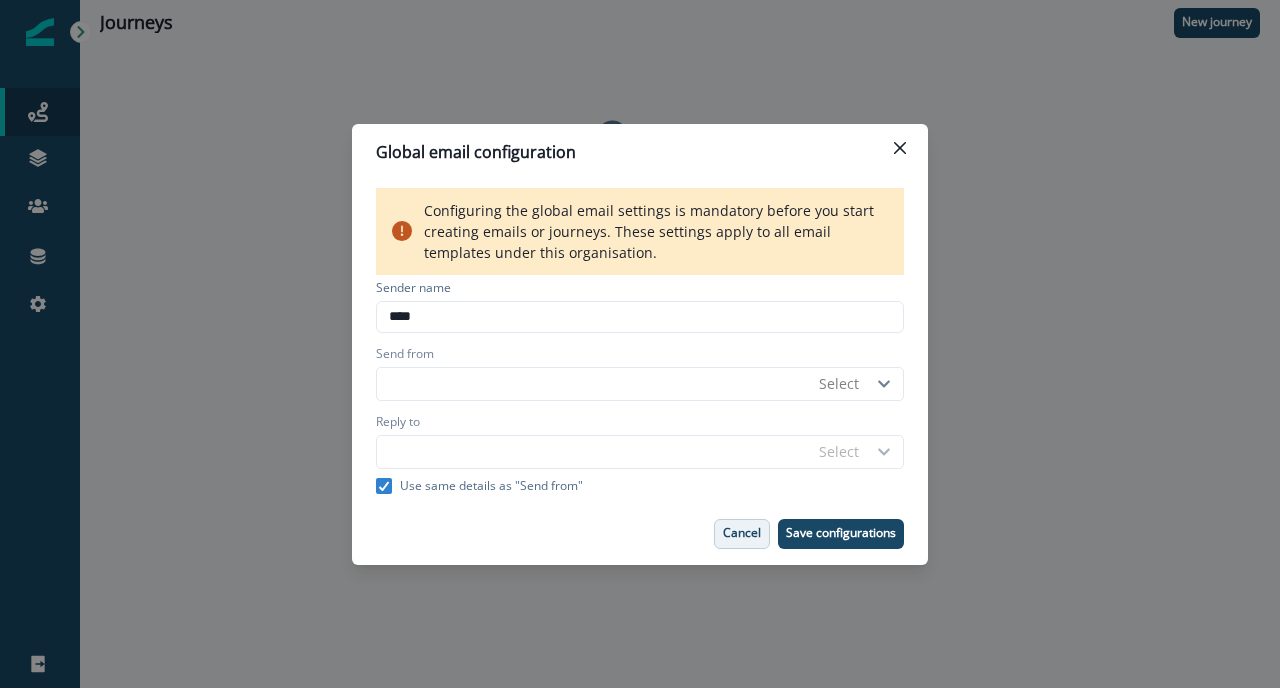 click on "Cancel" at bounding box center [742, 533] 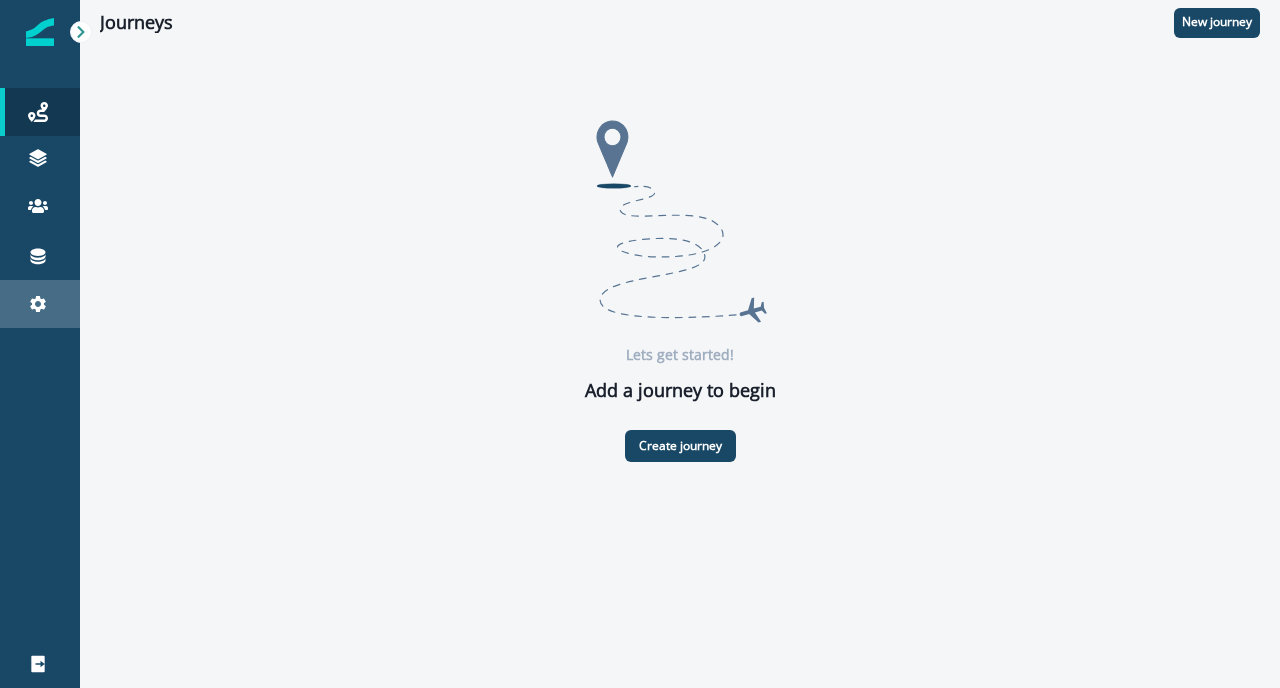 click on "Settings" at bounding box center [40, 304] 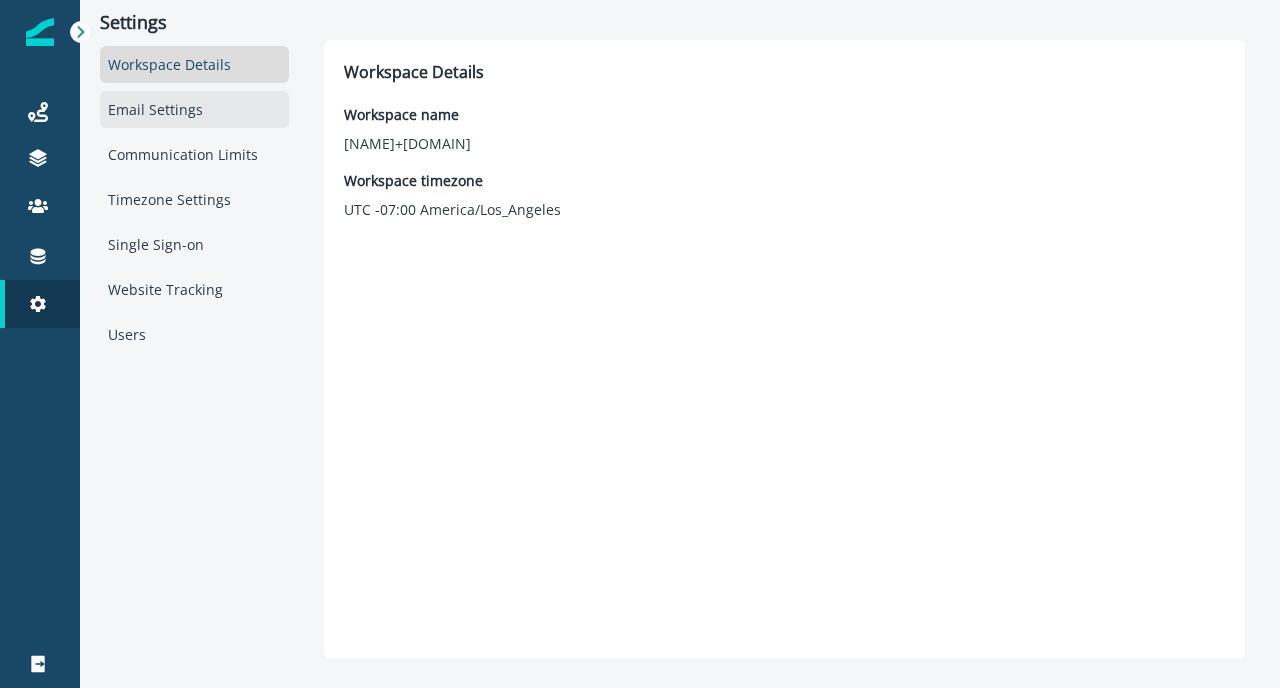click on "Email Settings" at bounding box center (194, 109) 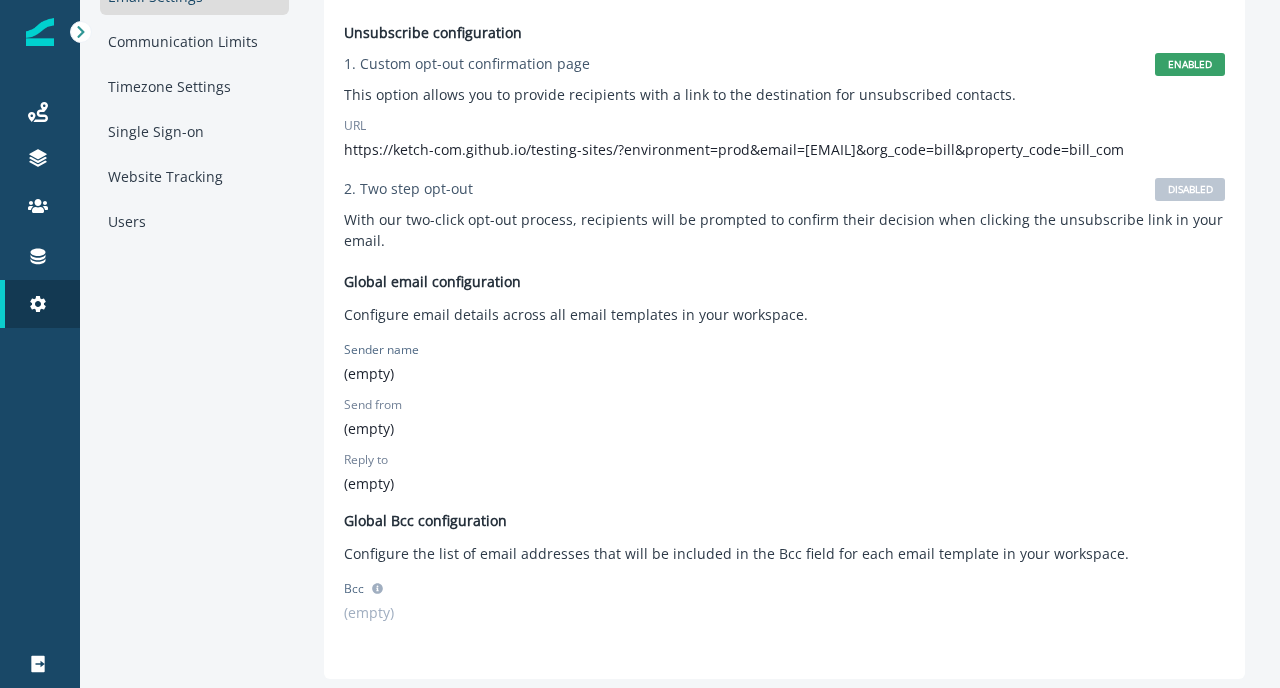 scroll, scrollTop: 0, scrollLeft: 0, axis: both 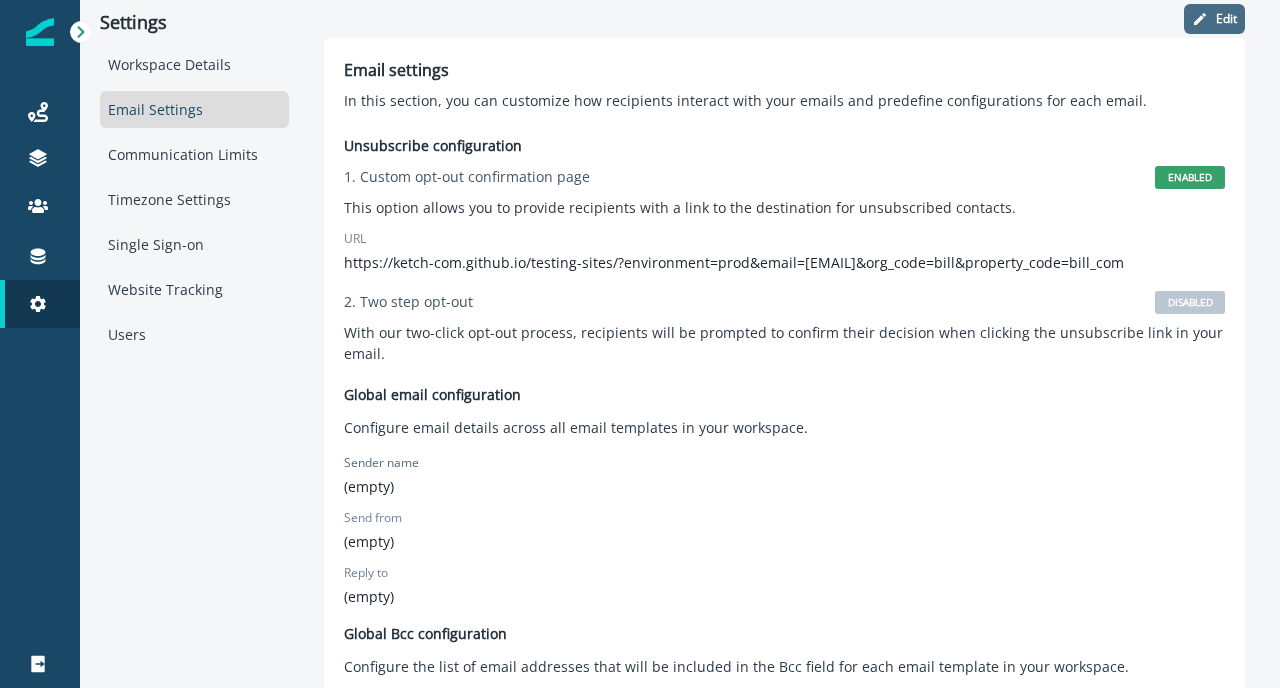 click on "Edit" at bounding box center [1226, 19] 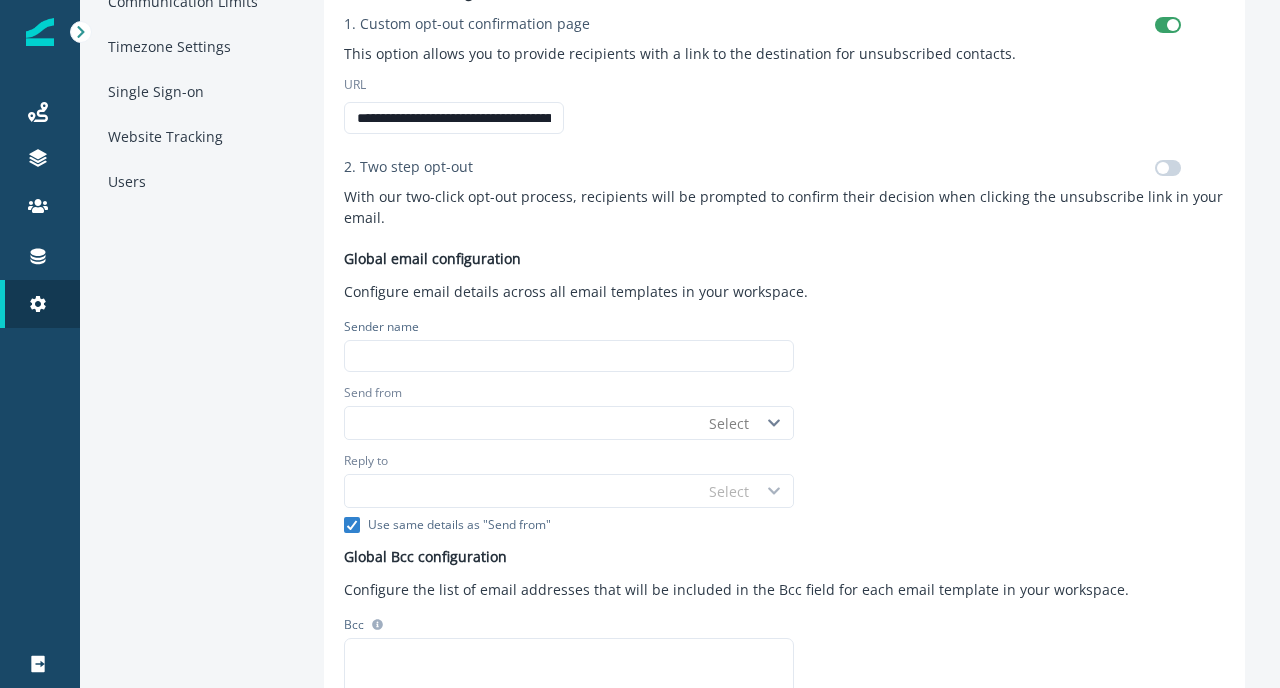 scroll, scrollTop: 250, scrollLeft: 0, axis: vertical 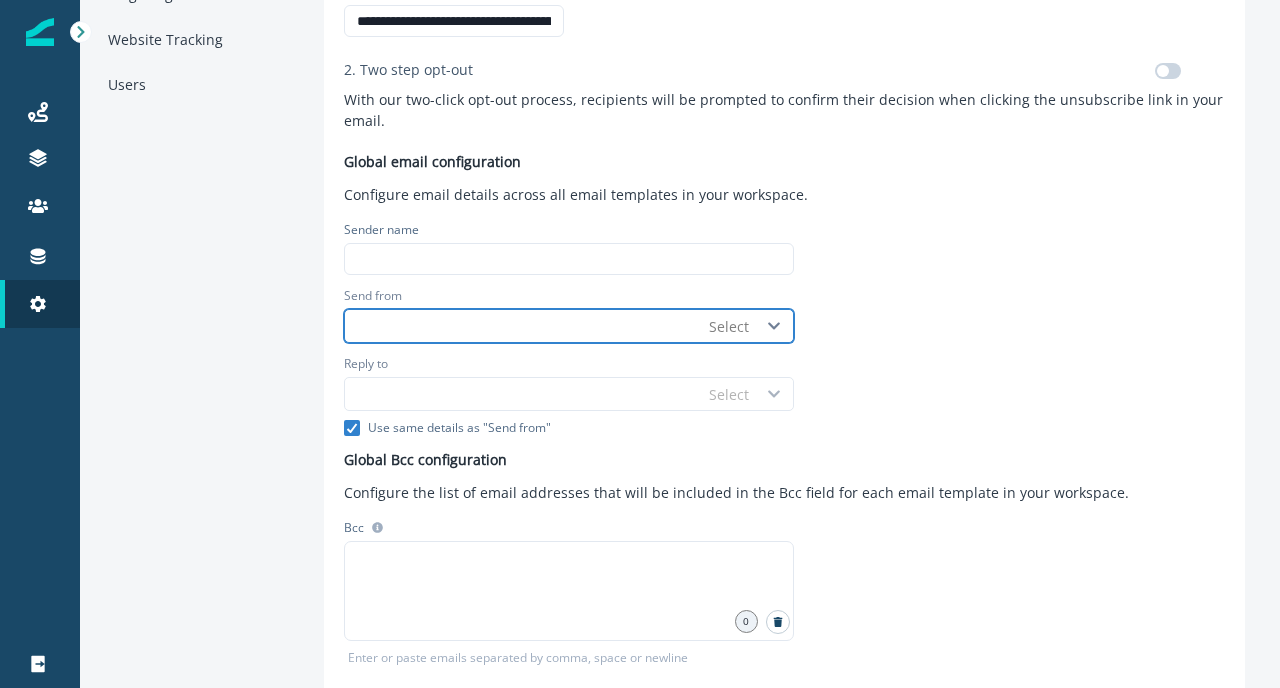 click on "Send from" at bounding box center [522, 326] 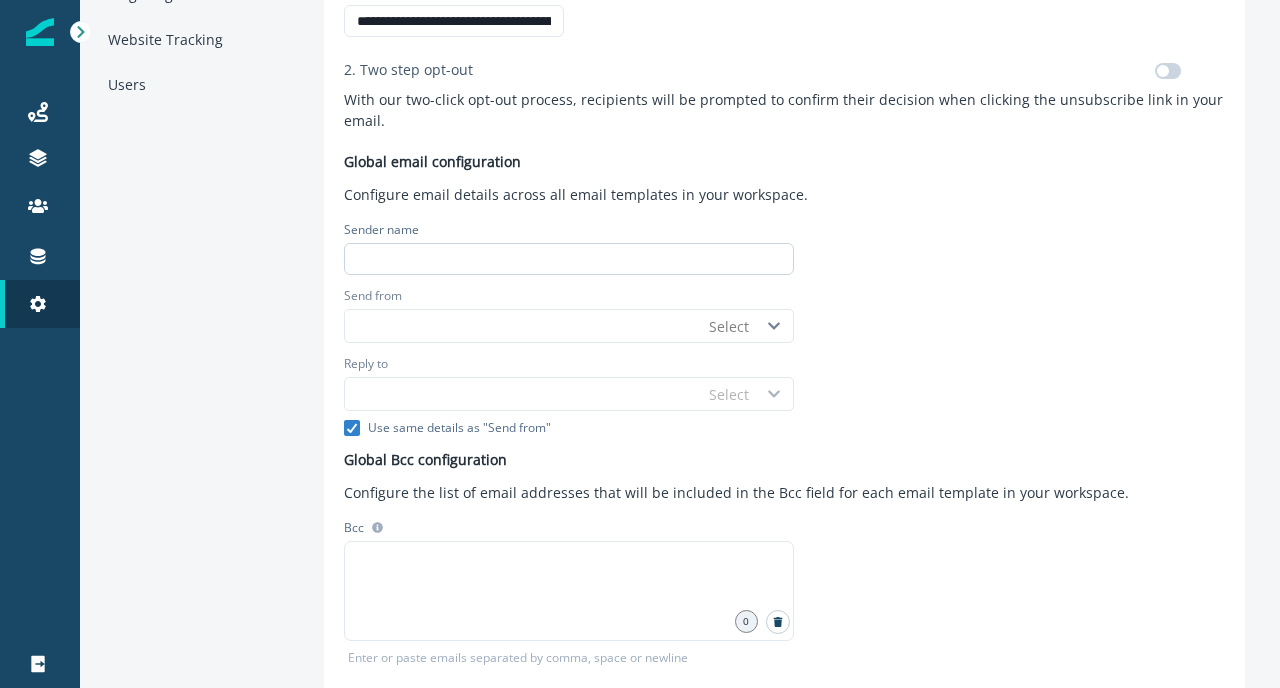 click at bounding box center (569, 259) 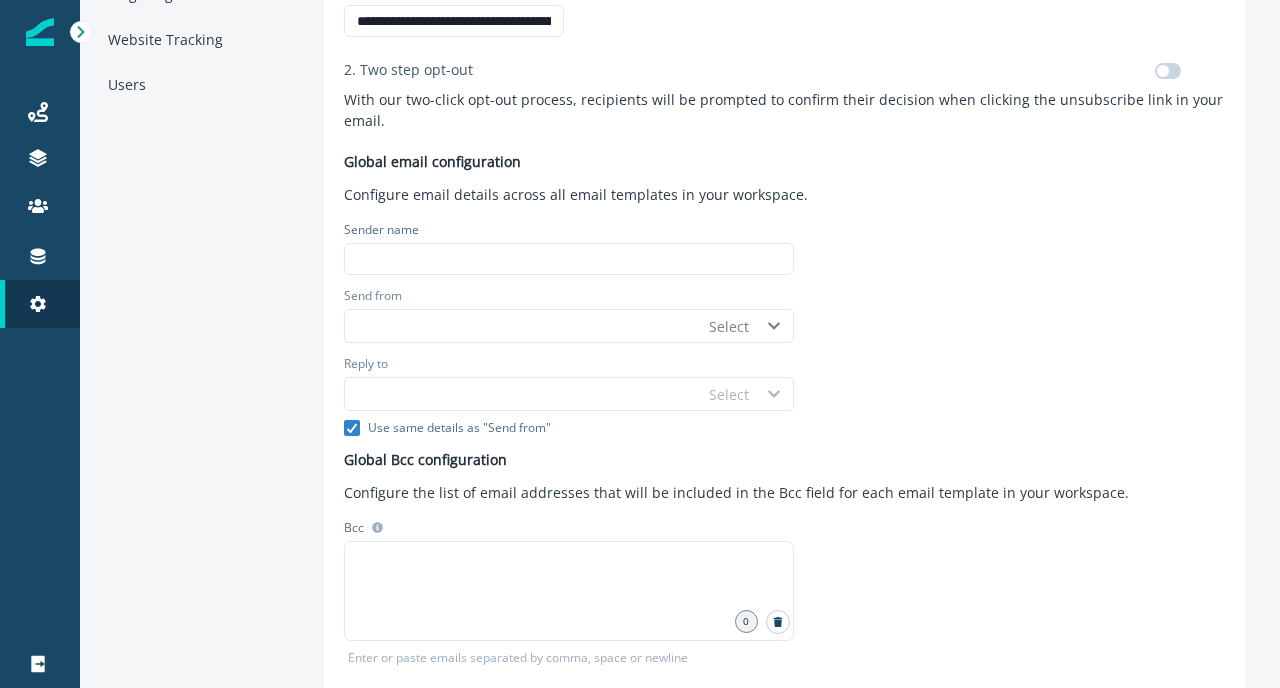 click on "Send from Select" at bounding box center (569, 315) 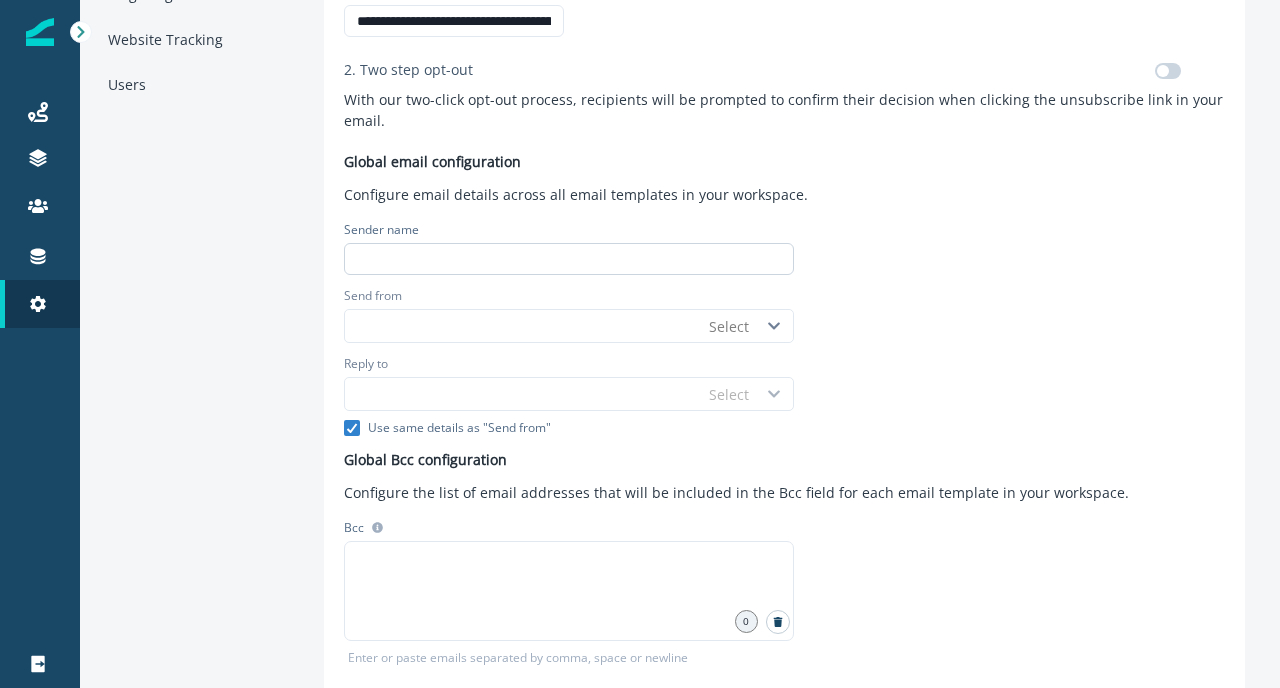 click at bounding box center [569, 259] 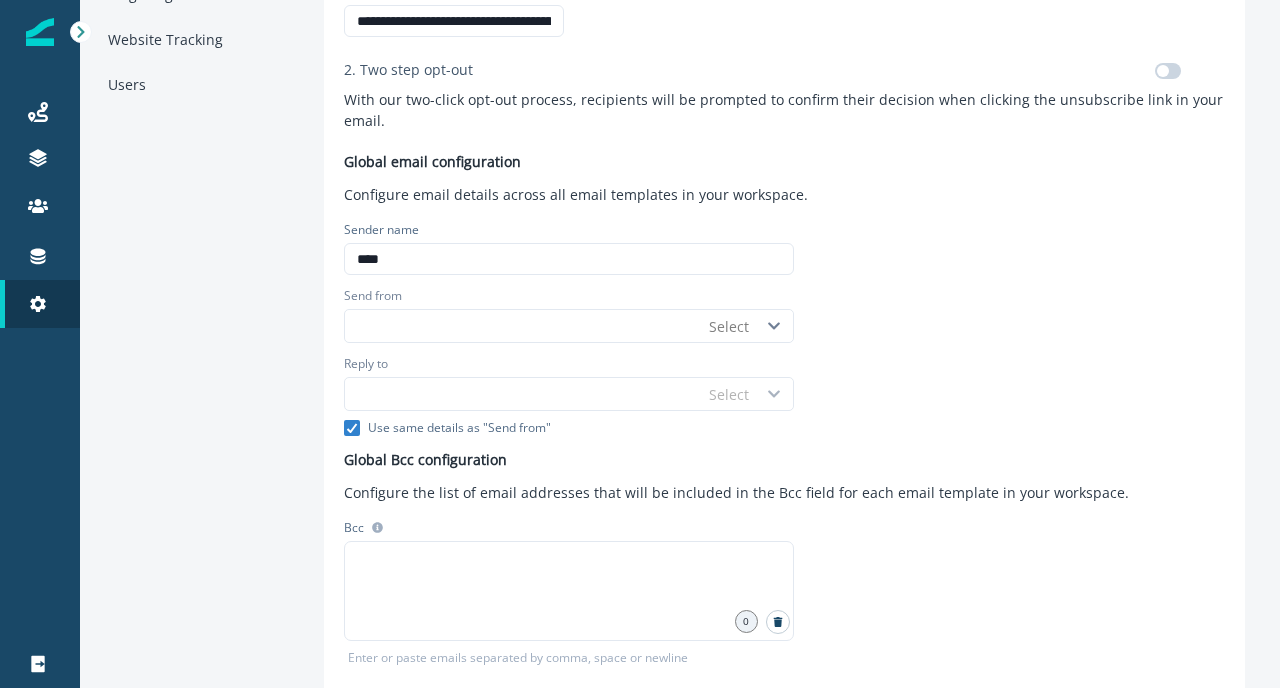 type on "****" 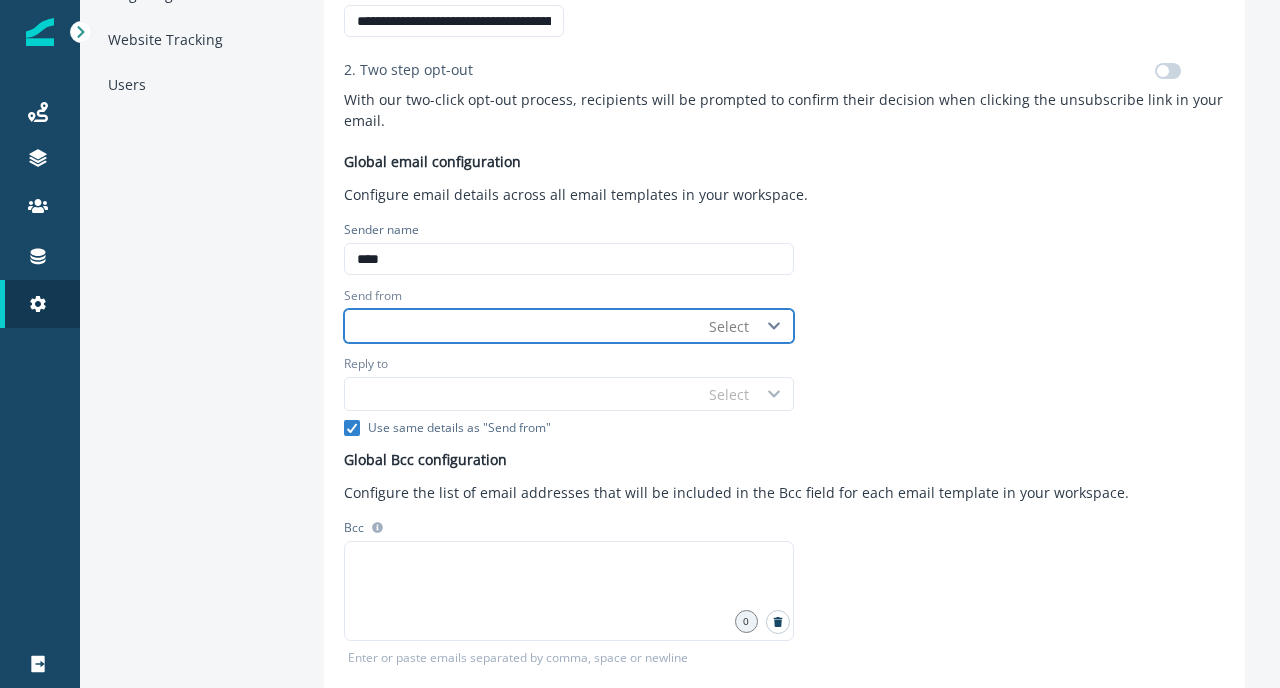 click on "Send from" at bounding box center (522, 326) 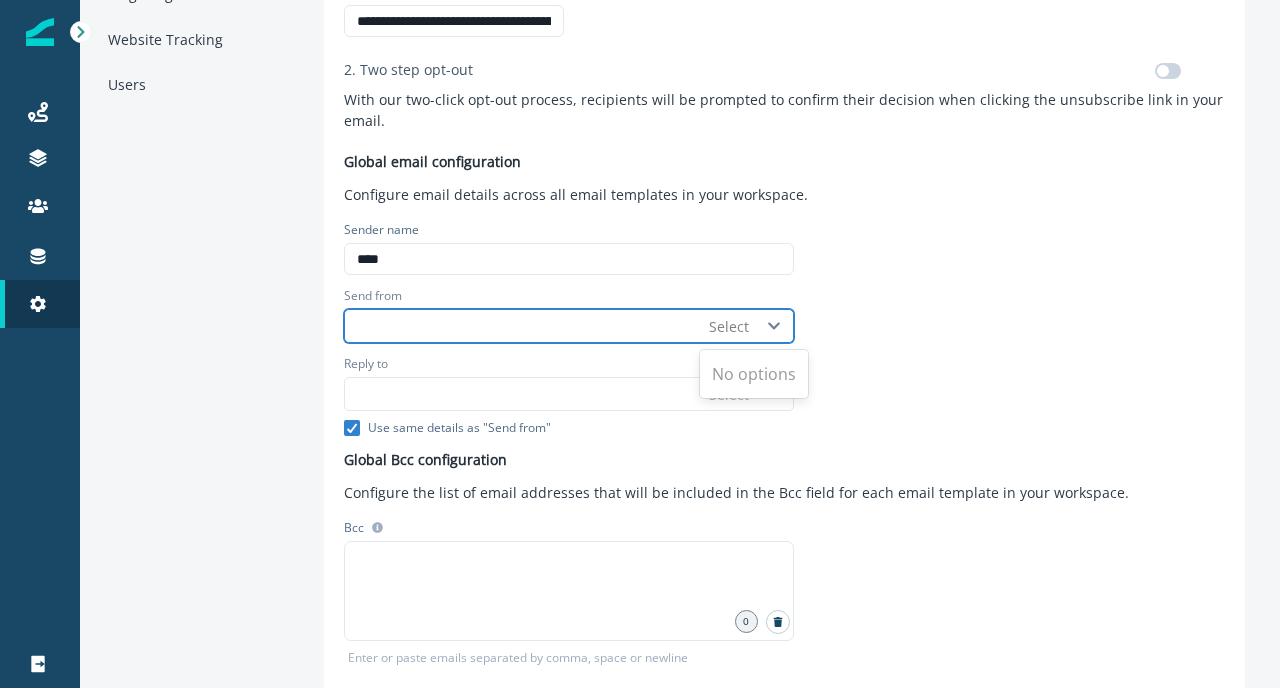 click on "Select" at bounding box center [729, 326] 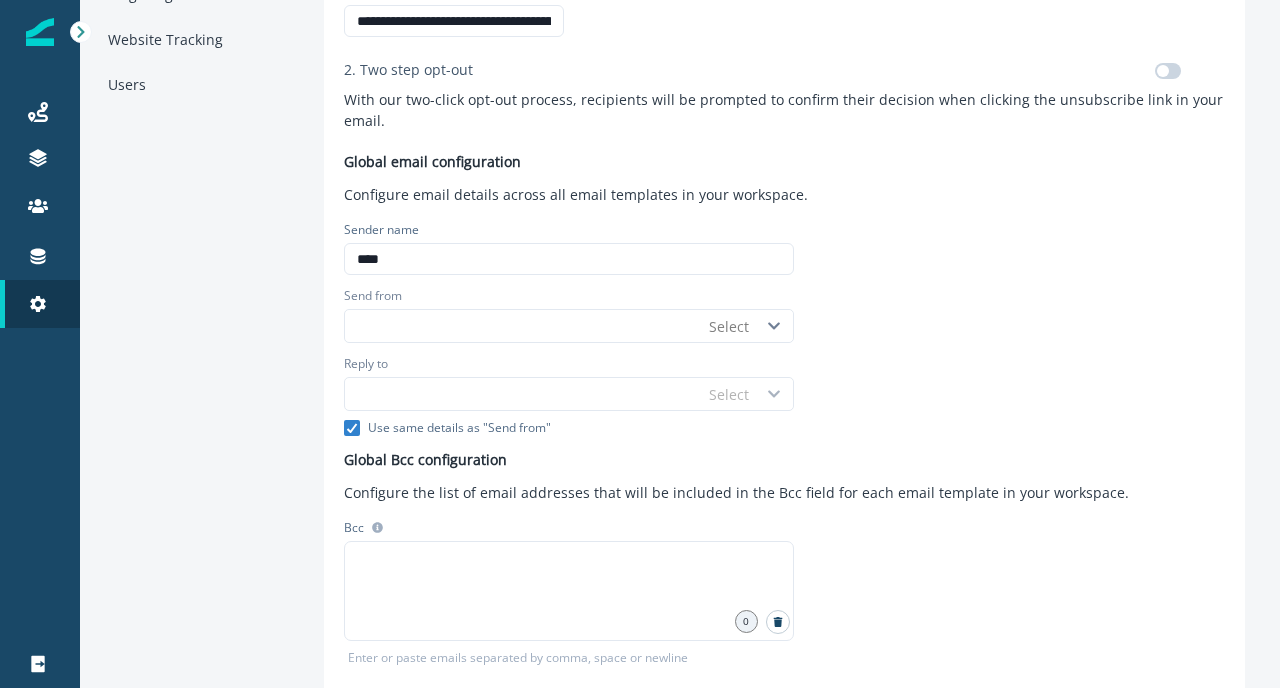 click on "**********" at bounding box center (784, 286) 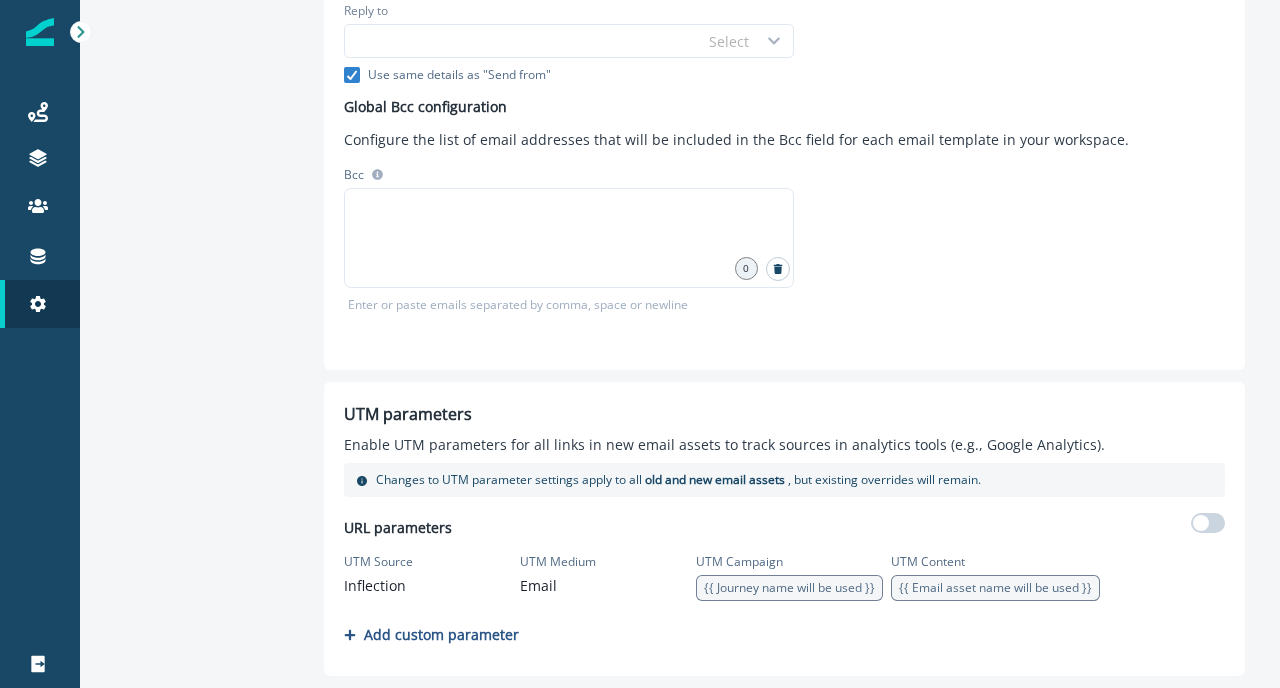 scroll, scrollTop: 0, scrollLeft: 0, axis: both 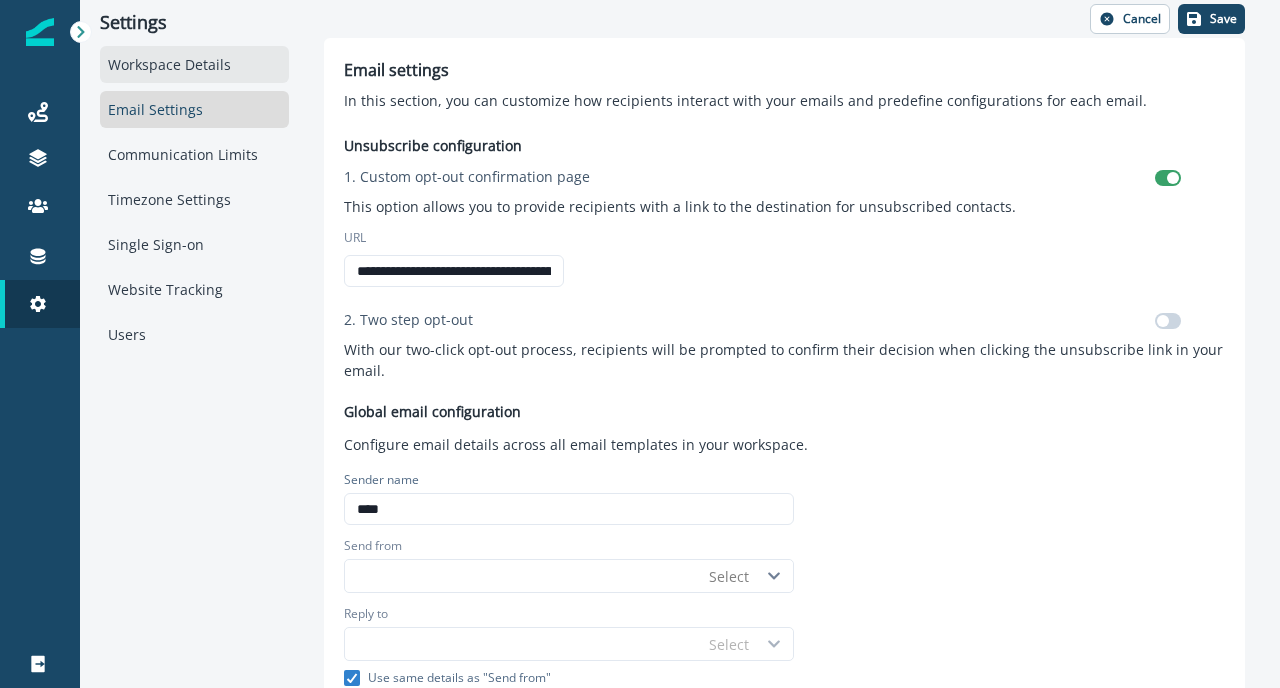 click on "Workspace Details" at bounding box center (194, 64) 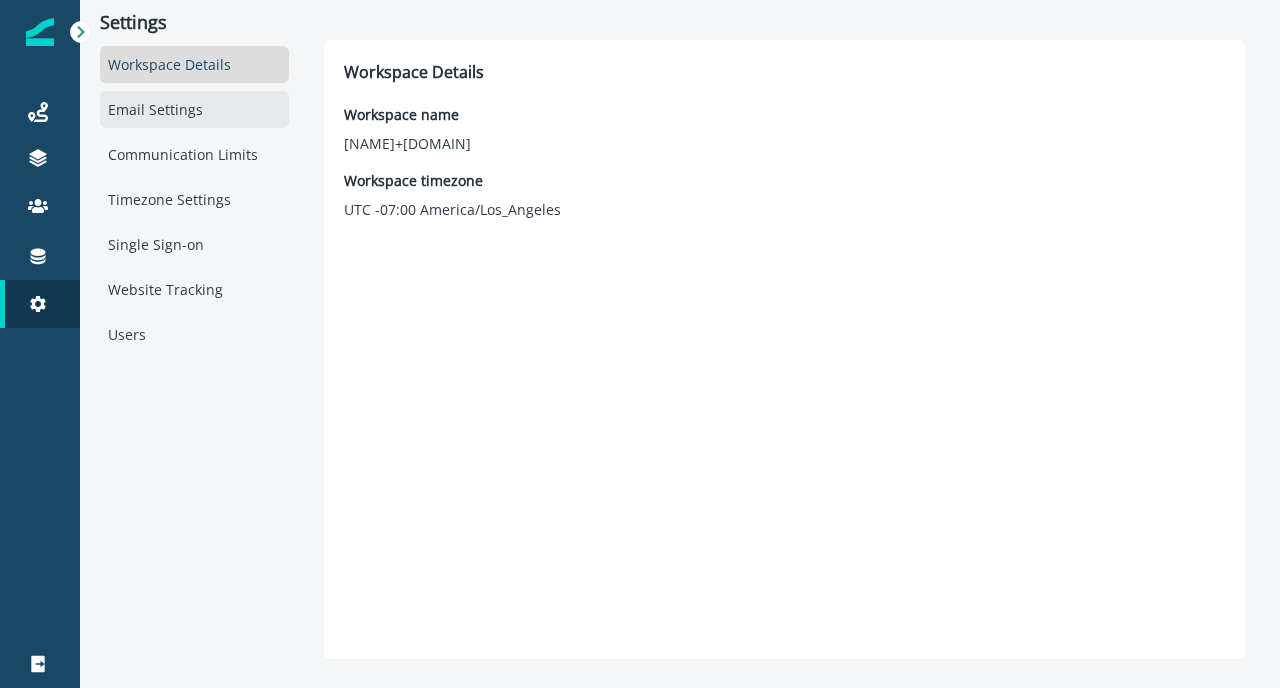 click on "Email Settings" at bounding box center [194, 109] 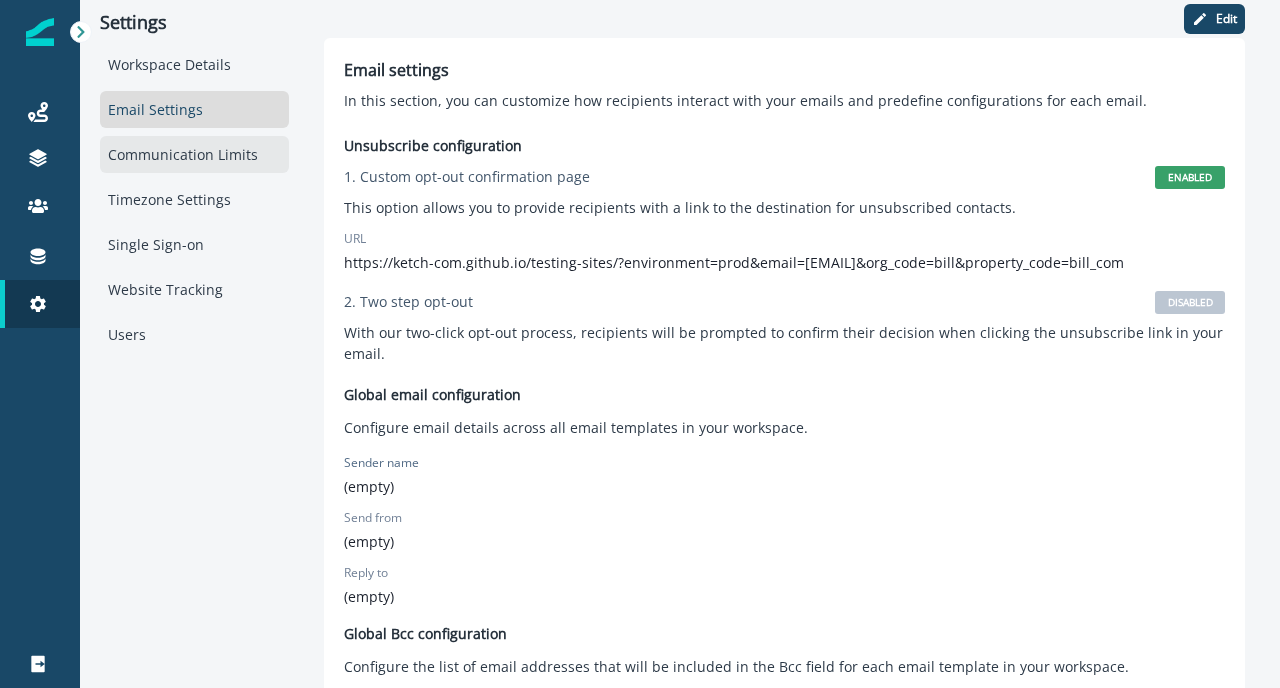 click on "Communication Limits" at bounding box center (194, 154) 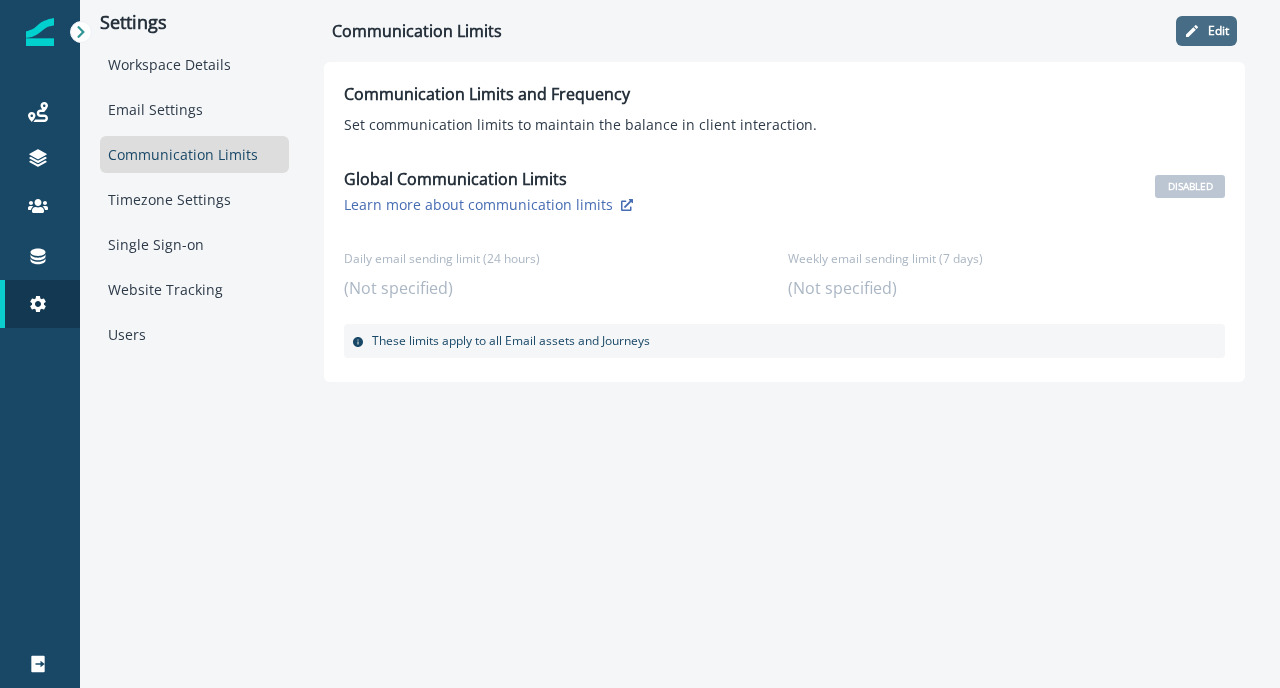 click on "Edit" at bounding box center (1218, 31) 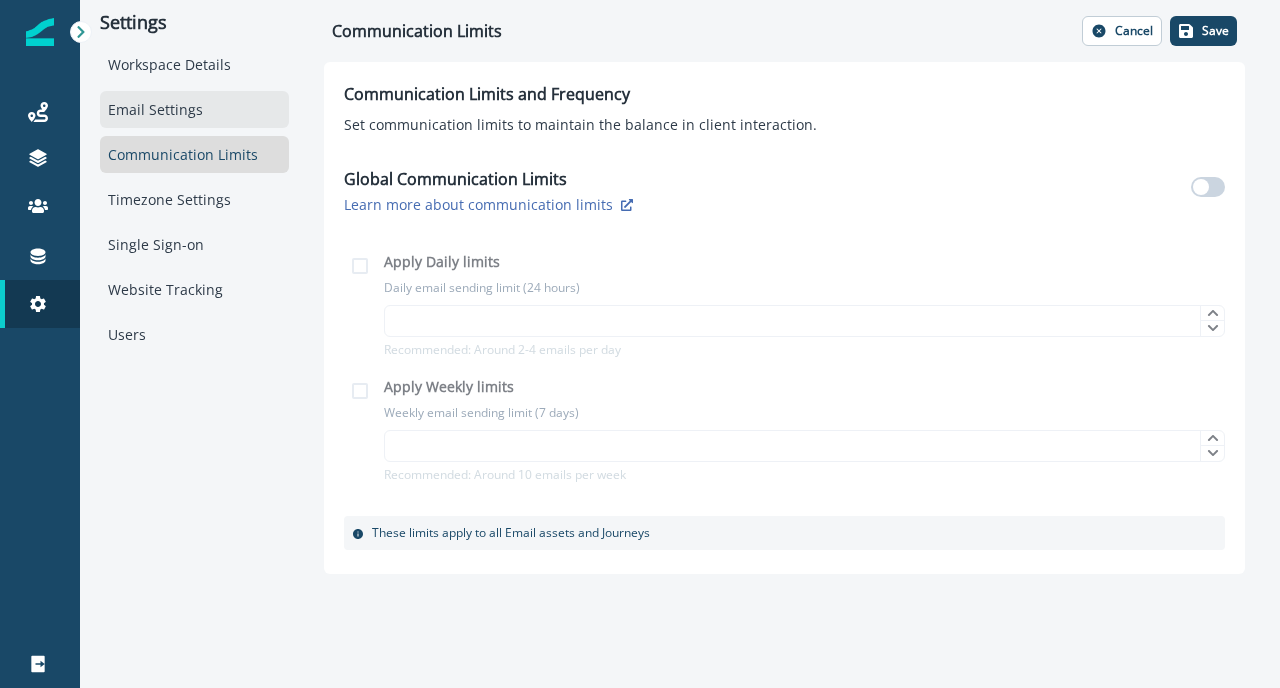click on "Email Settings" at bounding box center [194, 109] 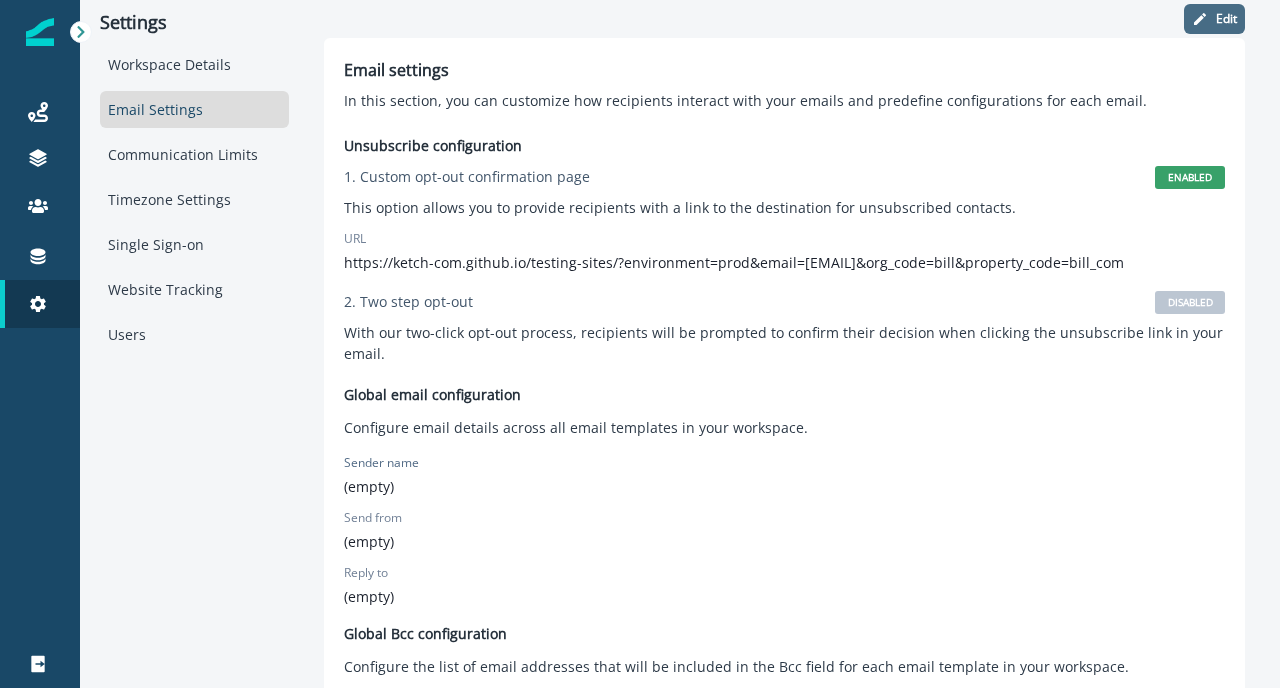 click on "Edit" at bounding box center (1214, 19) 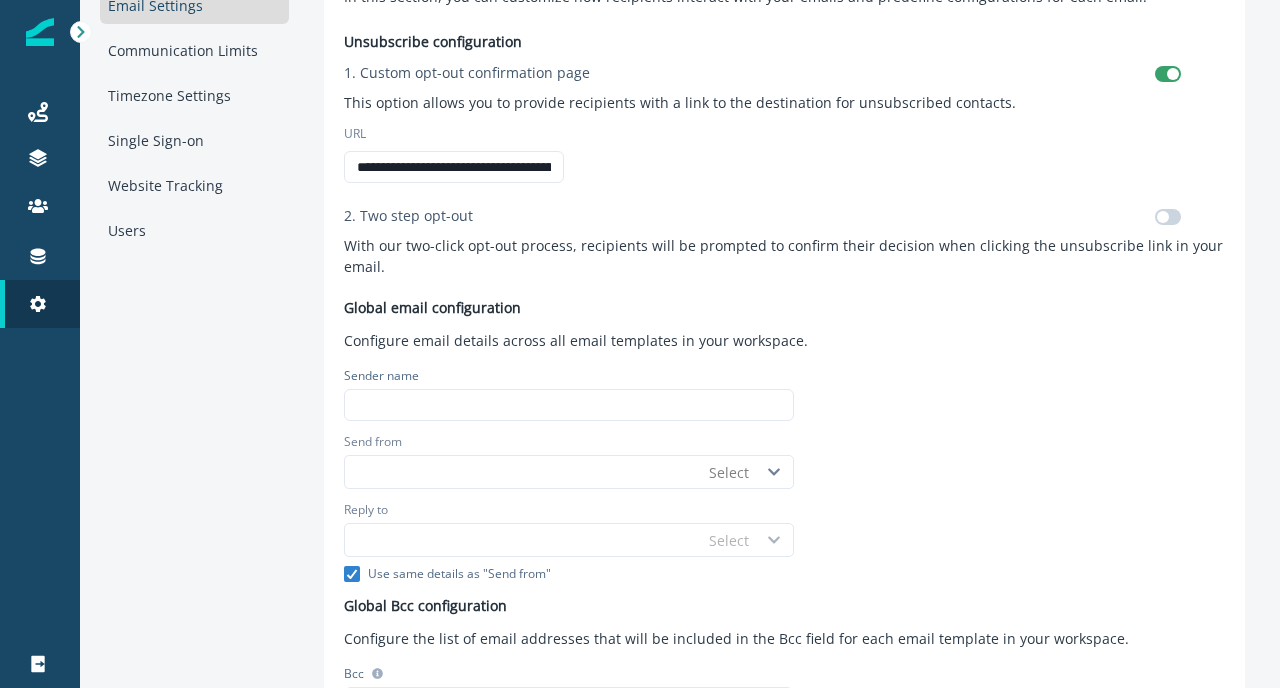 scroll, scrollTop: 105, scrollLeft: 0, axis: vertical 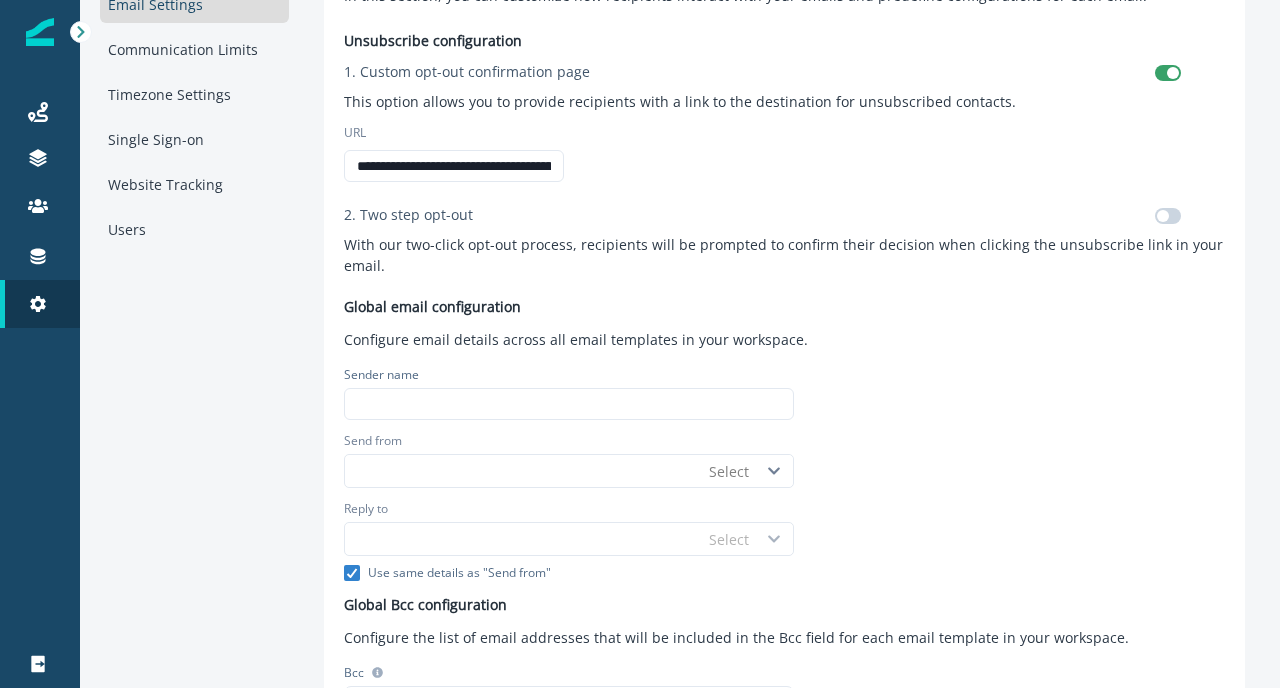 click at bounding box center [1168, 73] 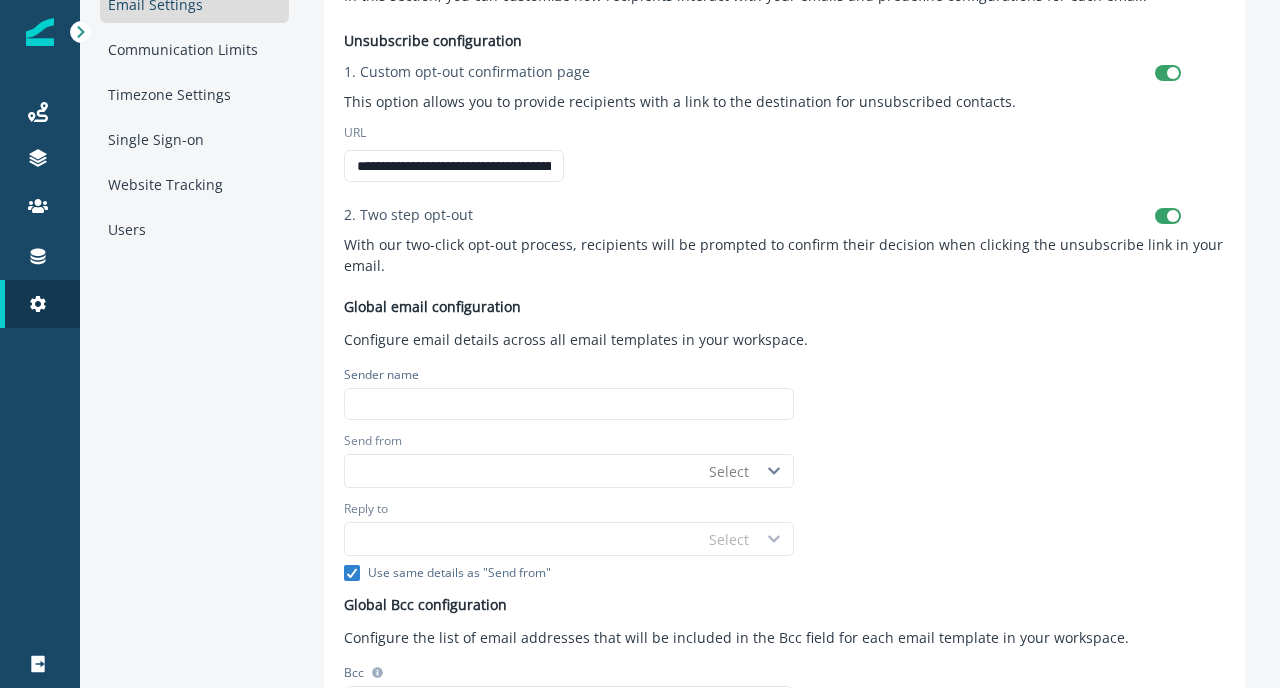 click at bounding box center (1168, 73) 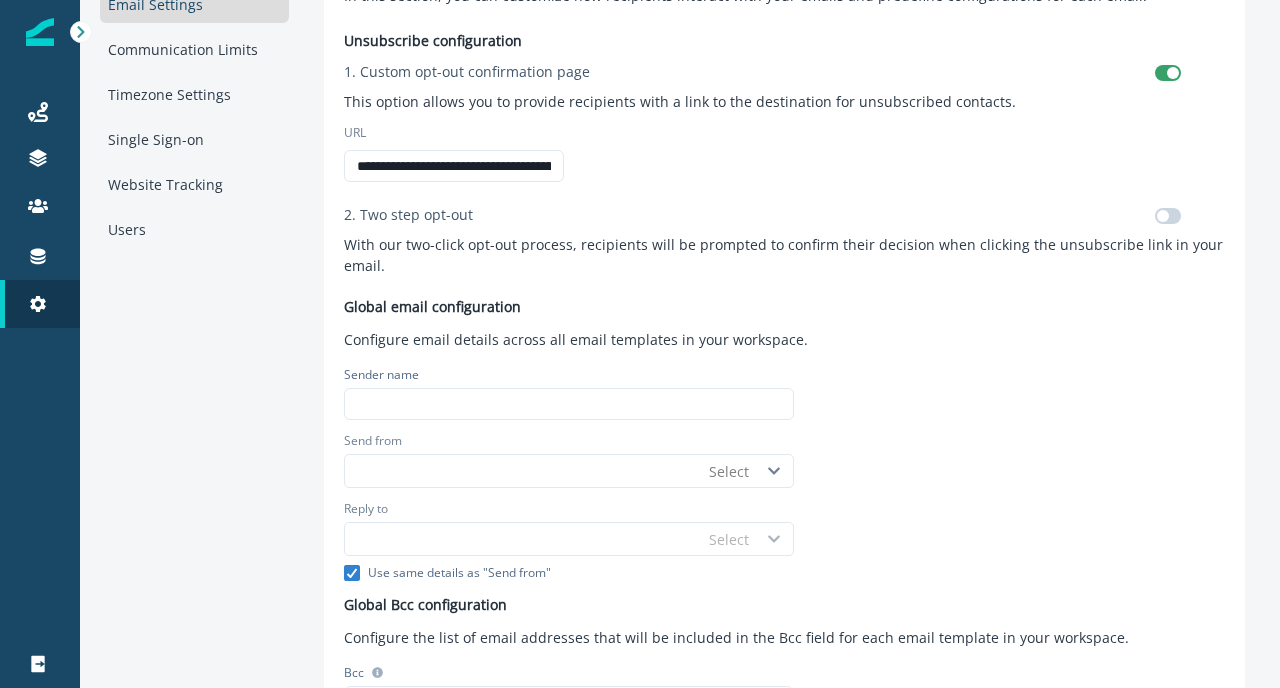 click on "Configure email details across all email templates in your workspace." at bounding box center (576, 339) 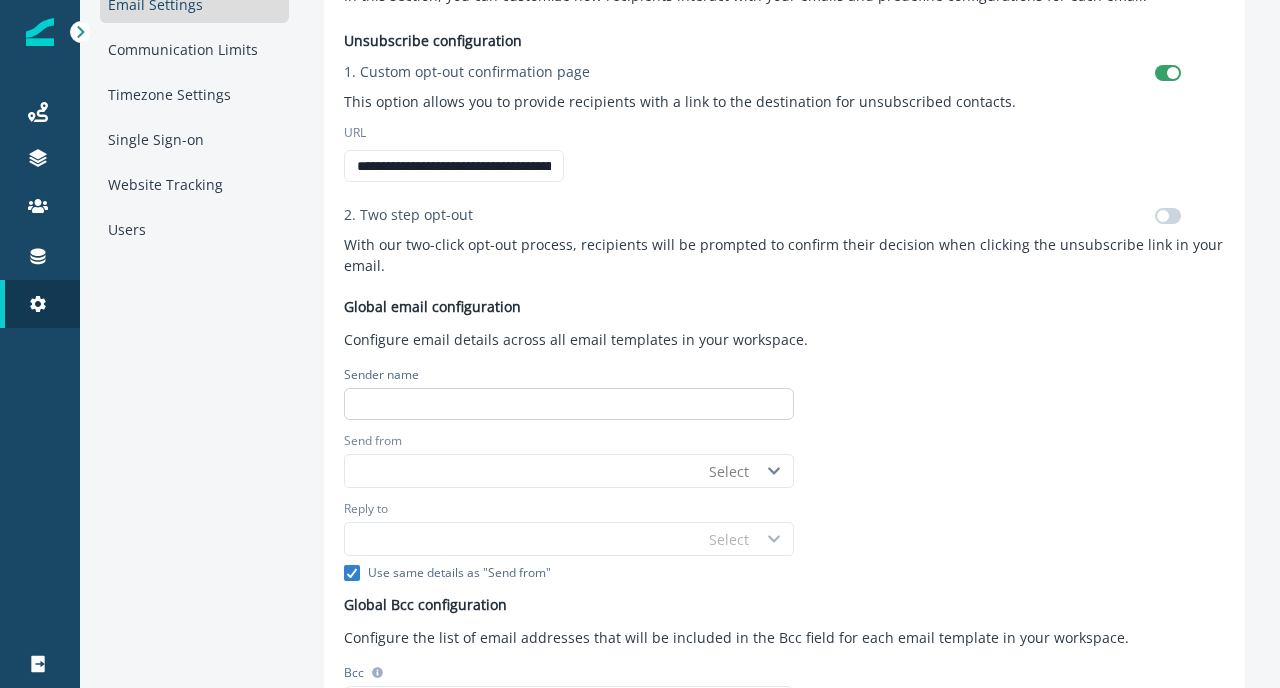 click at bounding box center [569, 404] 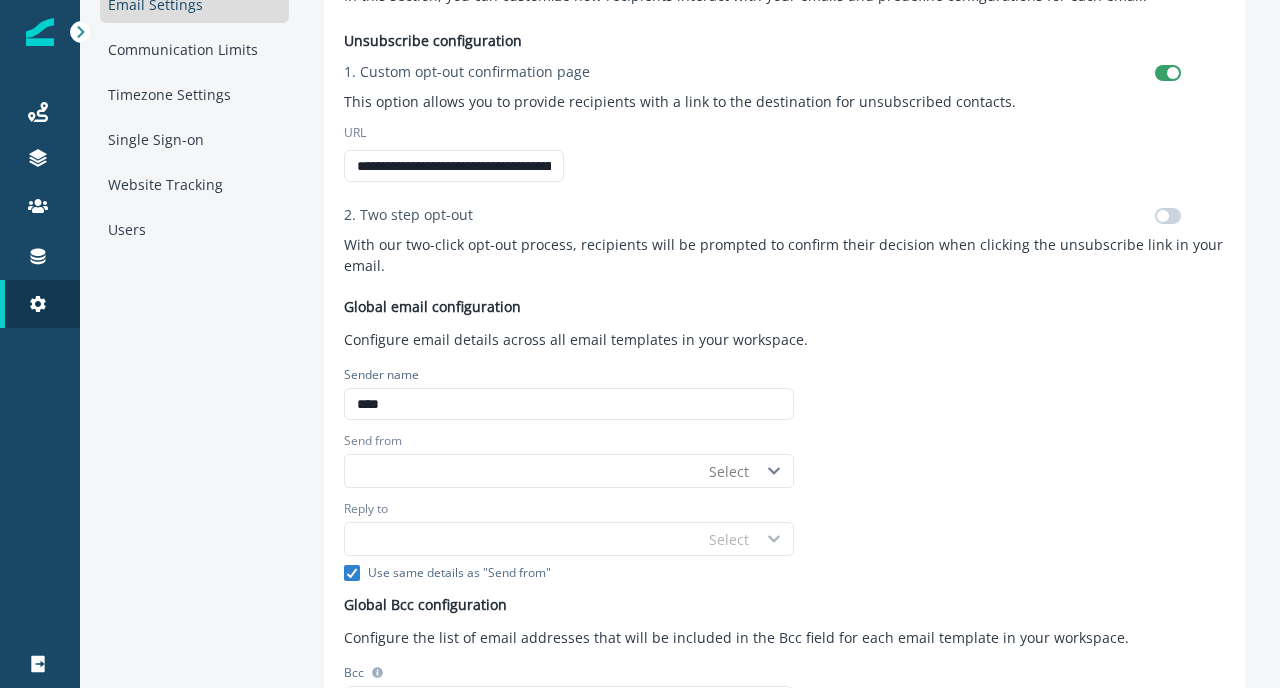 type on "****" 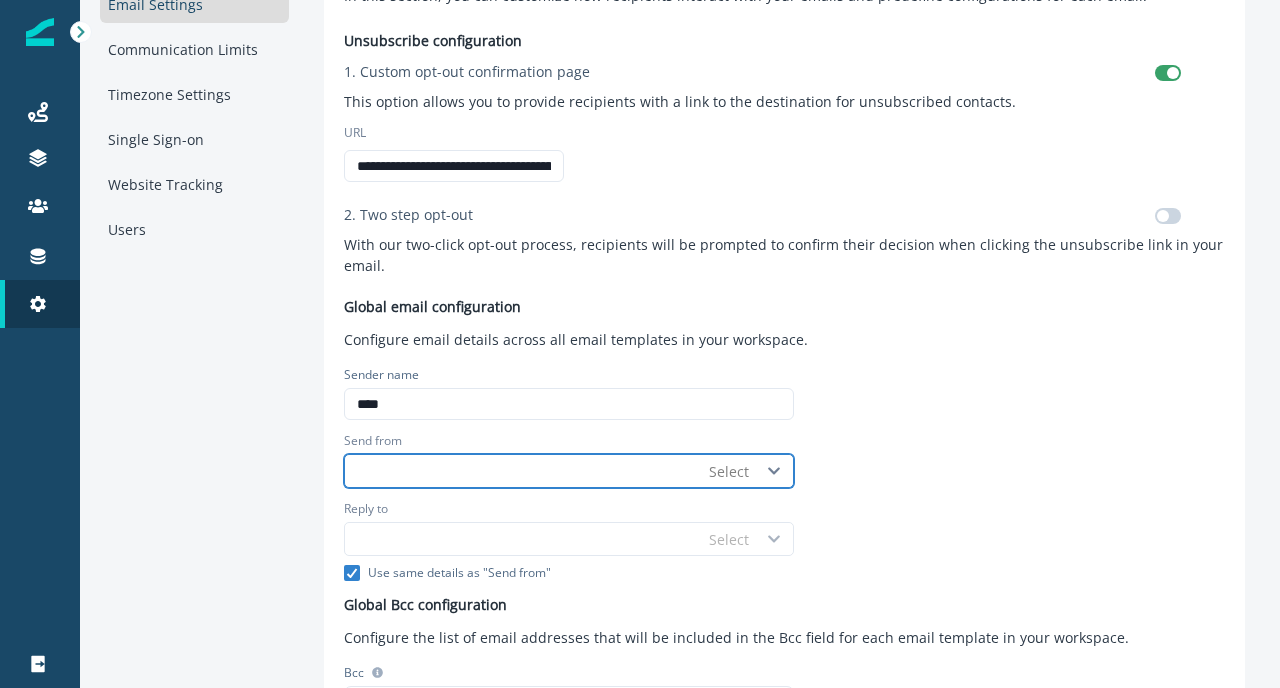 click on "Send from" at bounding box center (522, 471) 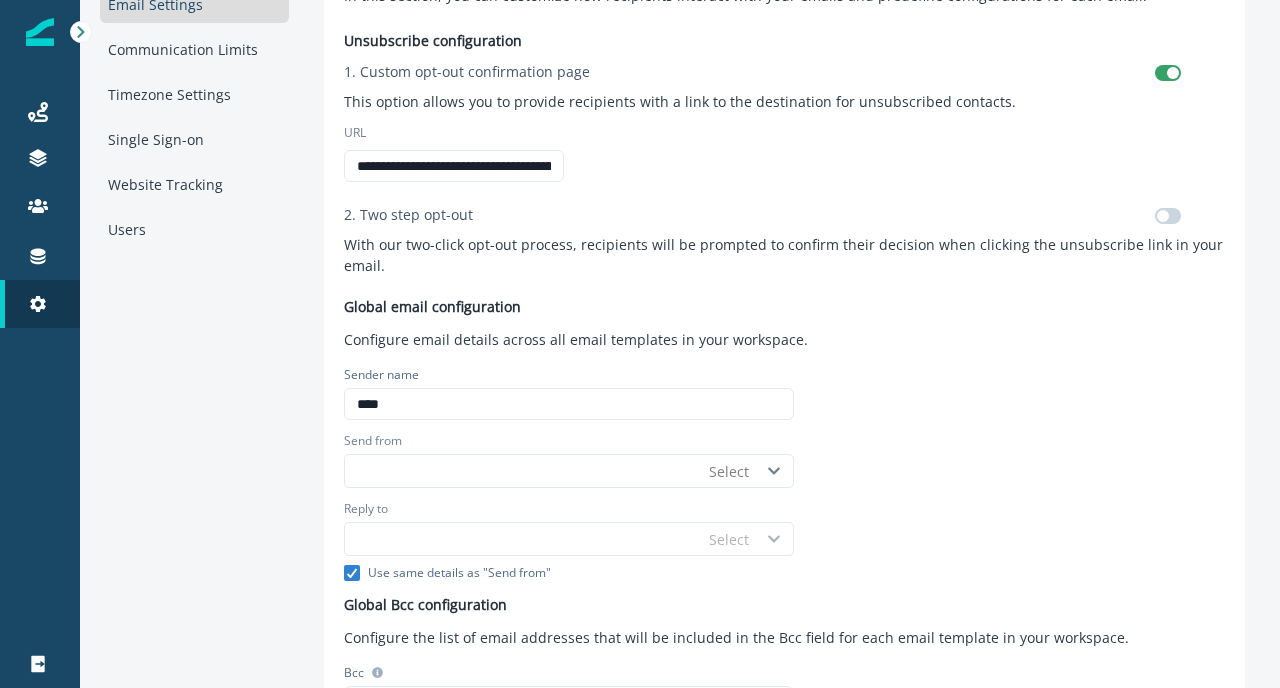 click on "**********" at bounding box center [784, 431] 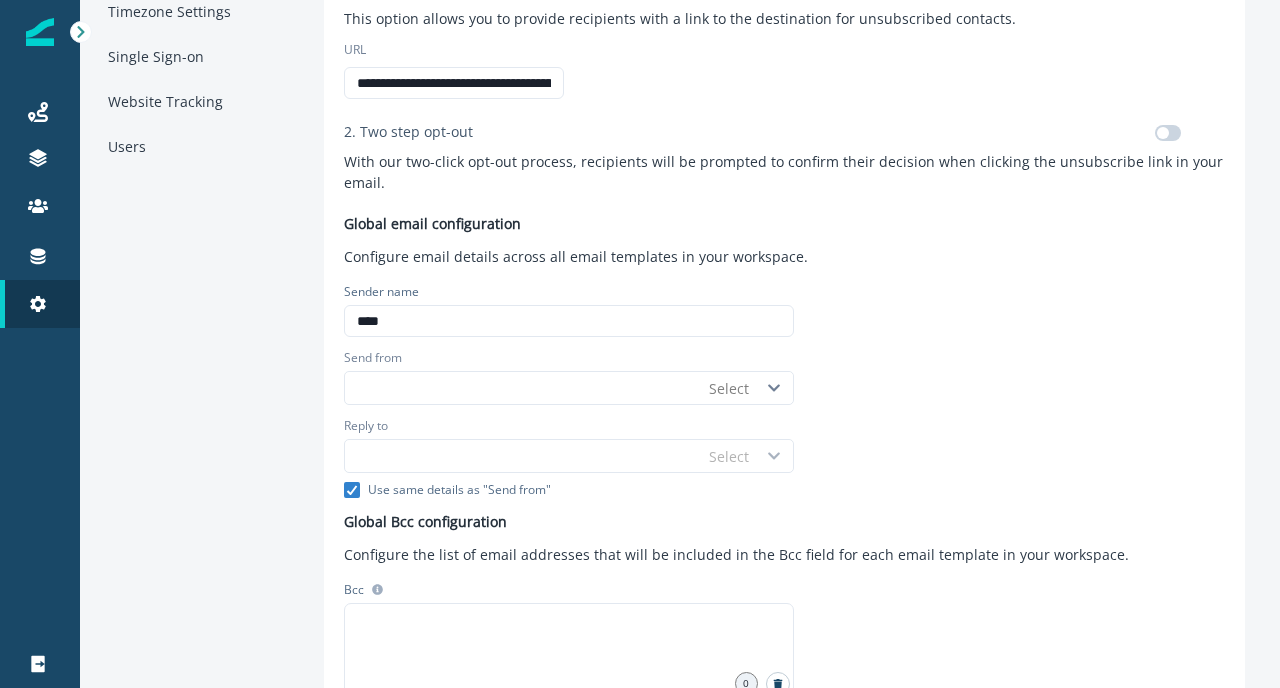 scroll, scrollTop: 265, scrollLeft: 0, axis: vertical 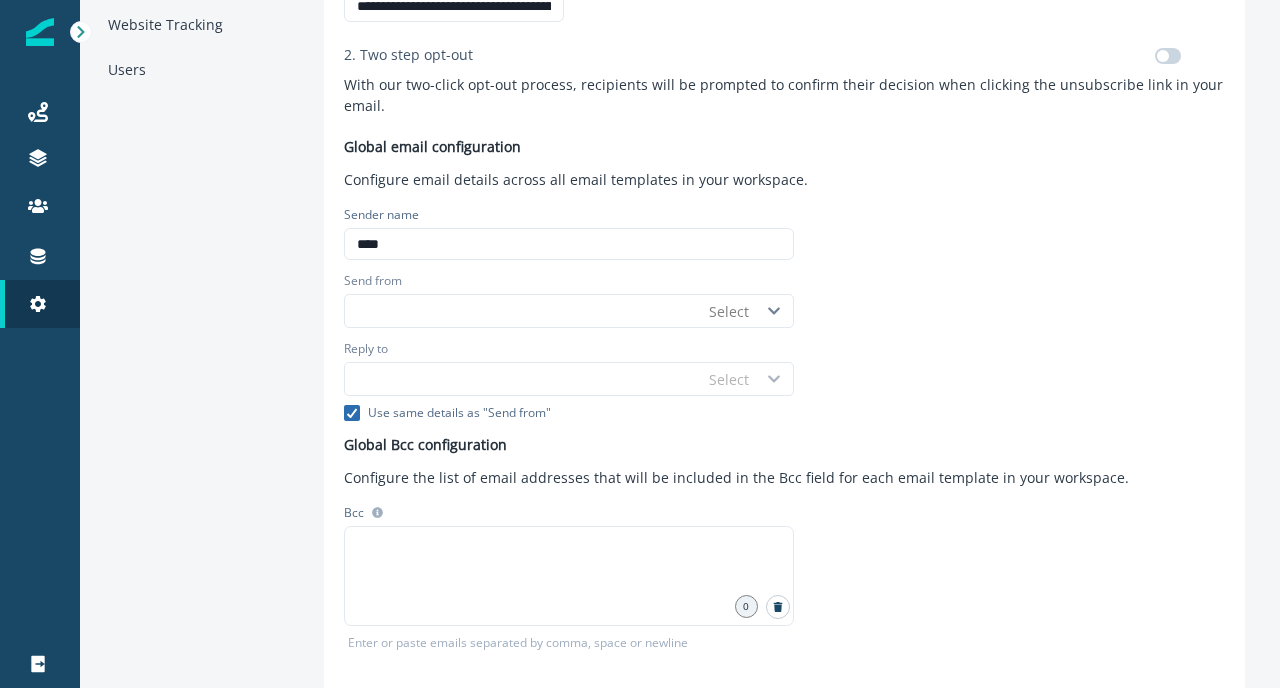 click at bounding box center [352, 413] 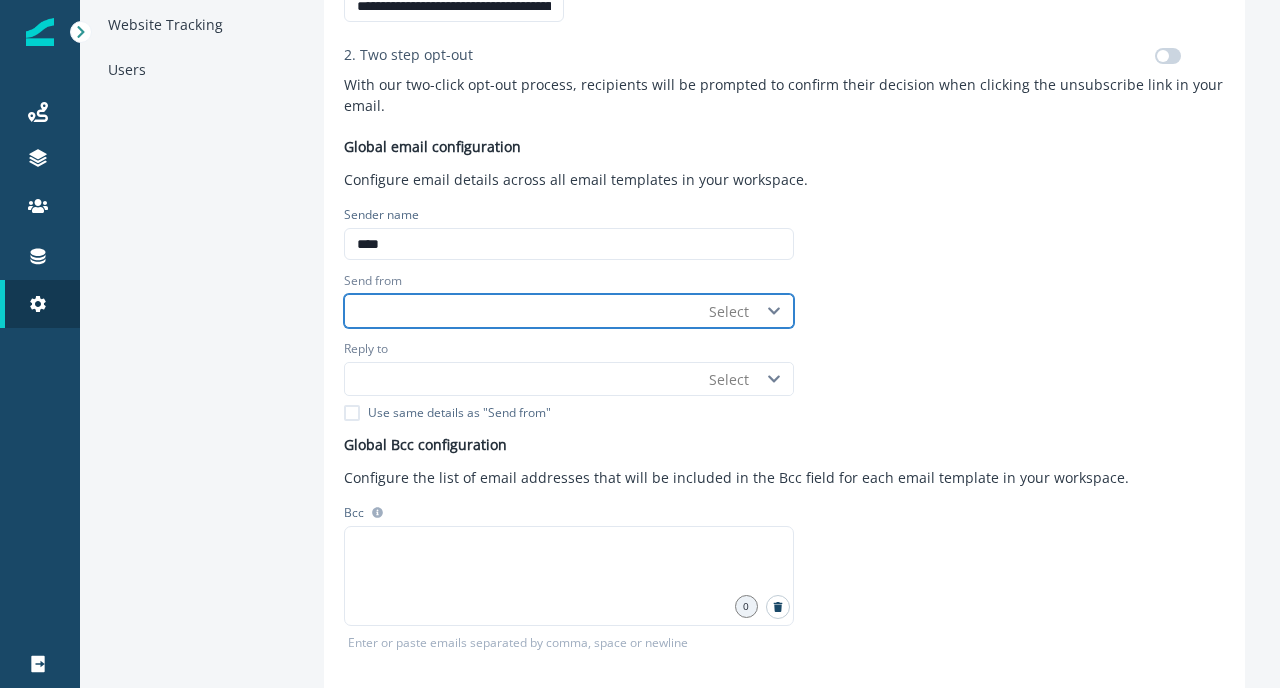 click on "Send from" at bounding box center [522, 311] 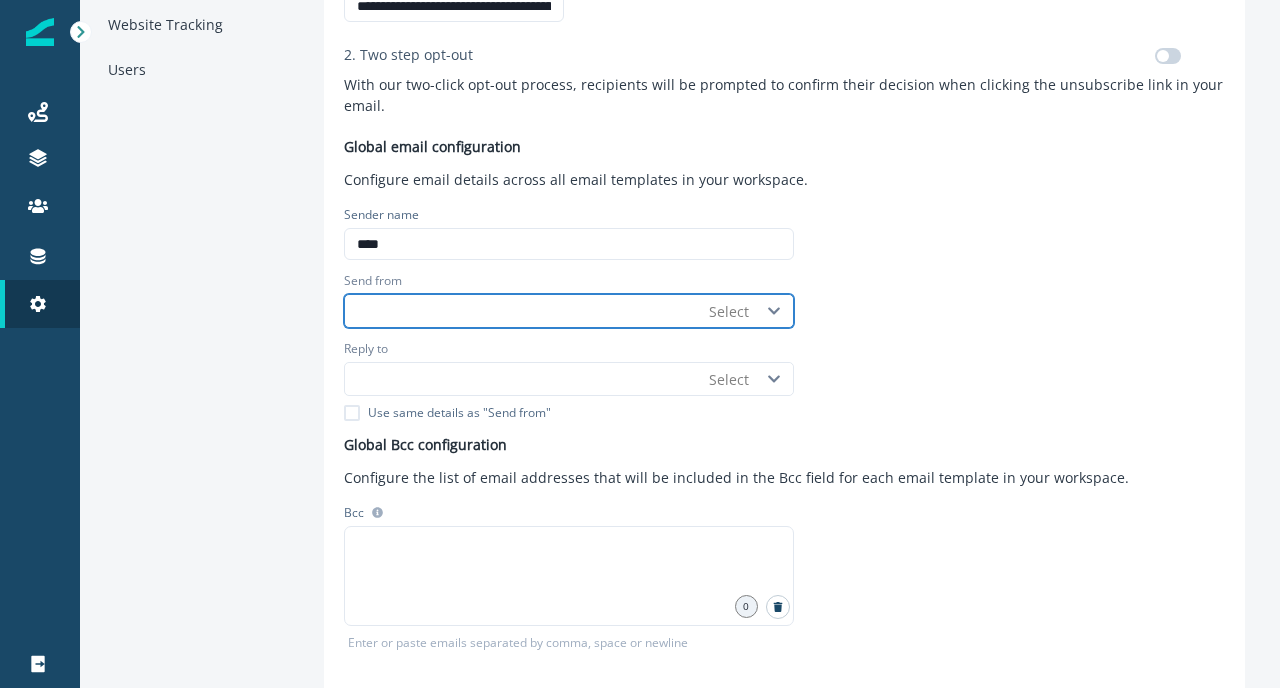 click on "Send from" at bounding box center (522, 311) 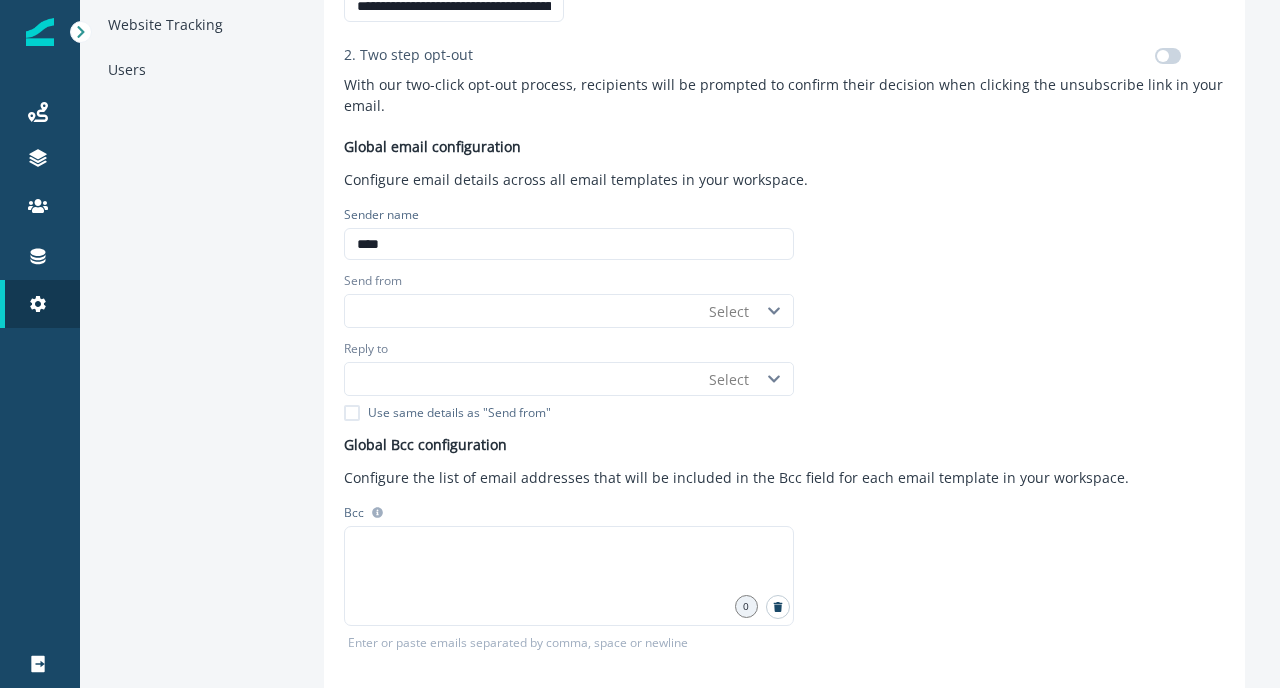click on "**********" at bounding box center (784, 271) 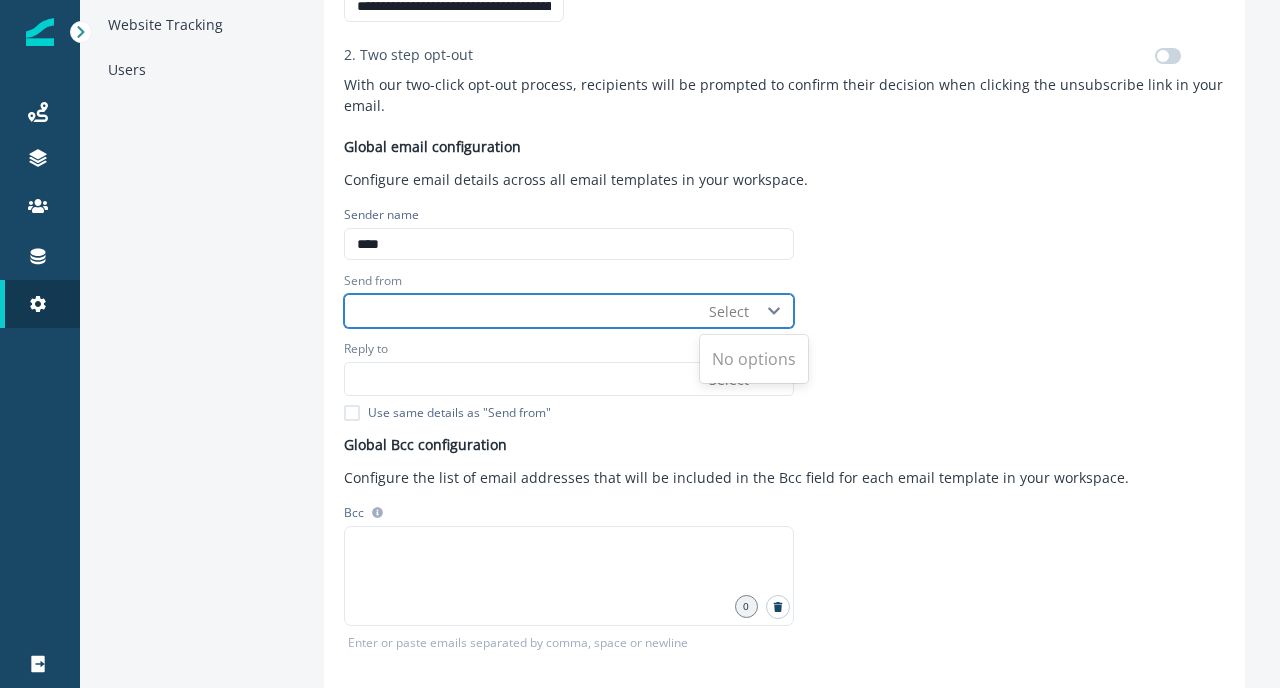click on "Select" at bounding box center (729, 311) 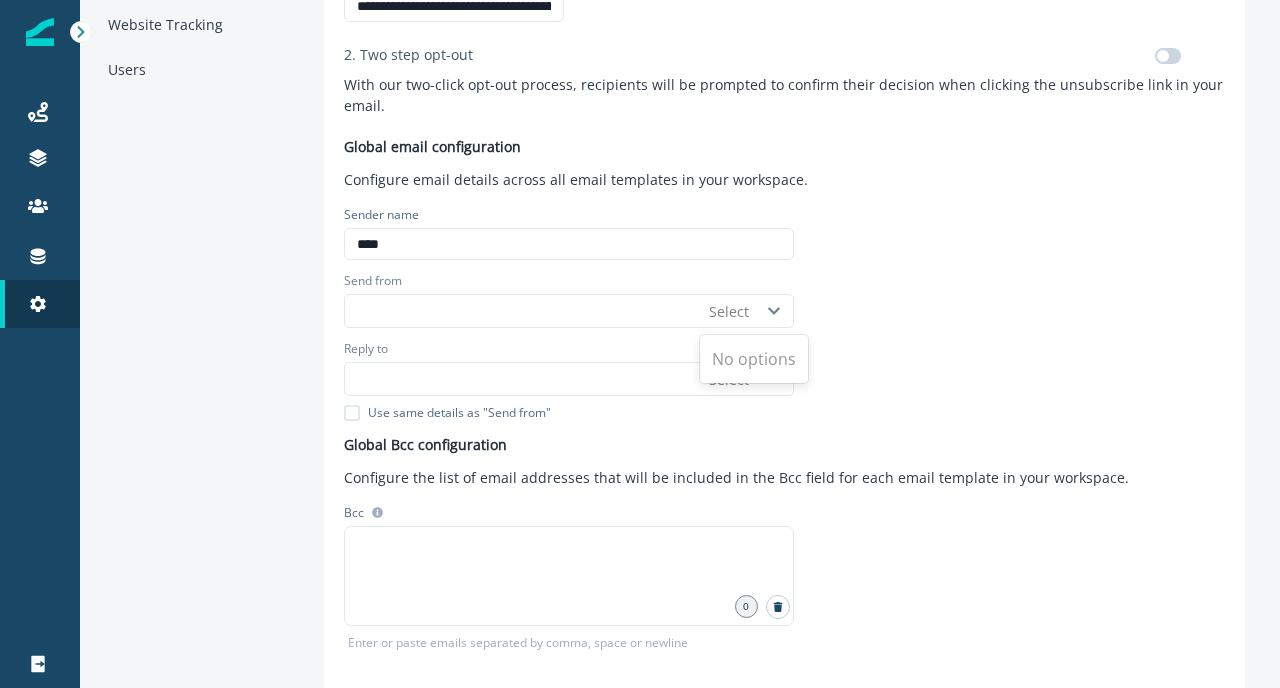 click on "**********" at bounding box center [784, 271] 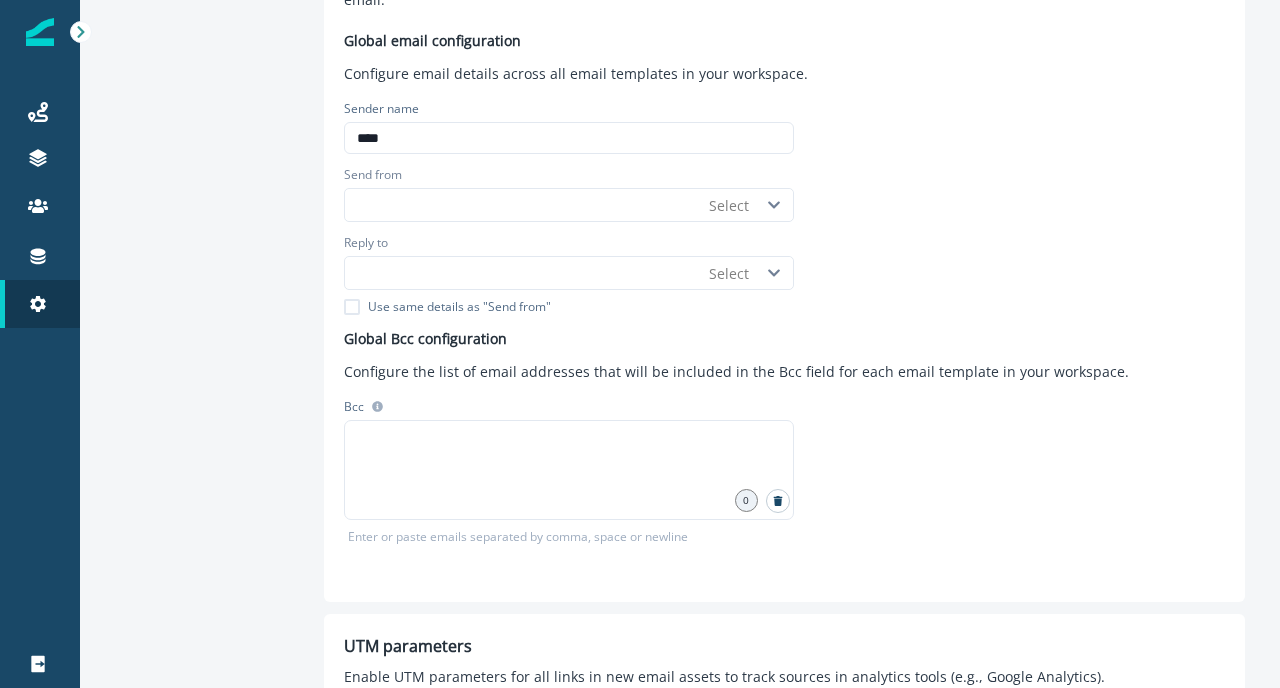 scroll, scrollTop: 380, scrollLeft: 0, axis: vertical 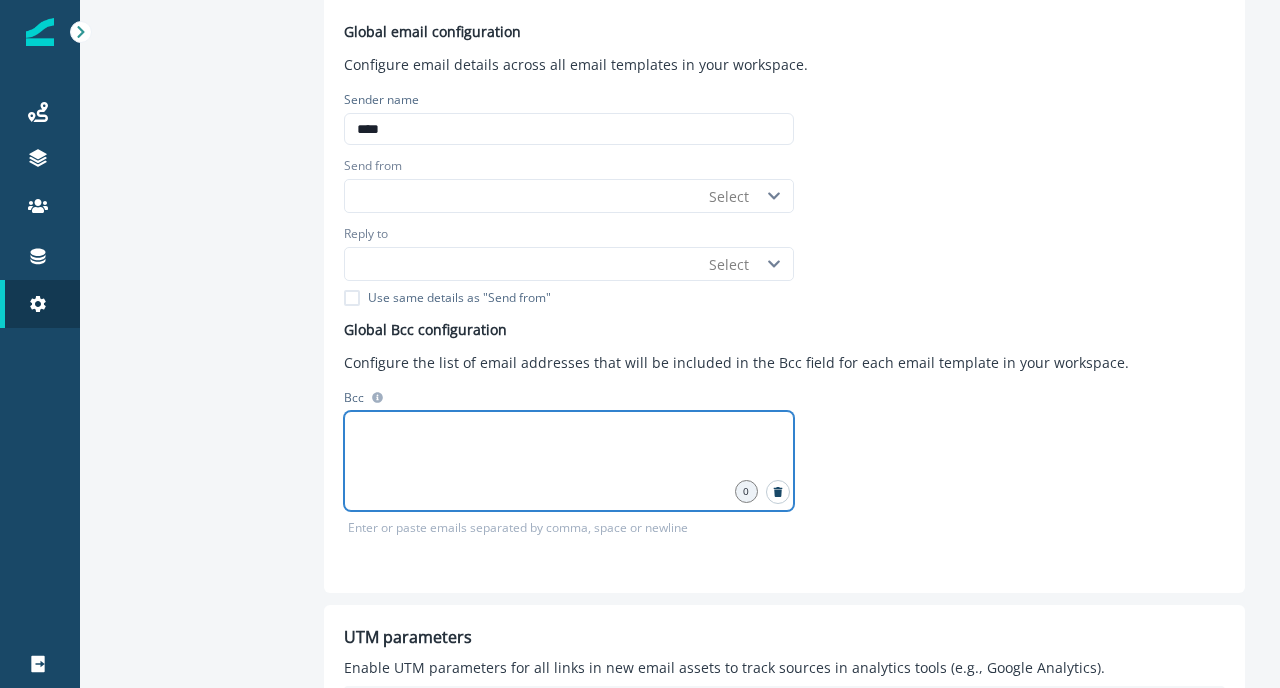 click at bounding box center [569, 436] 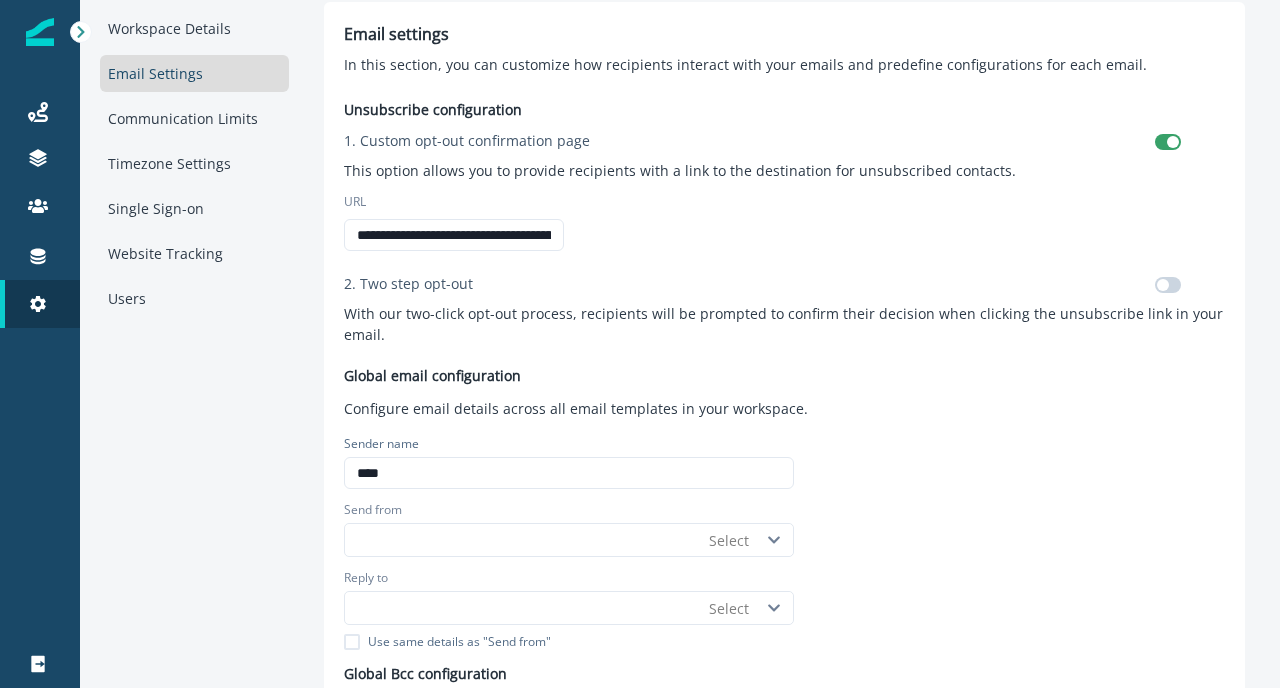scroll, scrollTop: 129, scrollLeft: 0, axis: vertical 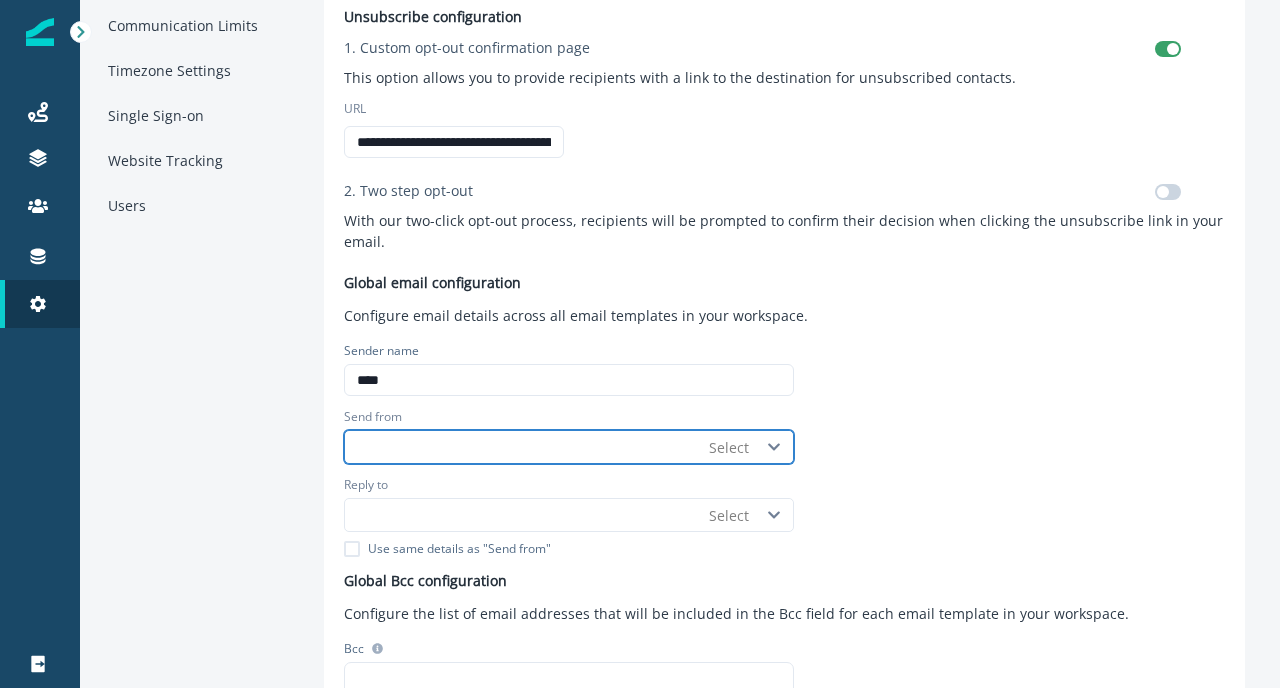 click on "Send from" at bounding box center (522, 447) 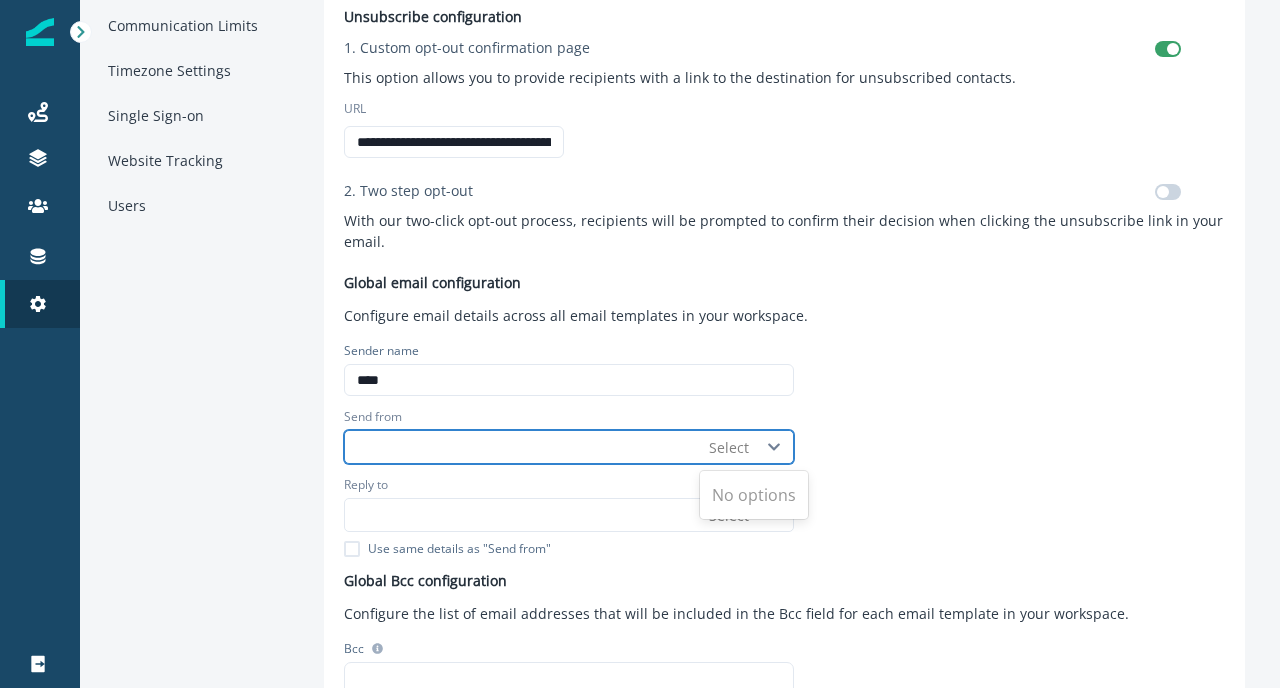 click on "Select" at bounding box center [729, 447] 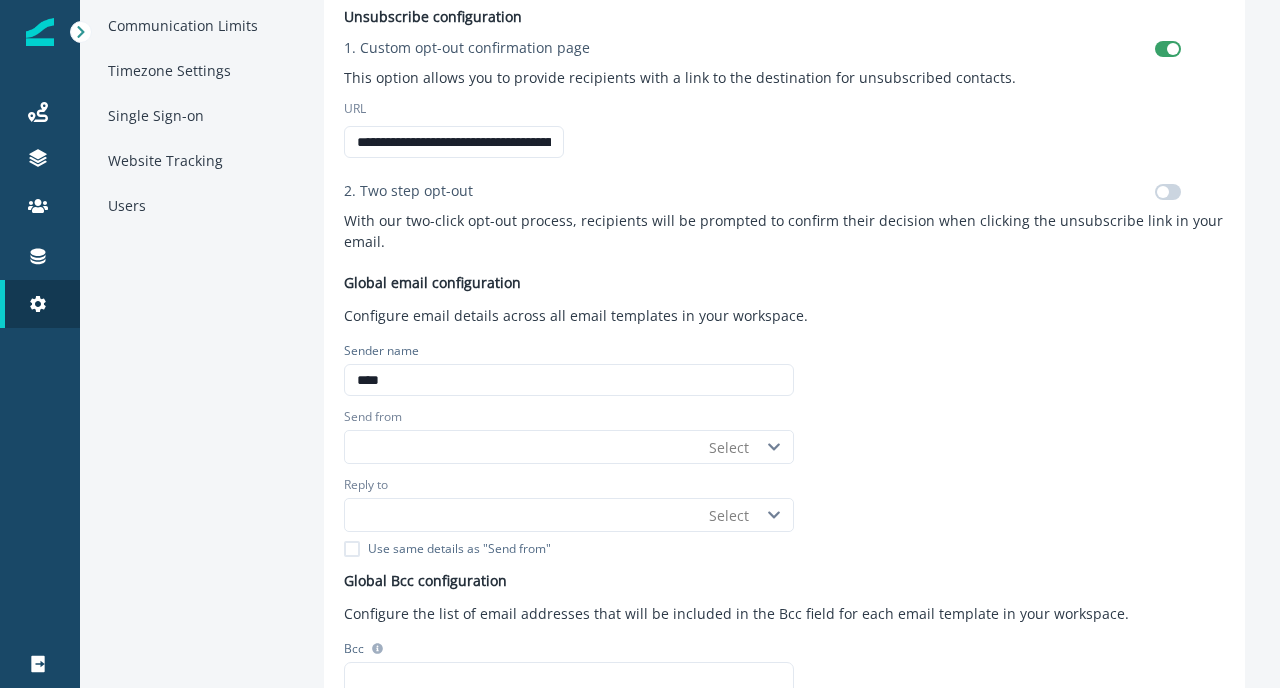 click on "Select" at bounding box center (569, 447) 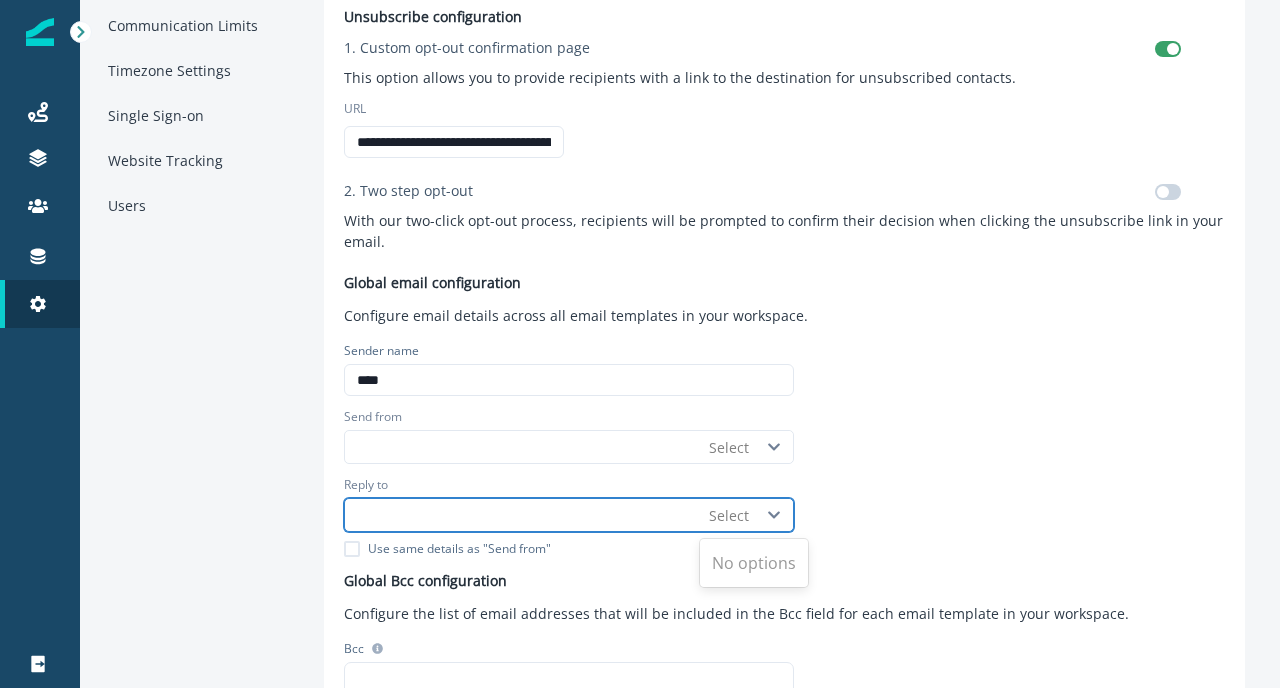 click on "Select" at bounding box center (729, 515) 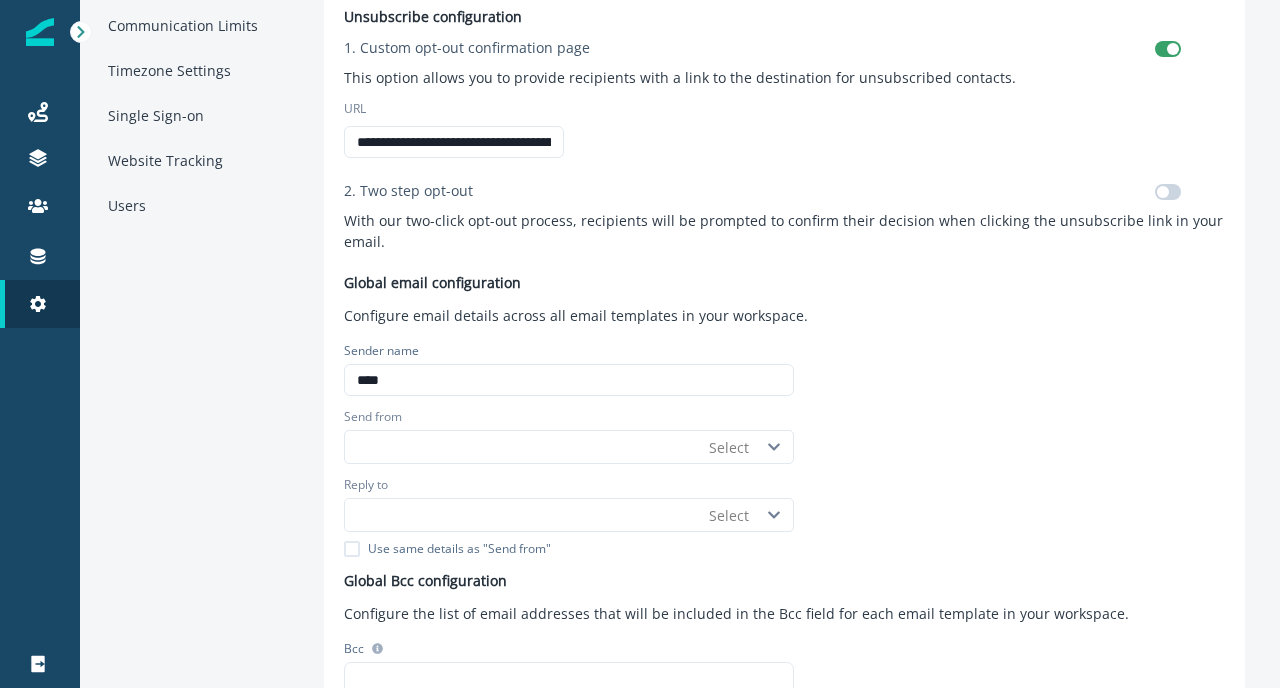 click on "**********" at bounding box center (784, 407) 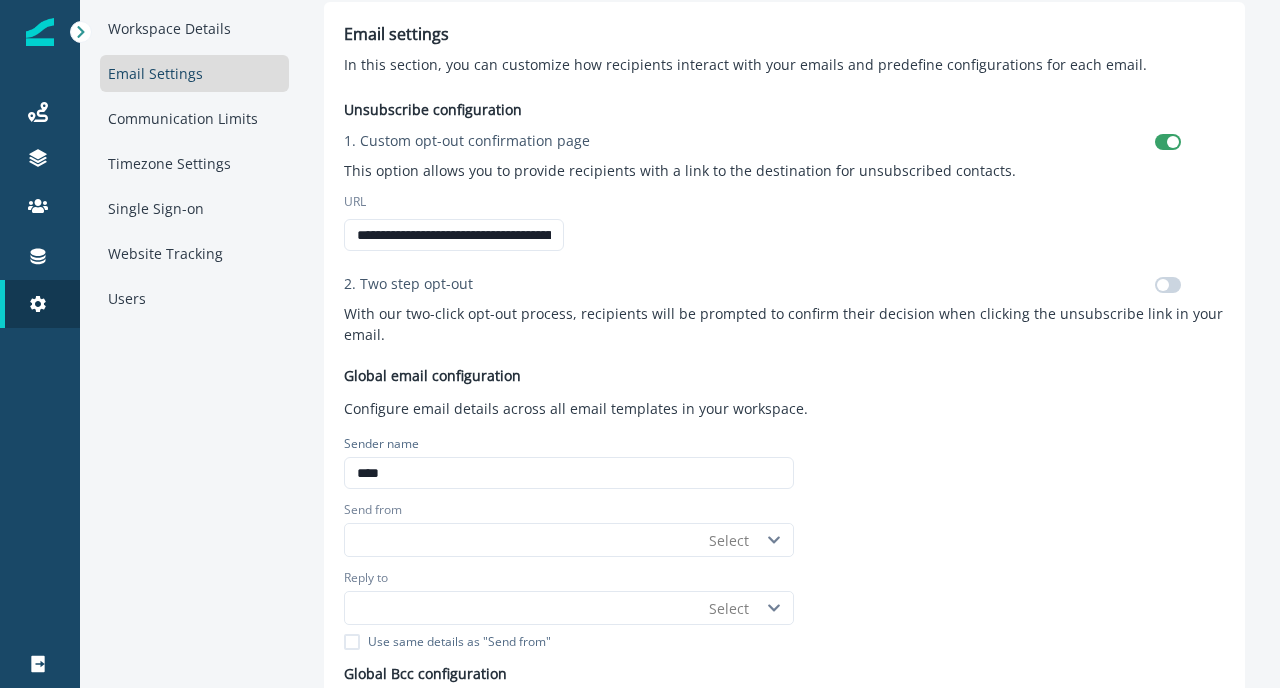 scroll, scrollTop: 0, scrollLeft: 0, axis: both 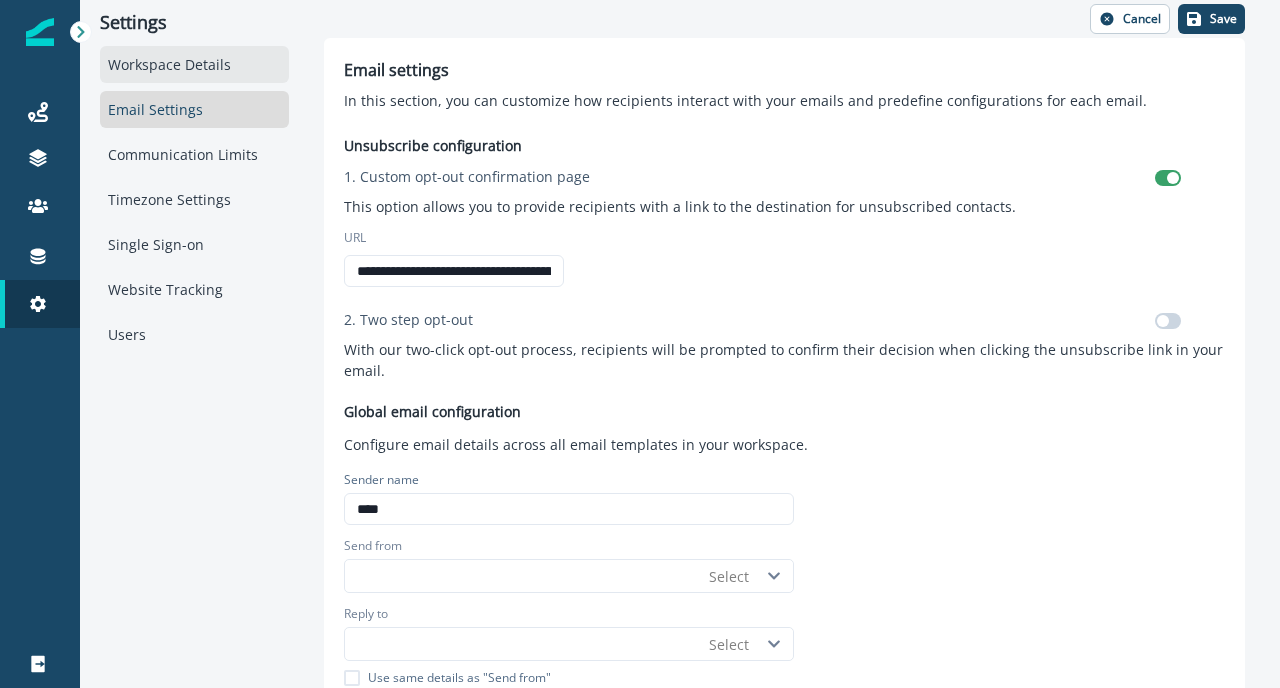 click on "Workspace Details" at bounding box center [194, 64] 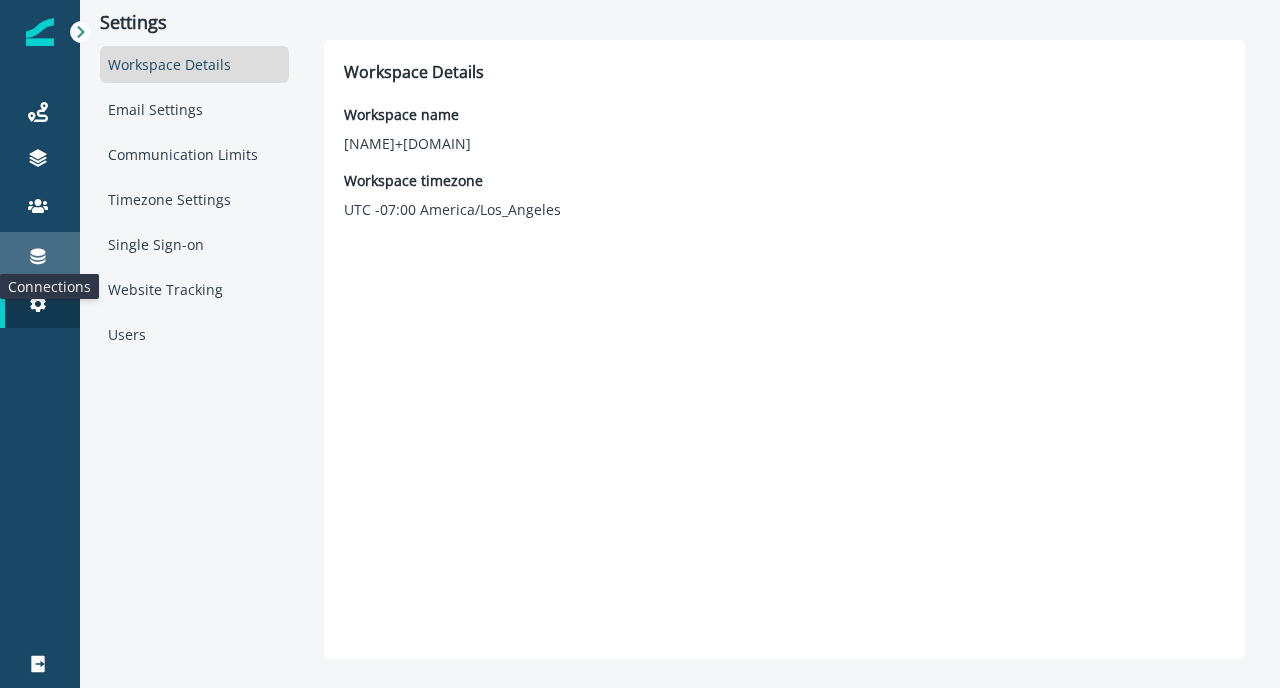 click at bounding box center (38, 257) 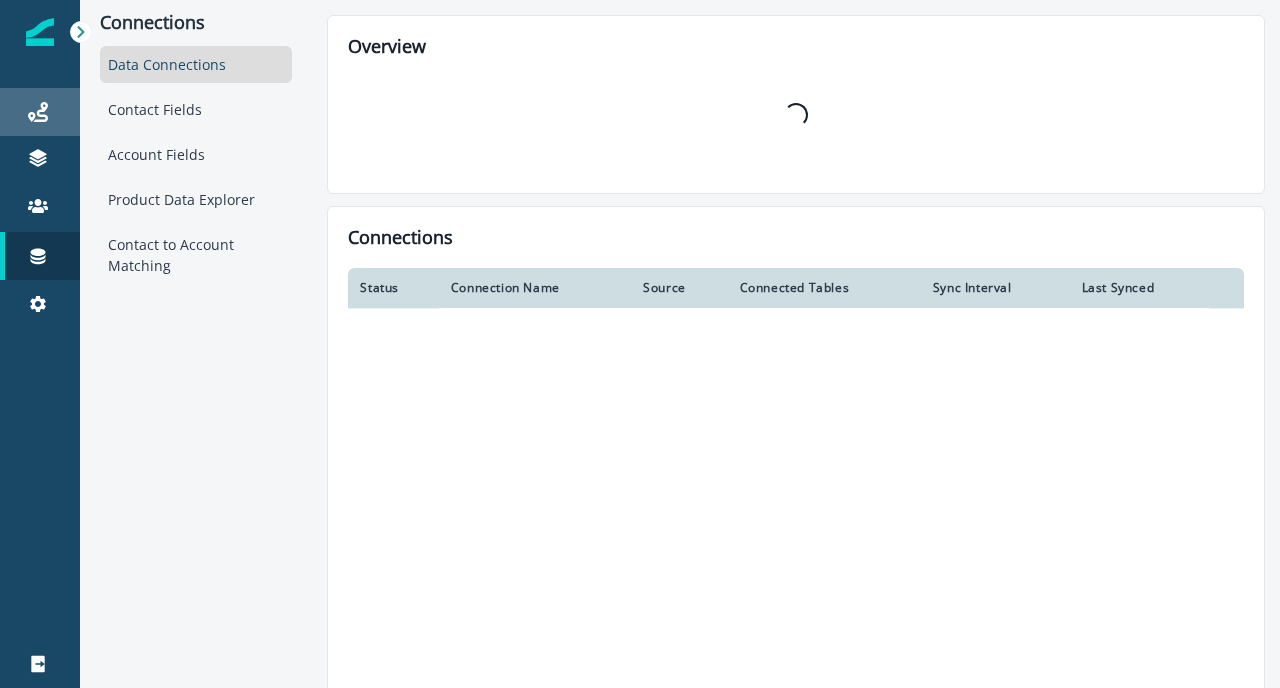 click on "Journeys" at bounding box center [40, 112] 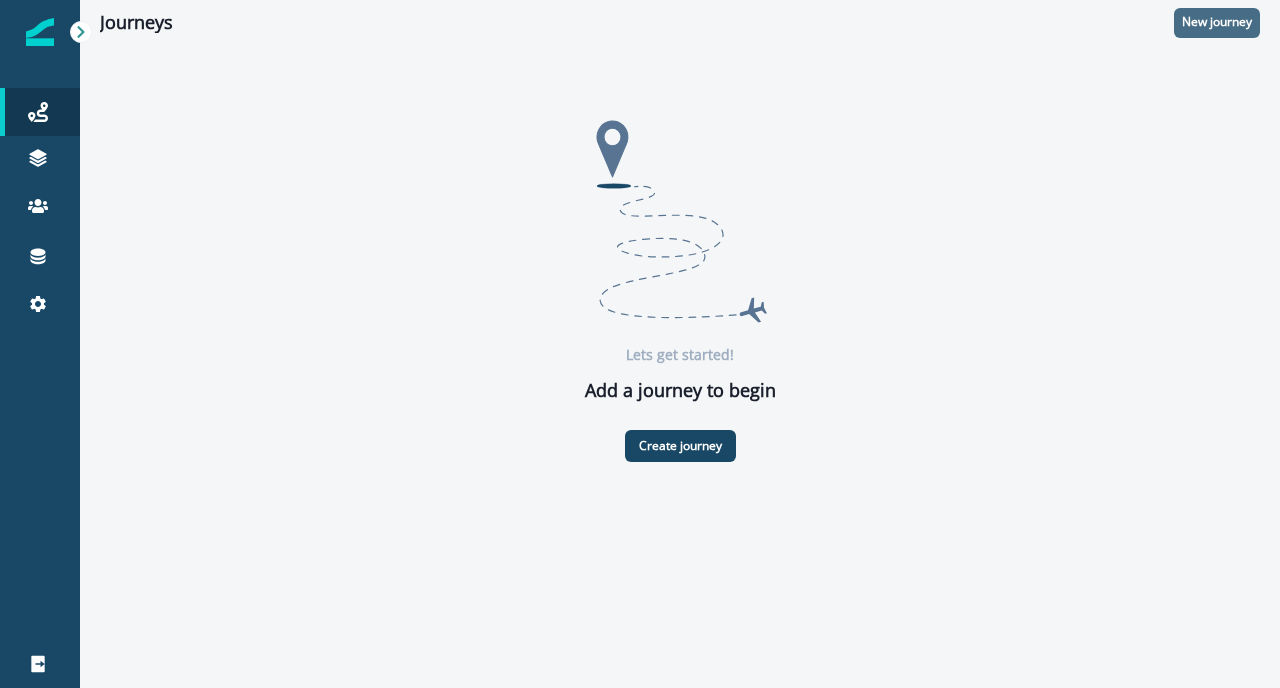 click on "New journey" at bounding box center [1217, 22] 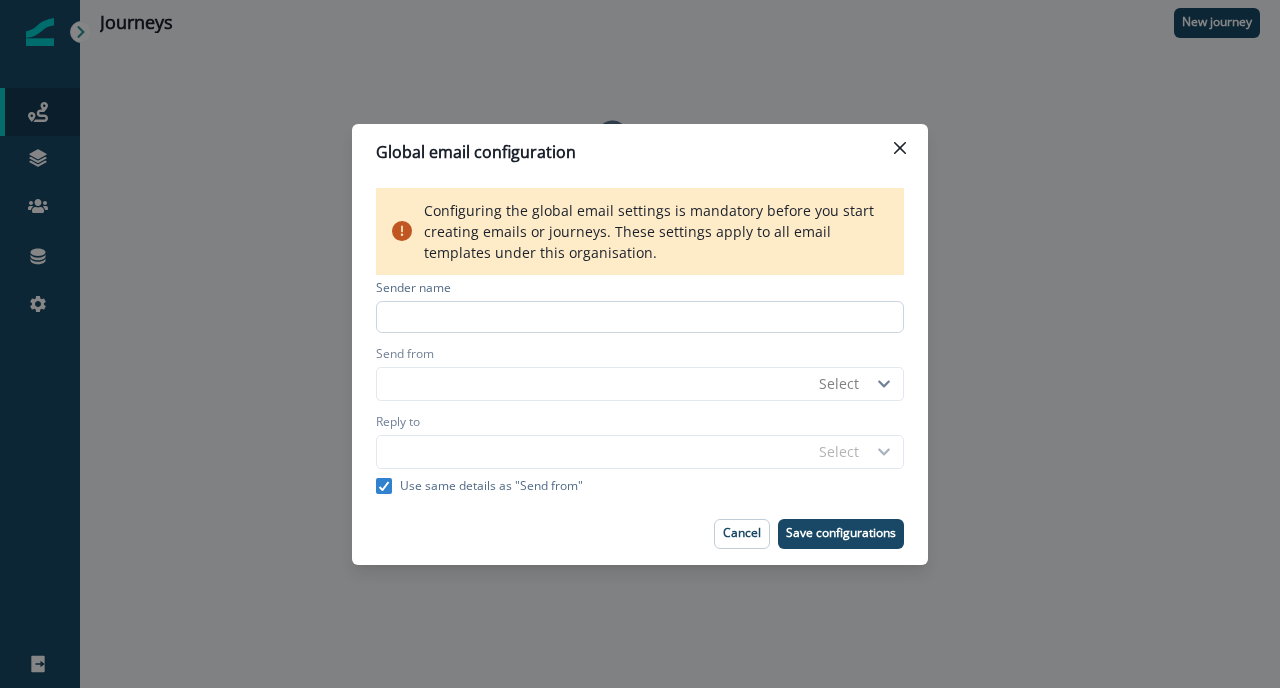 click at bounding box center (640, 317) 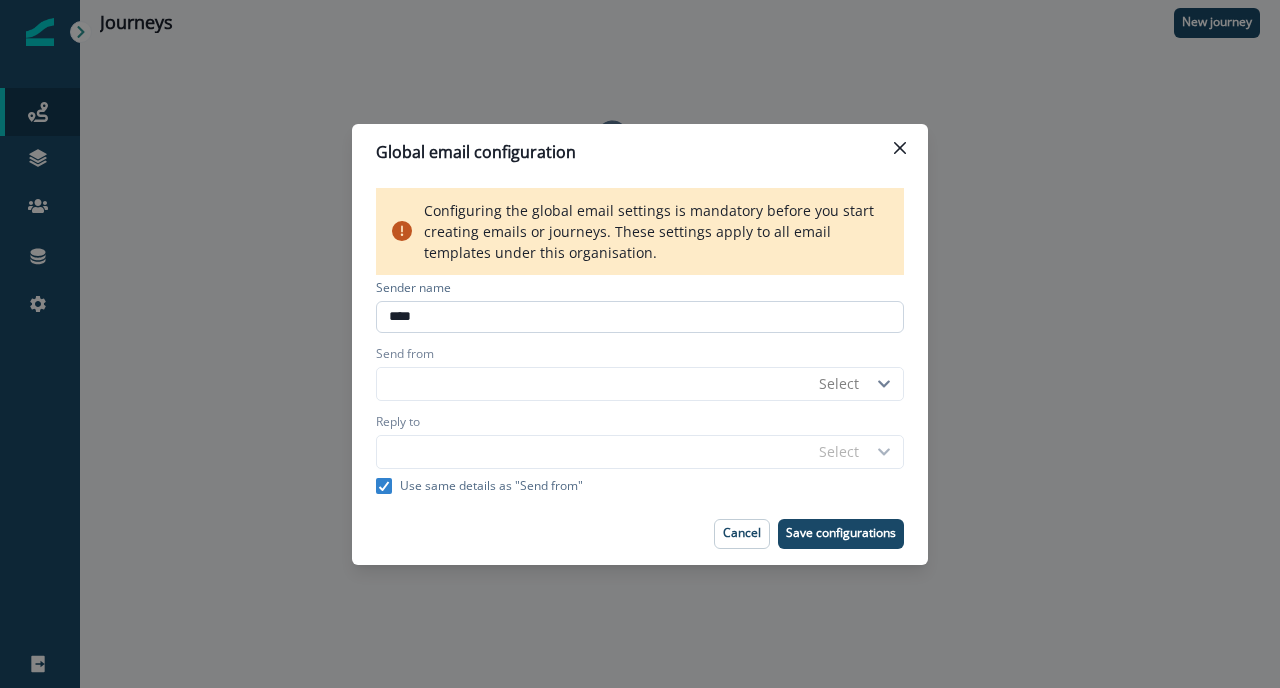 type on "****" 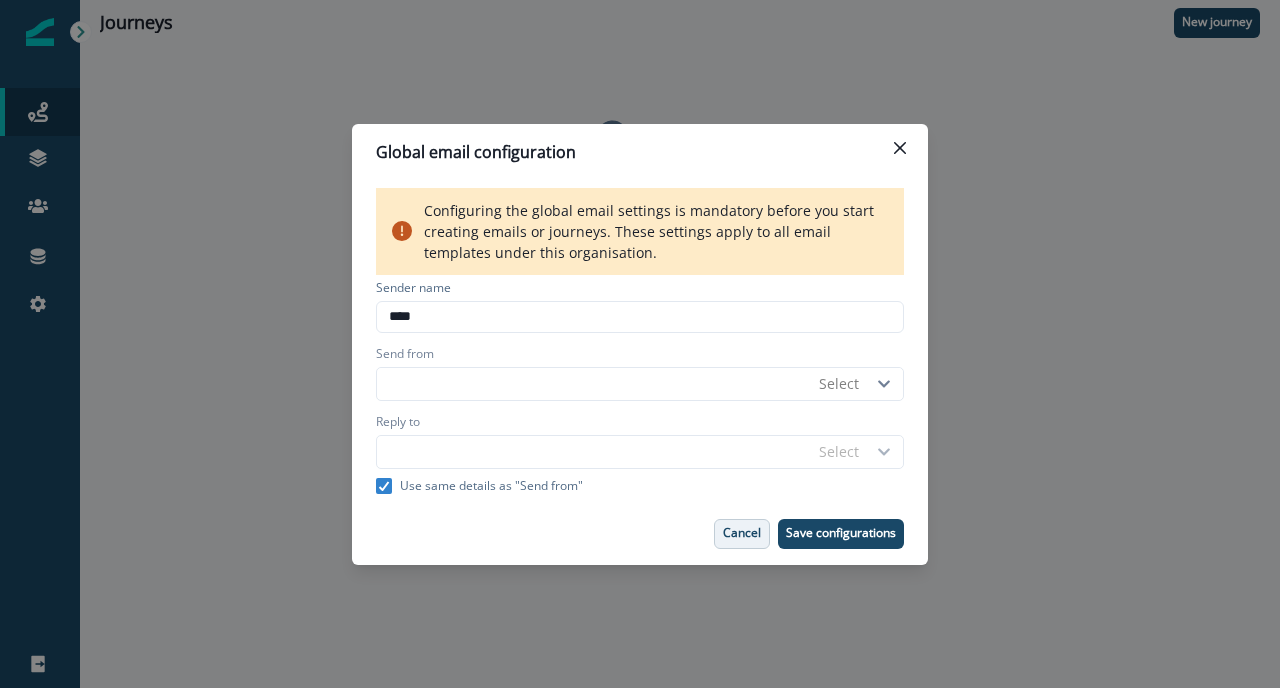 click on "Cancel" at bounding box center [742, 533] 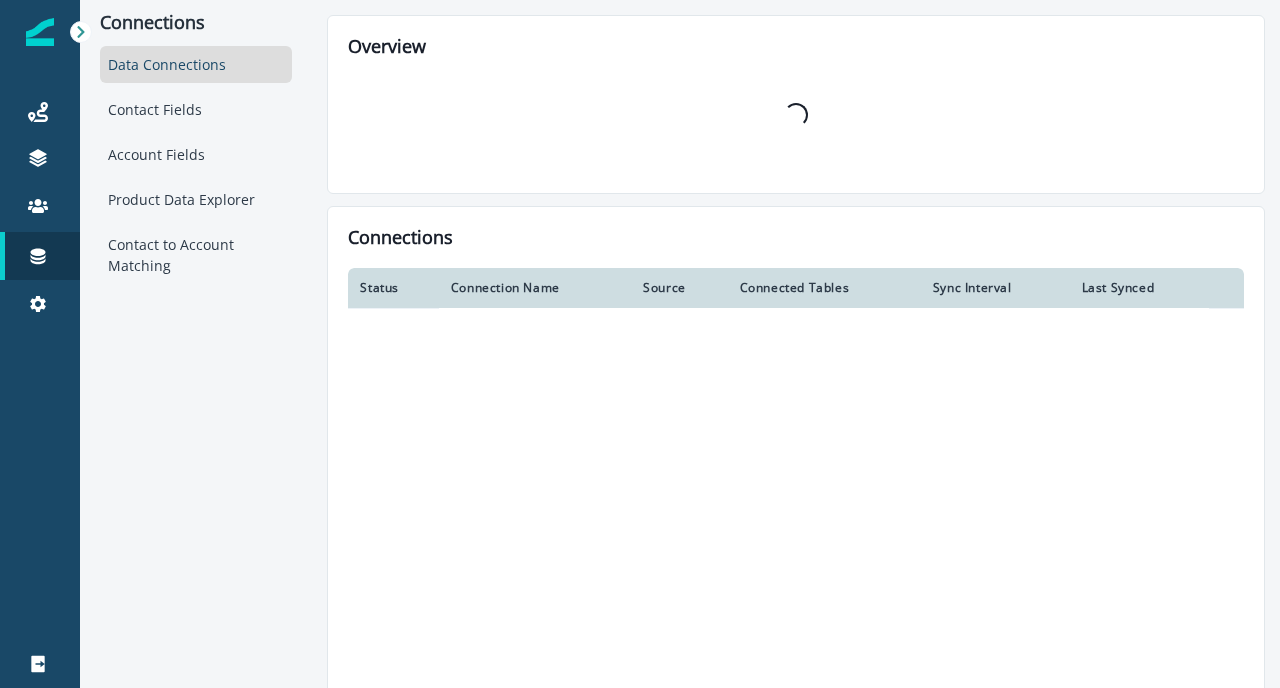 click at bounding box center (81, 32) 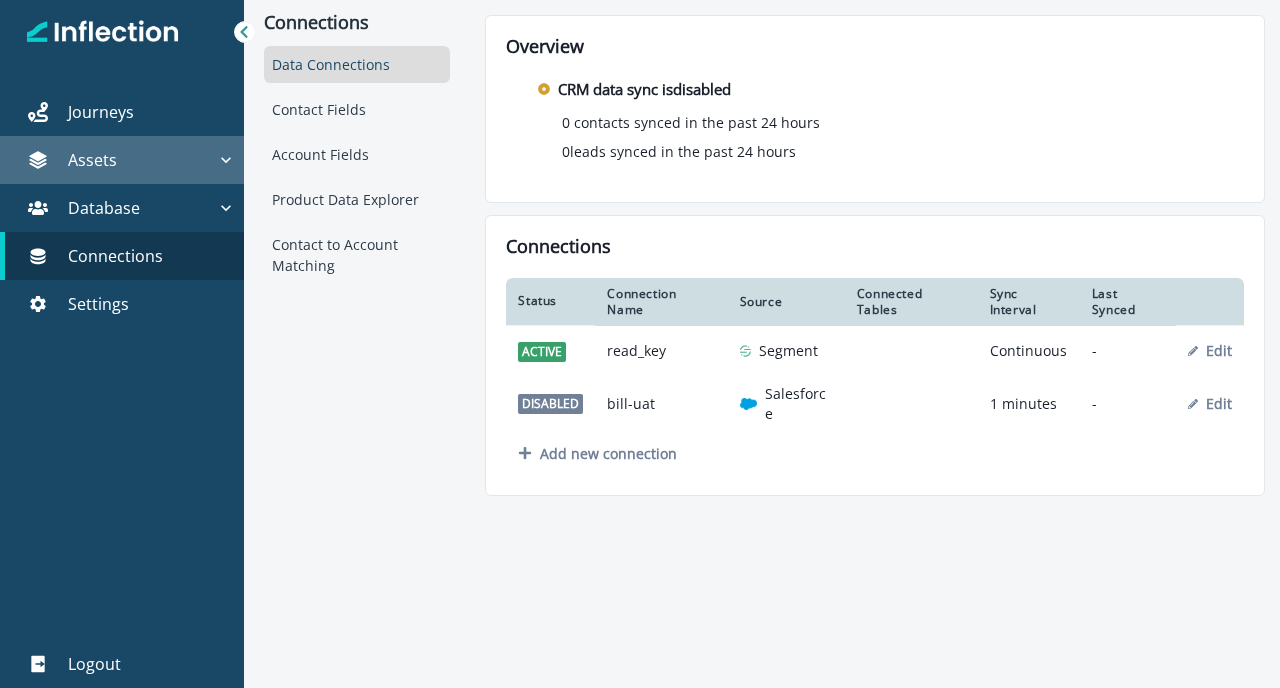 click on "Assets" at bounding box center (122, 160) 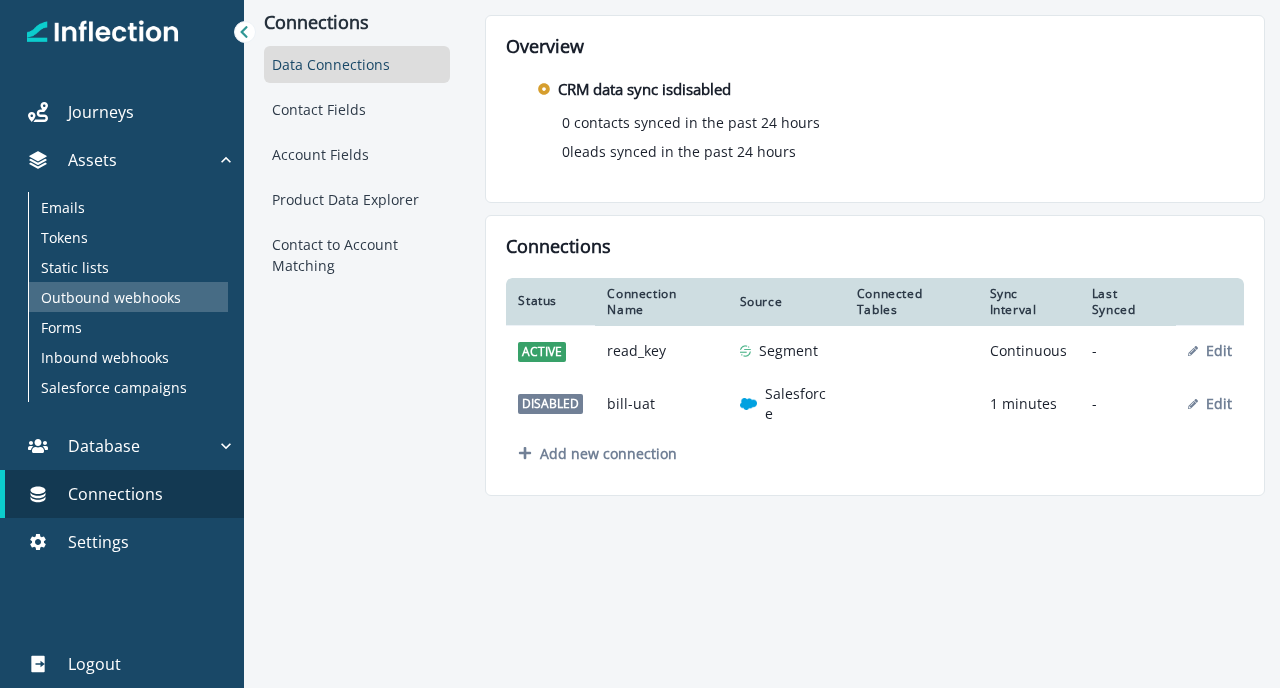 click on "Outbound webhooks" at bounding box center [111, 297] 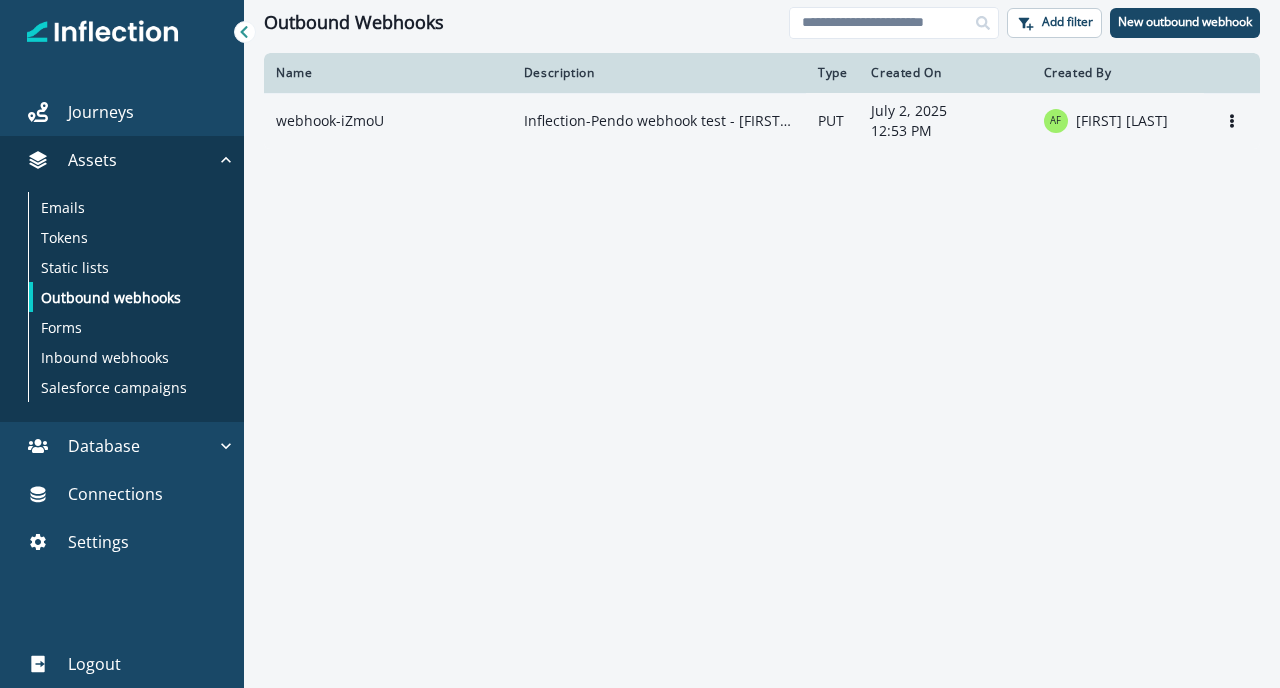 click on "webhook-iZmoU" at bounding box center (388, 121) 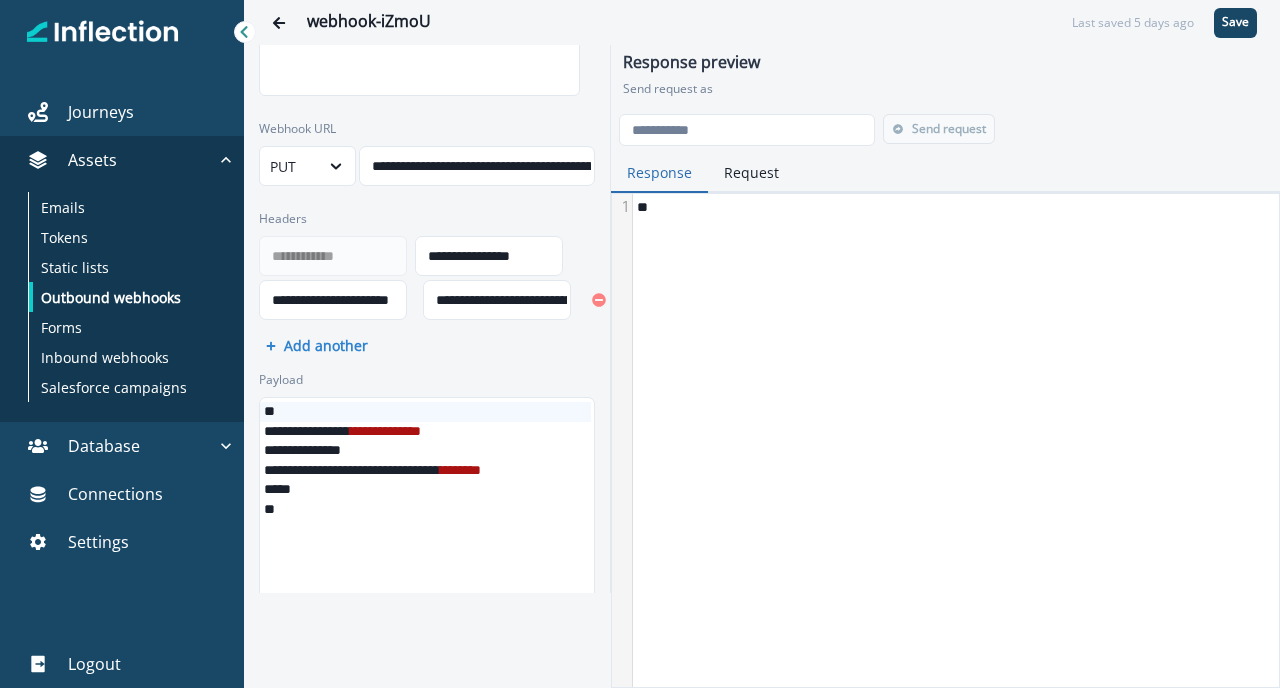scroll, scrollTop: 0, scrollLeft: 0, axis: both 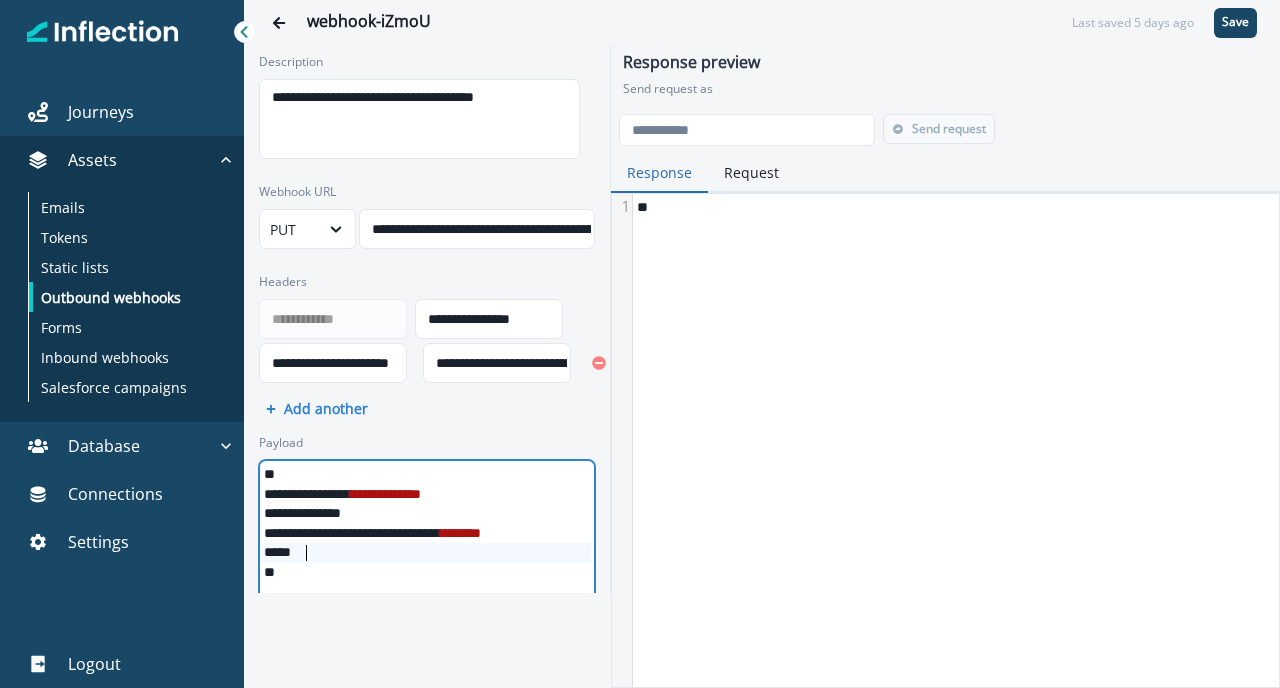 click on "*" at bounding box center [444, 553] 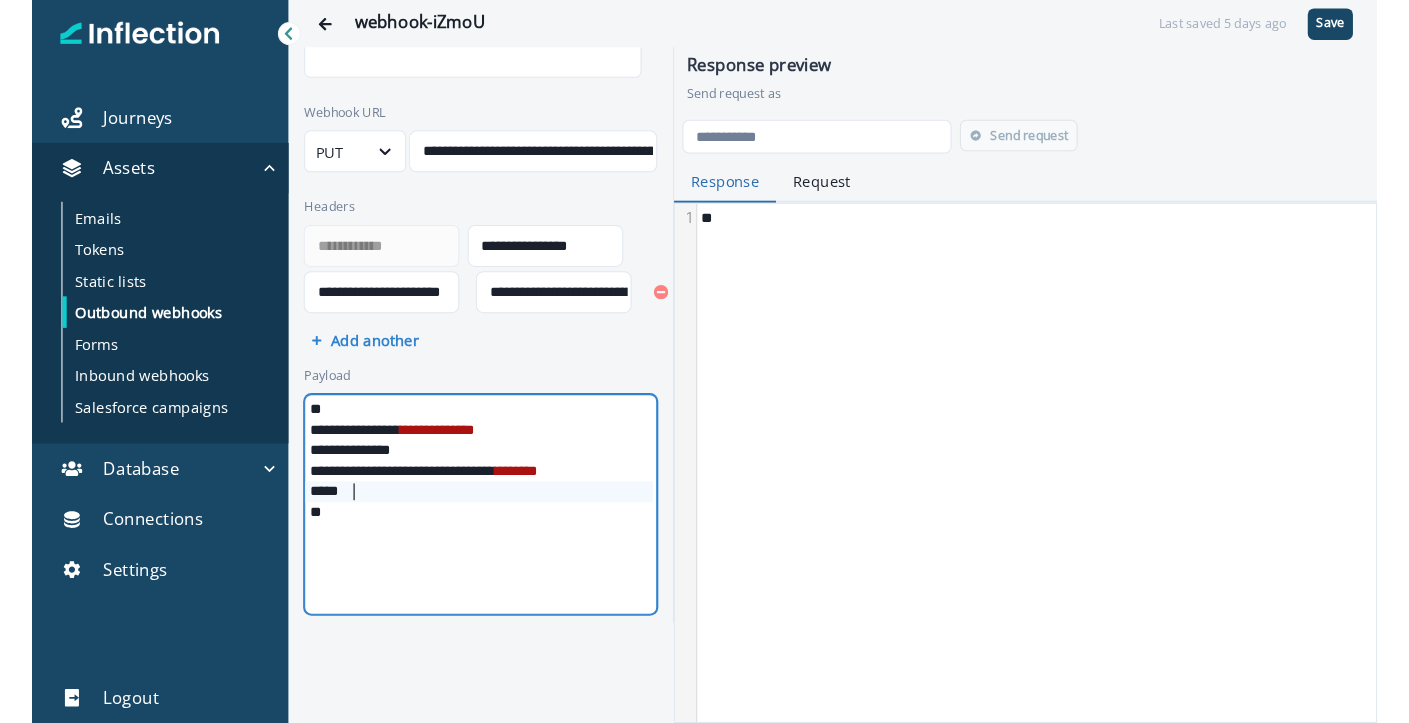 scroll, scrollTop: 100, scrollLeft: 0, axis: vertical 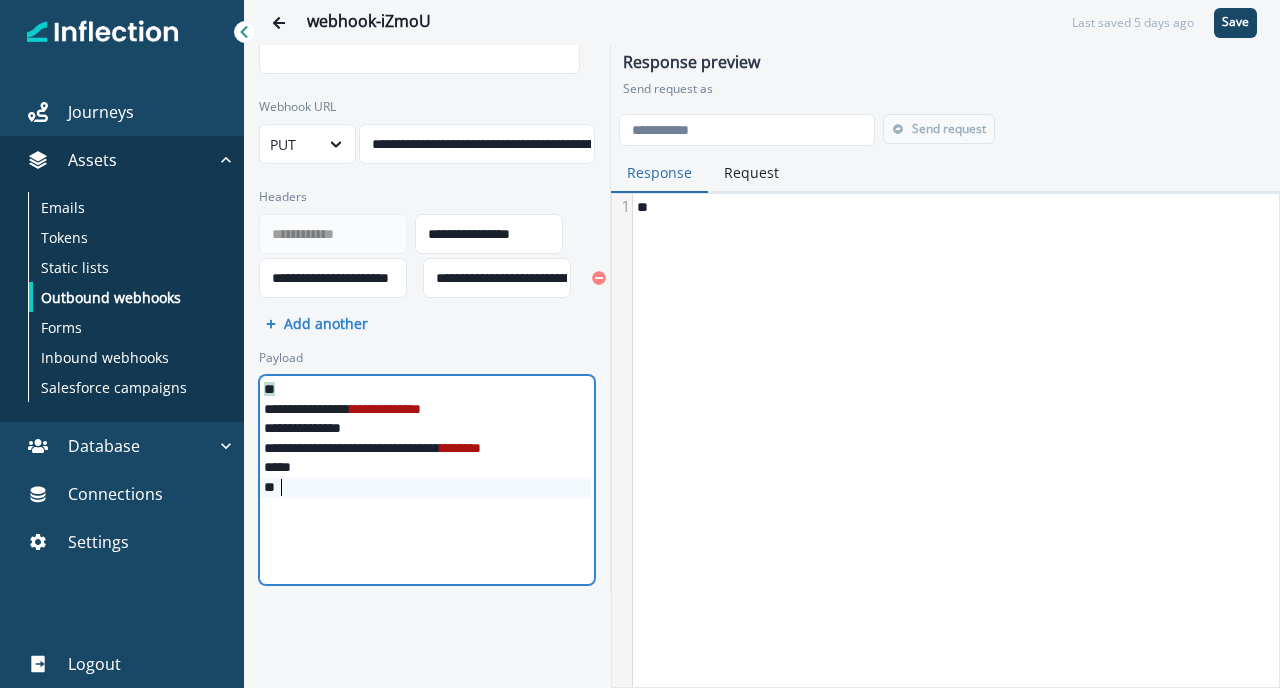 drag, startPoint x: 512, startPoint y: 491, endPoint x: 615, endPoint y: 488, distance: 103.04368 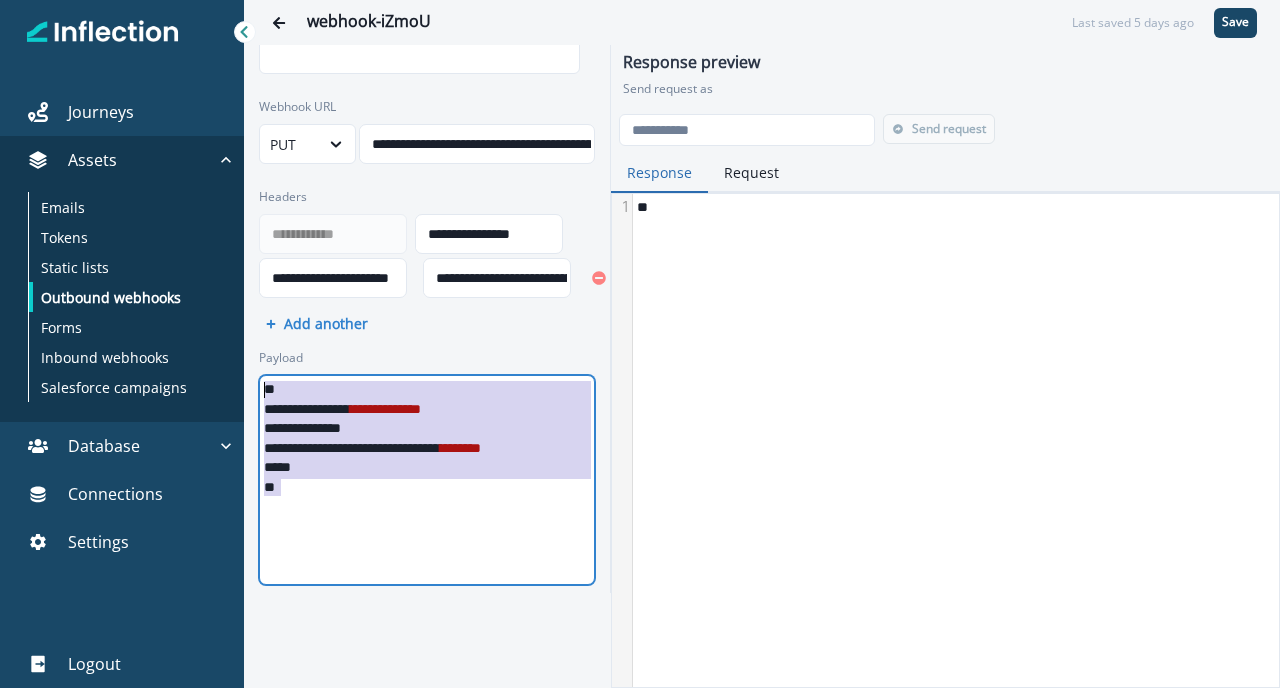 drag, startPoint x: 294, startPoint y: 479, endPoint x: 257, endPoint y: 336, distance: 147.70917 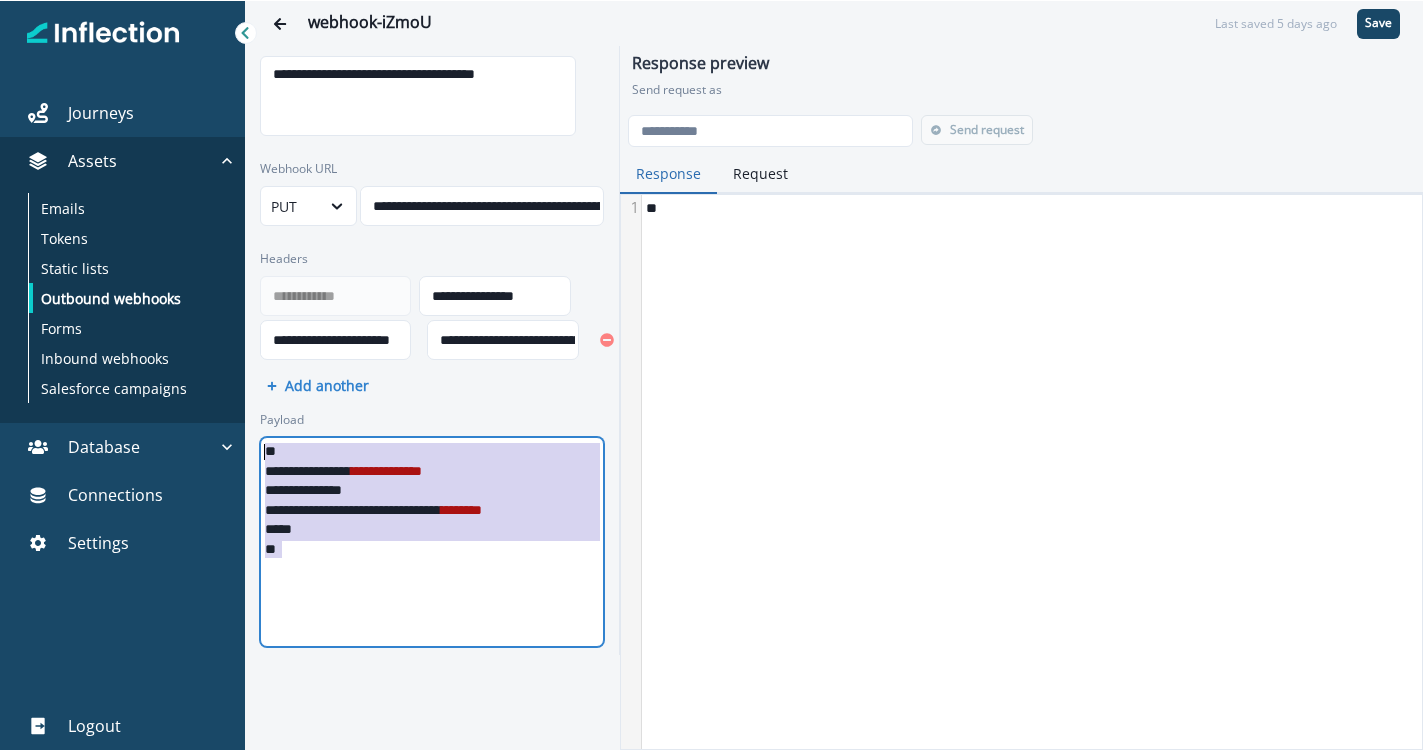 scroll, scrollTop: 38, scrollLeft: 0, axis: vertical 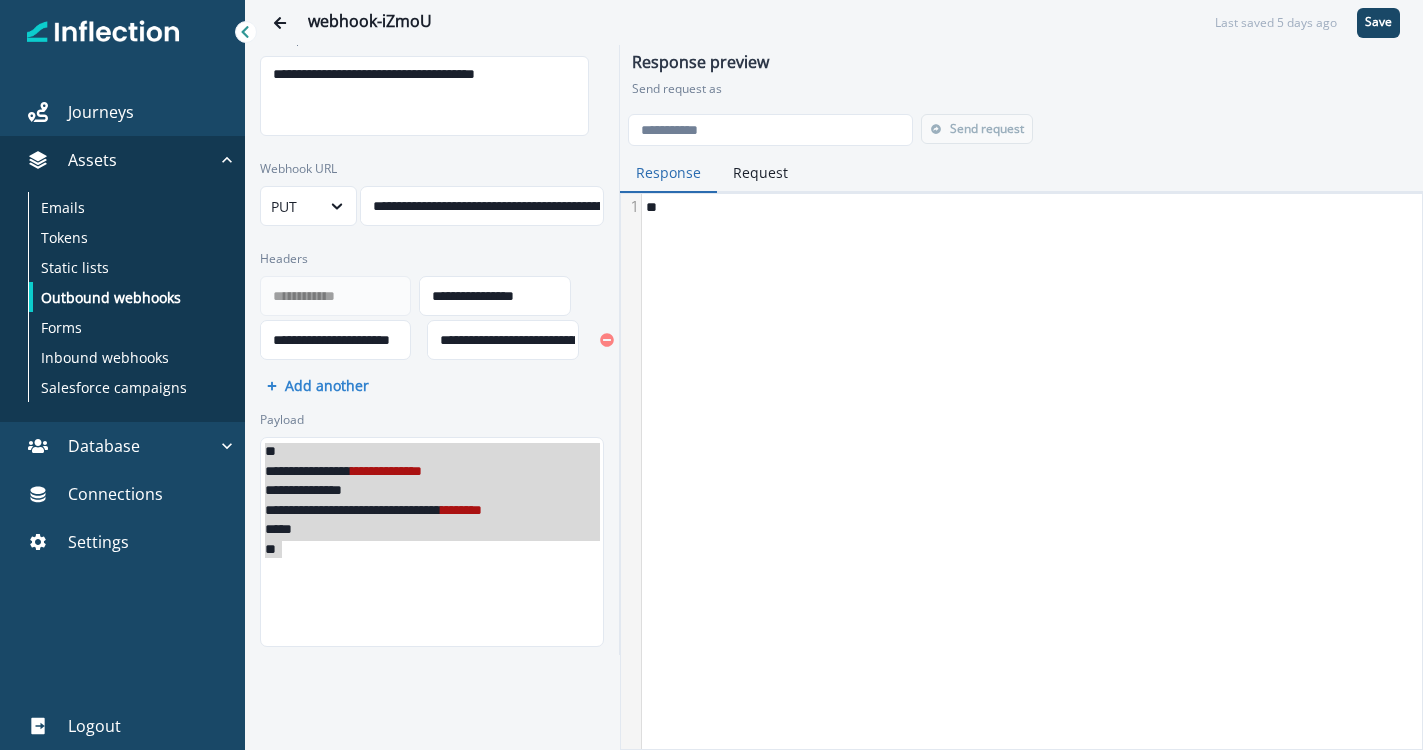 click on "**********" at bounding box center (445, 542) 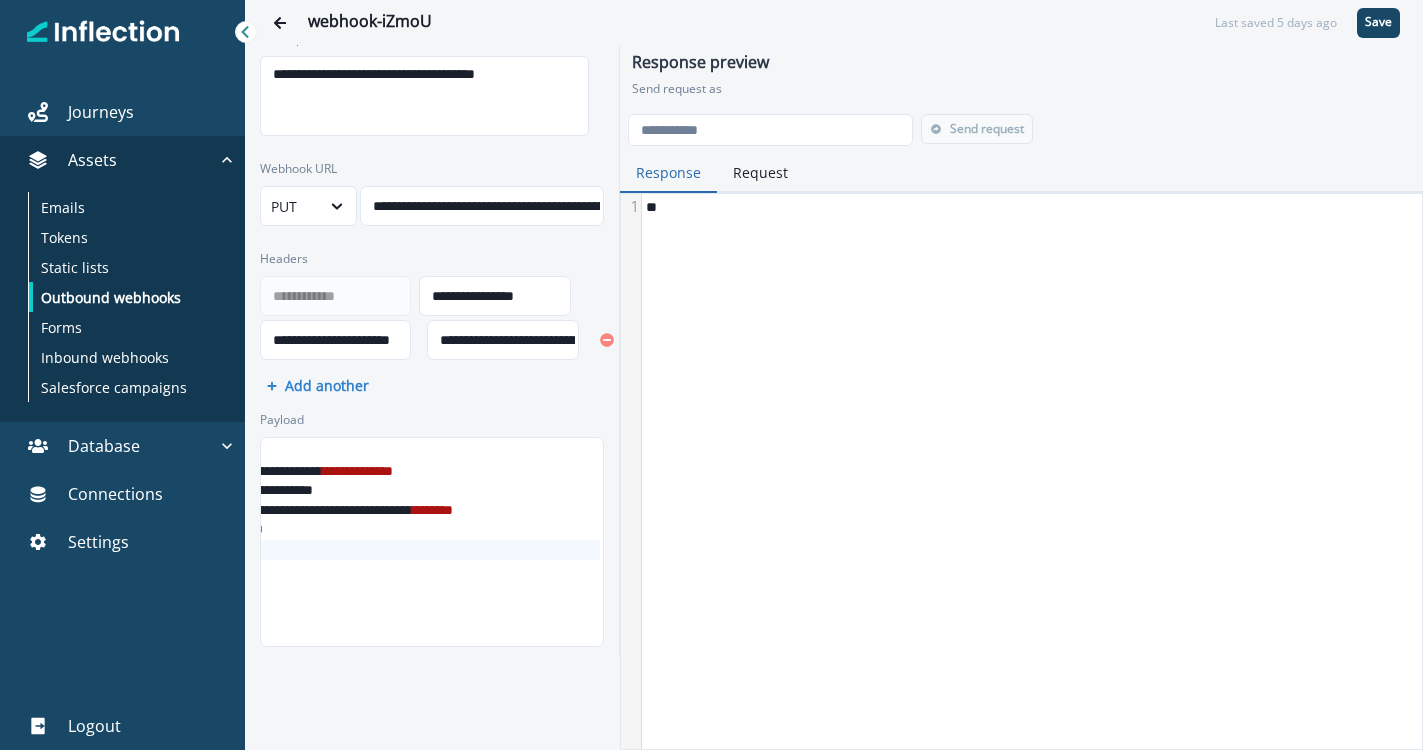 scroll, scrollTop: 0, scrollLeft: 0, axis: both 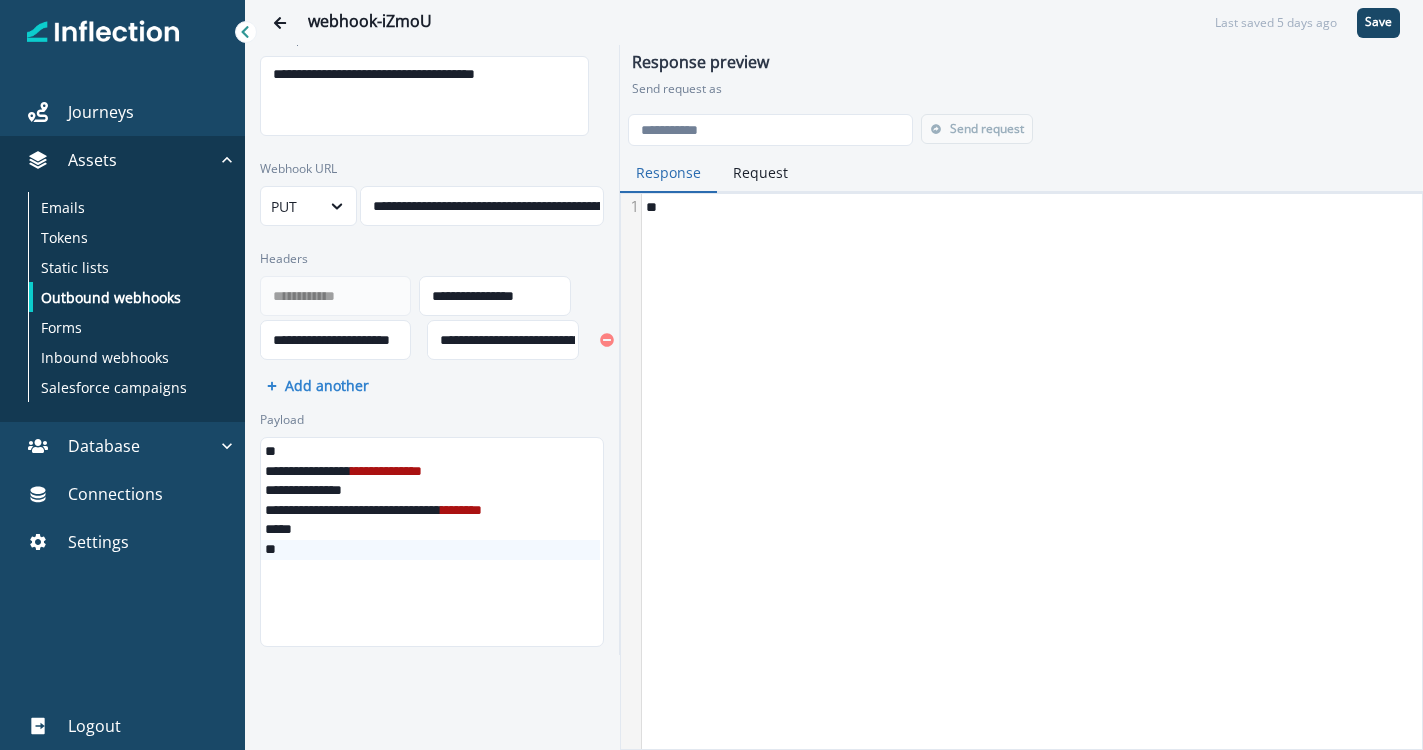 click on "**" at bounding box center [1030, 471] 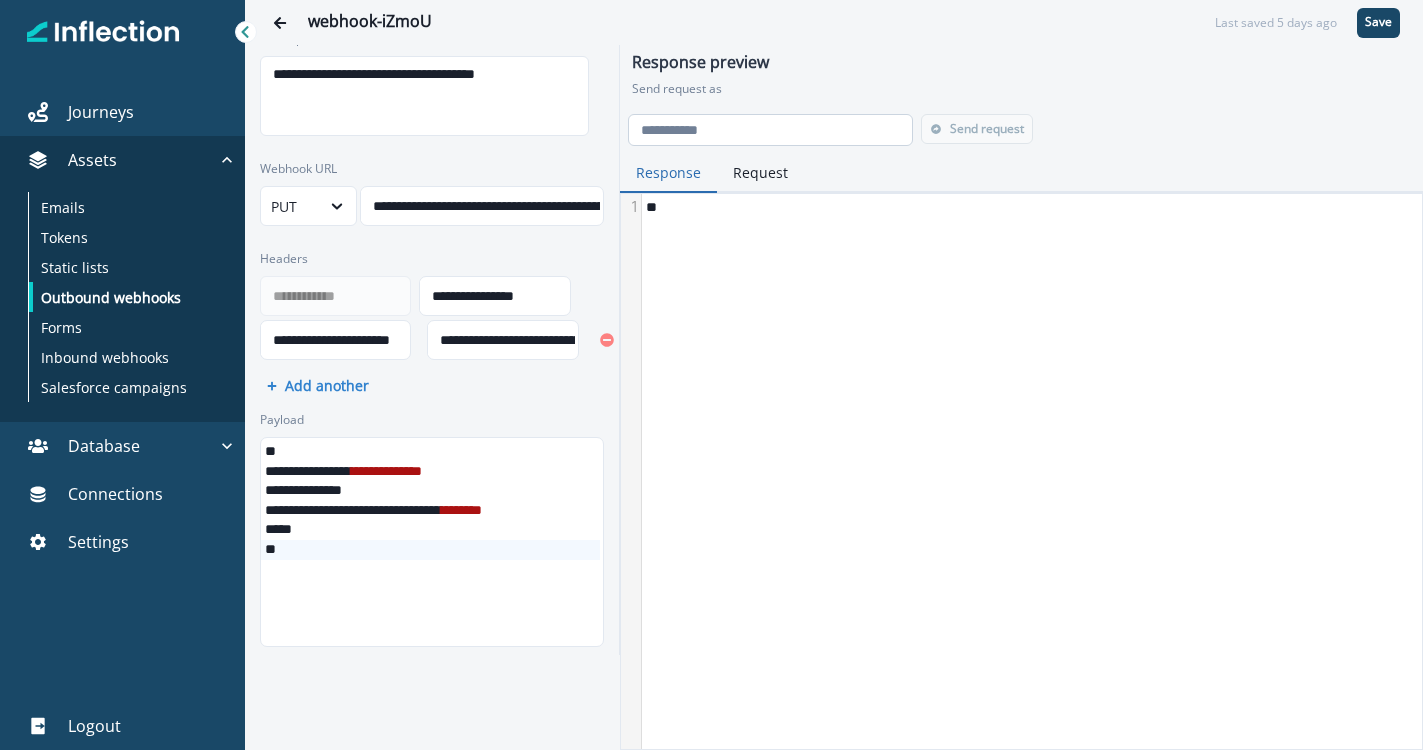 click at bounding box center [770, 130] 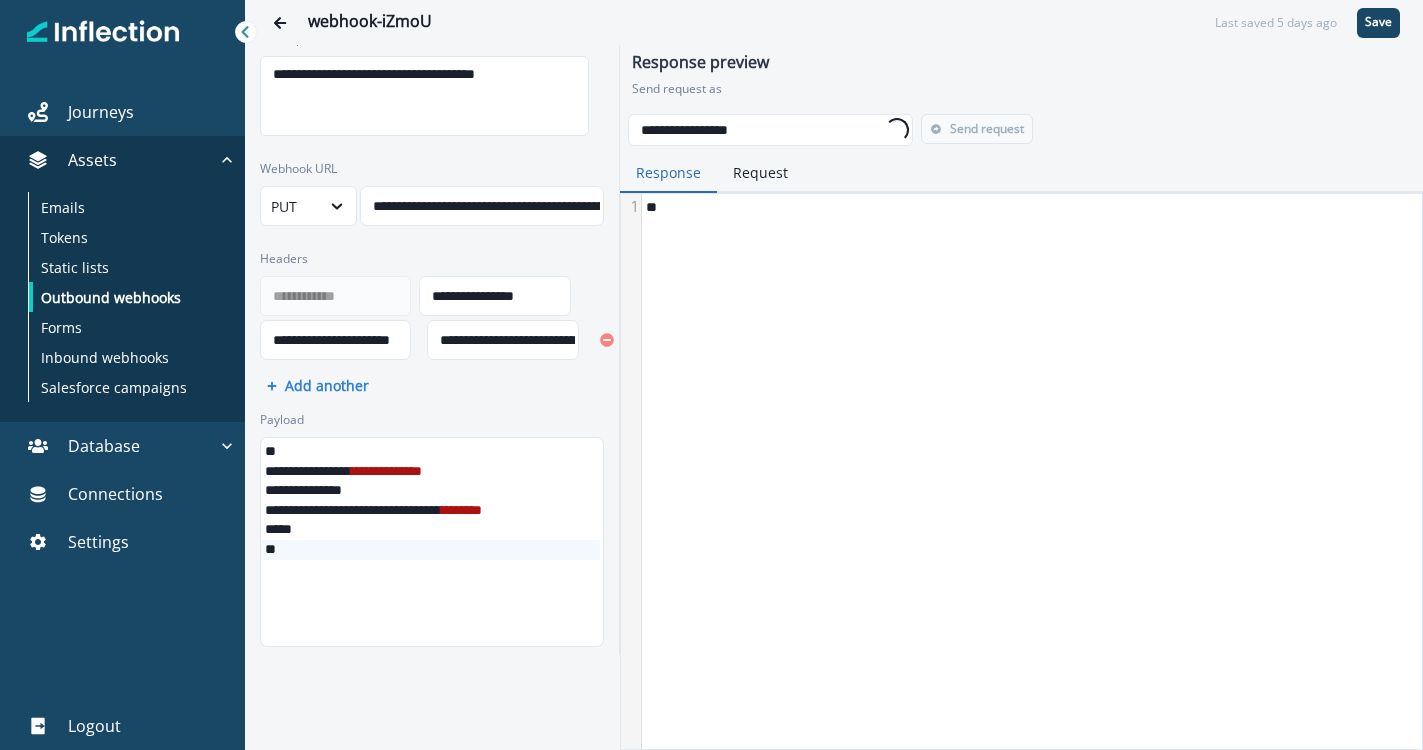 click on "* *" at bounding box center [1030, 471] 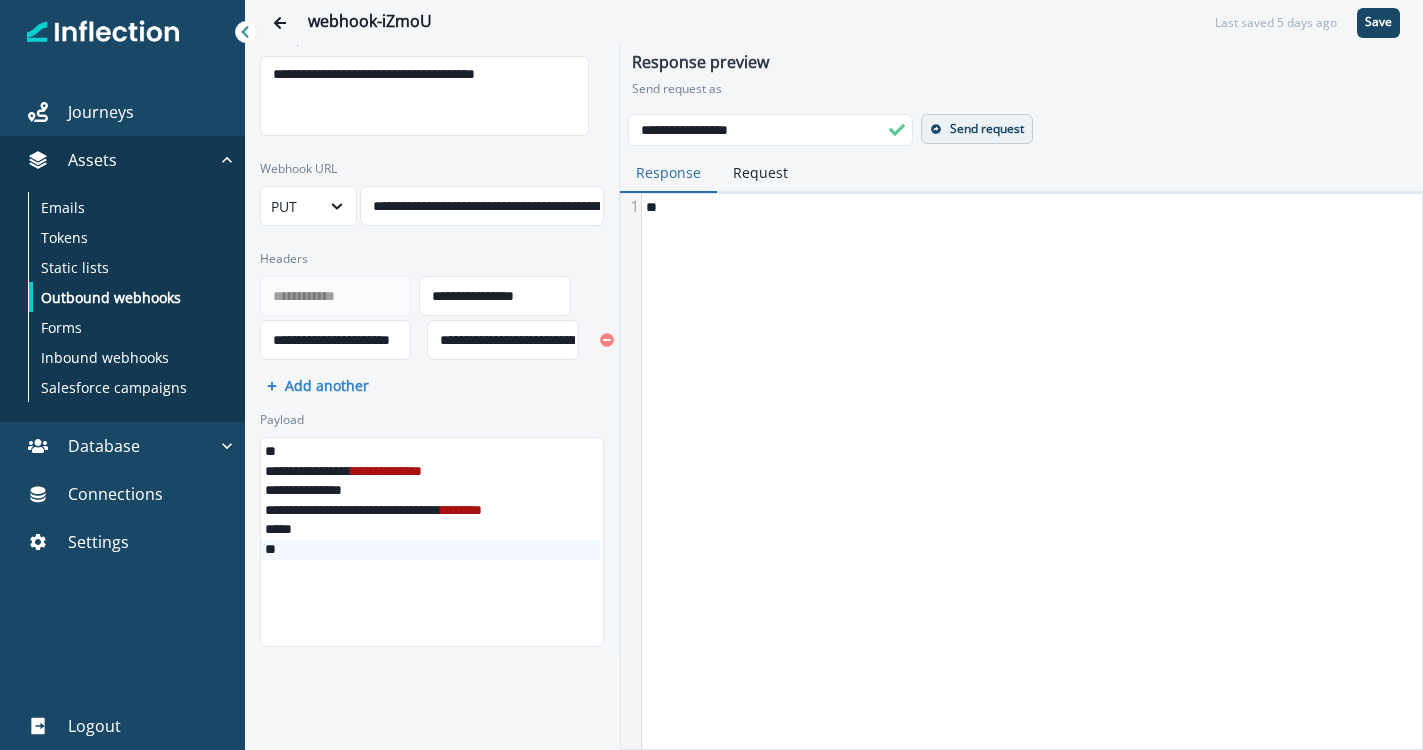 click on "Send request" at bounding box center (987, 129) 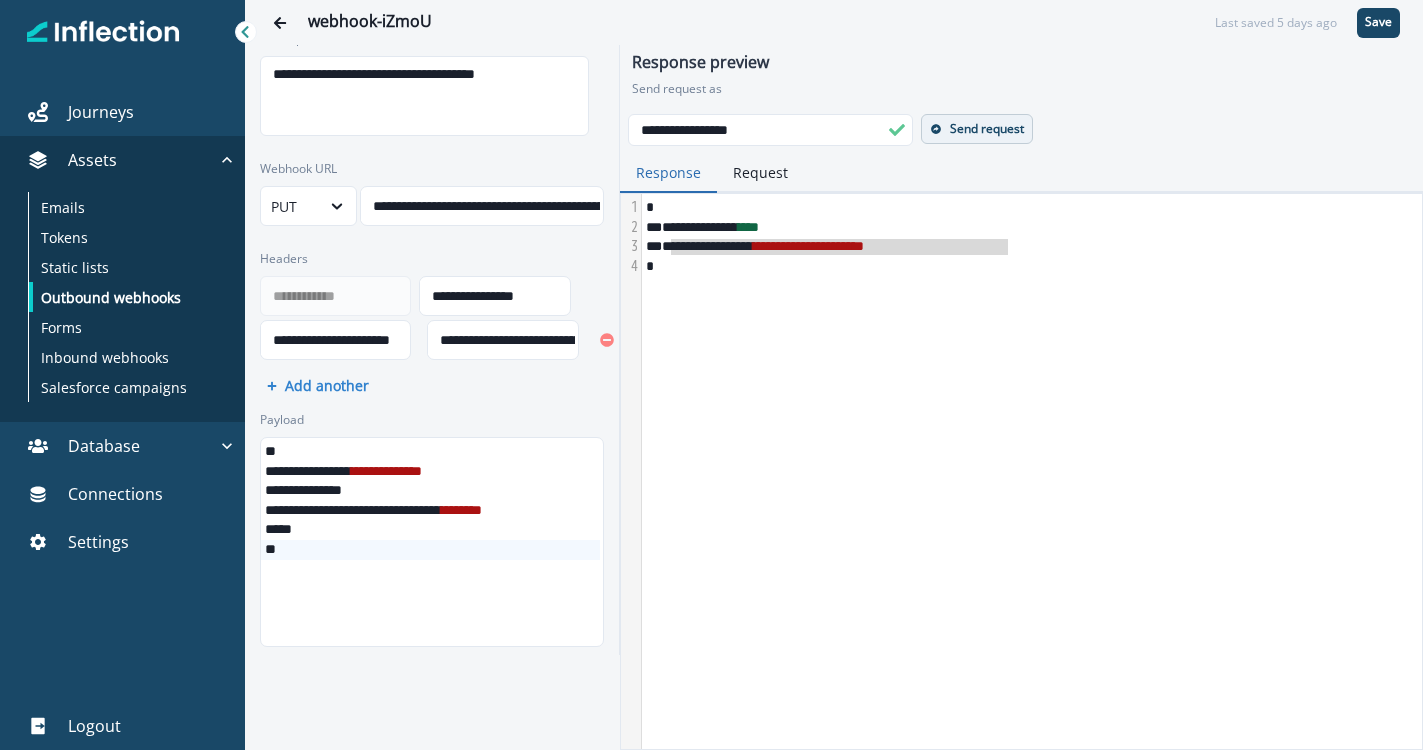 drag, startPoint x: 1024, startPoint y: 243, endPoint x: 672, endPoint y: 249, distance: 352.05115 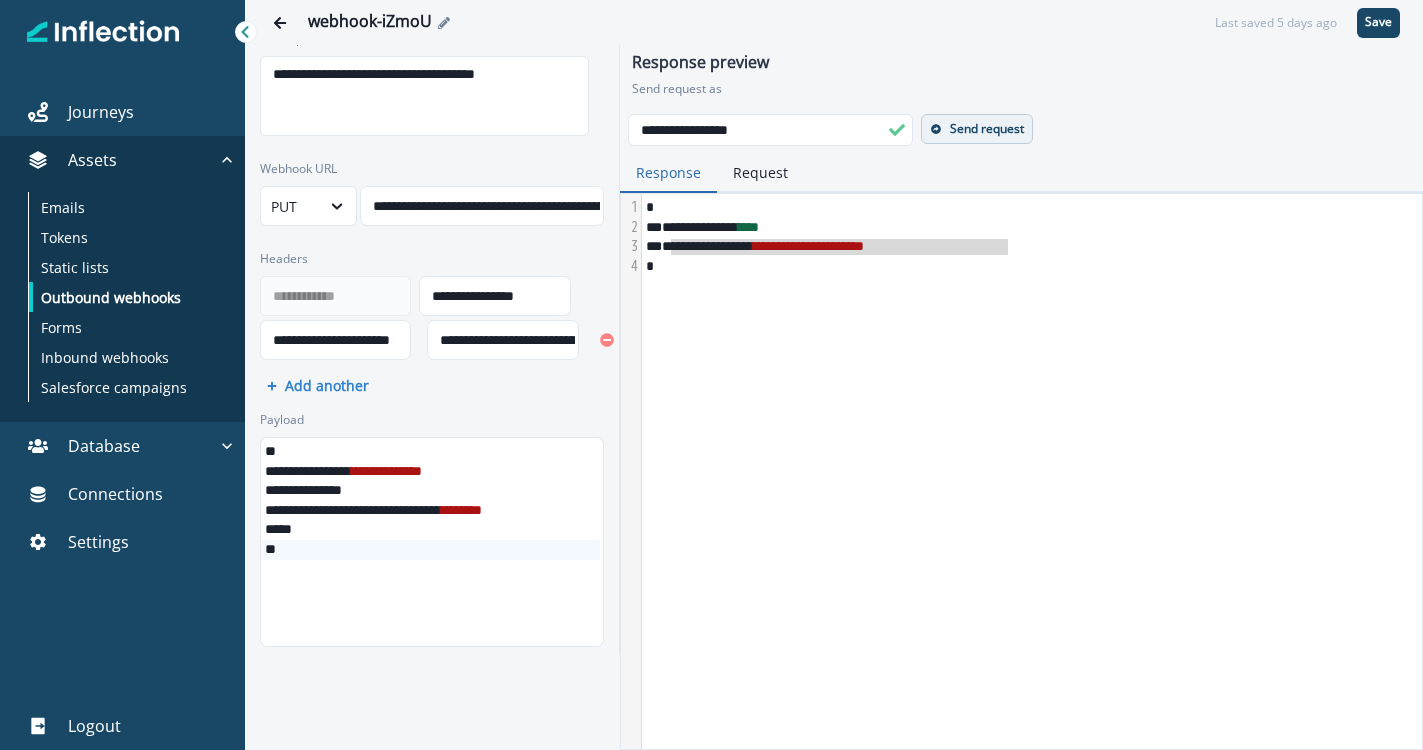 copy on "**********" 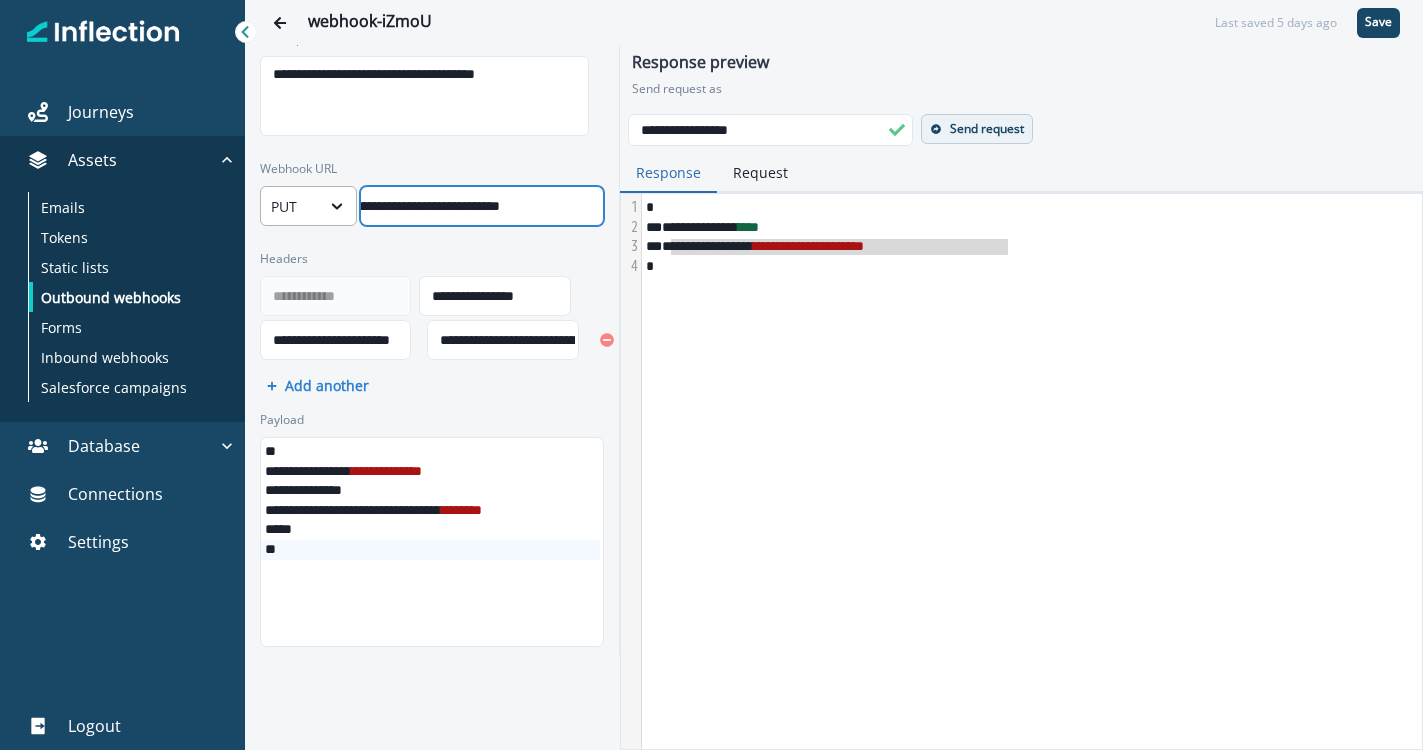scroll, scrollTop: 10, scrollLeft: 7, axis: both 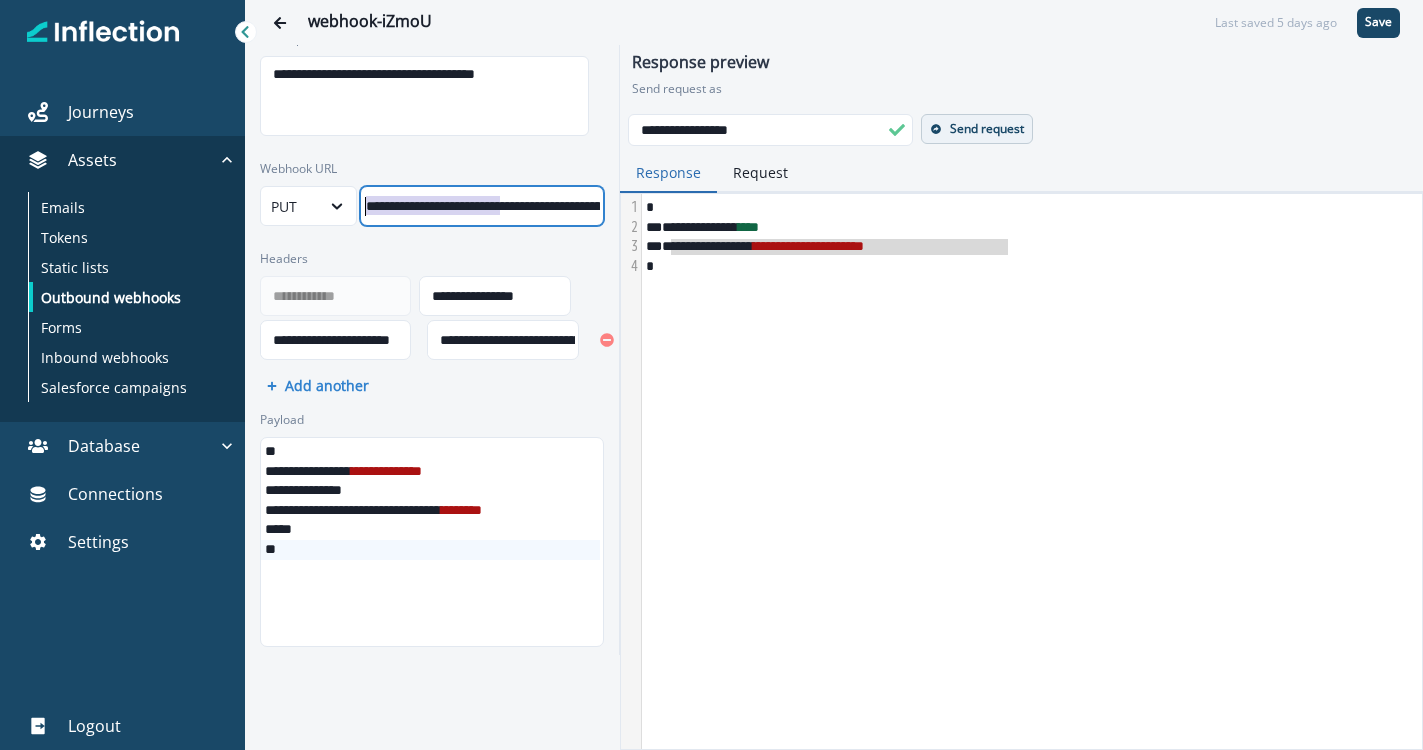 drag, startPoint x: 509, startPoint y: 187, endPoint x: 272, endPoint y: 168, distance: 237.76038 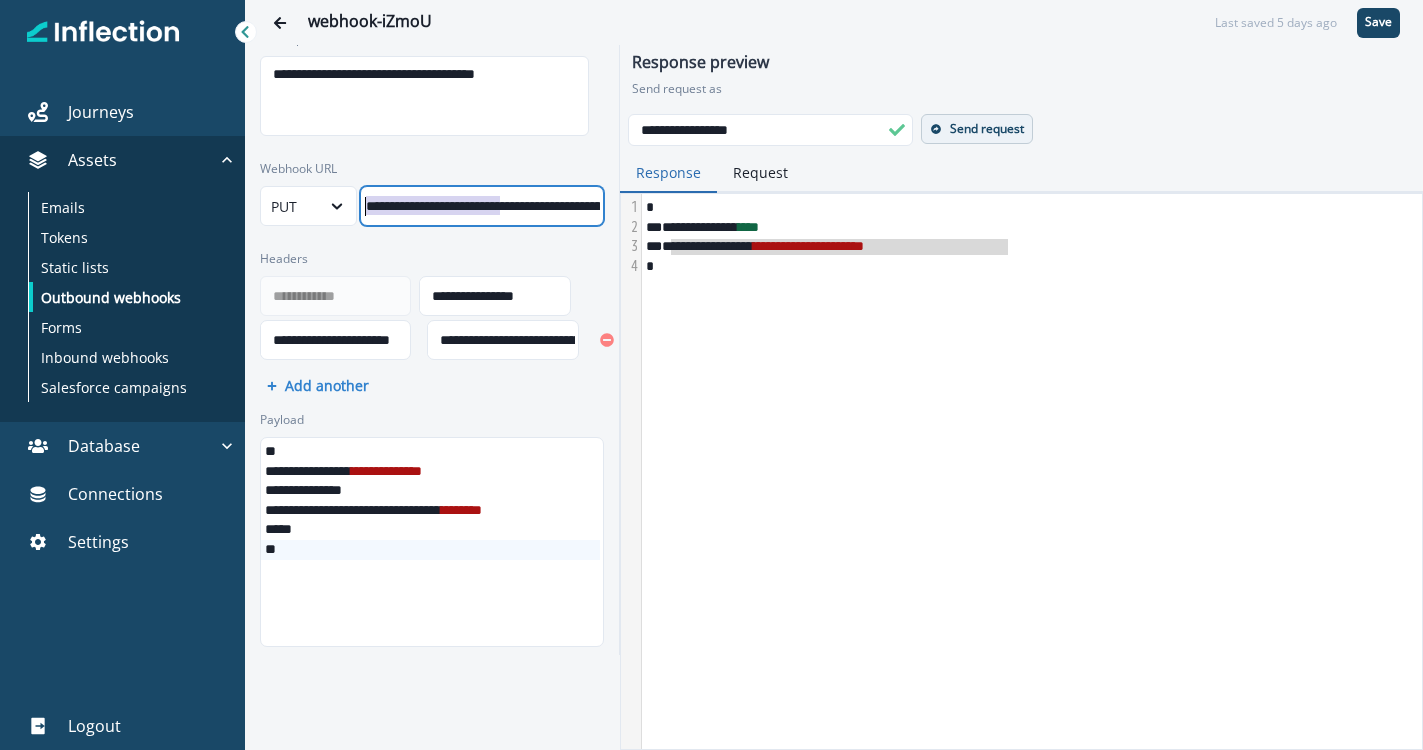 click on "**********" at bounding box center (432, 193) 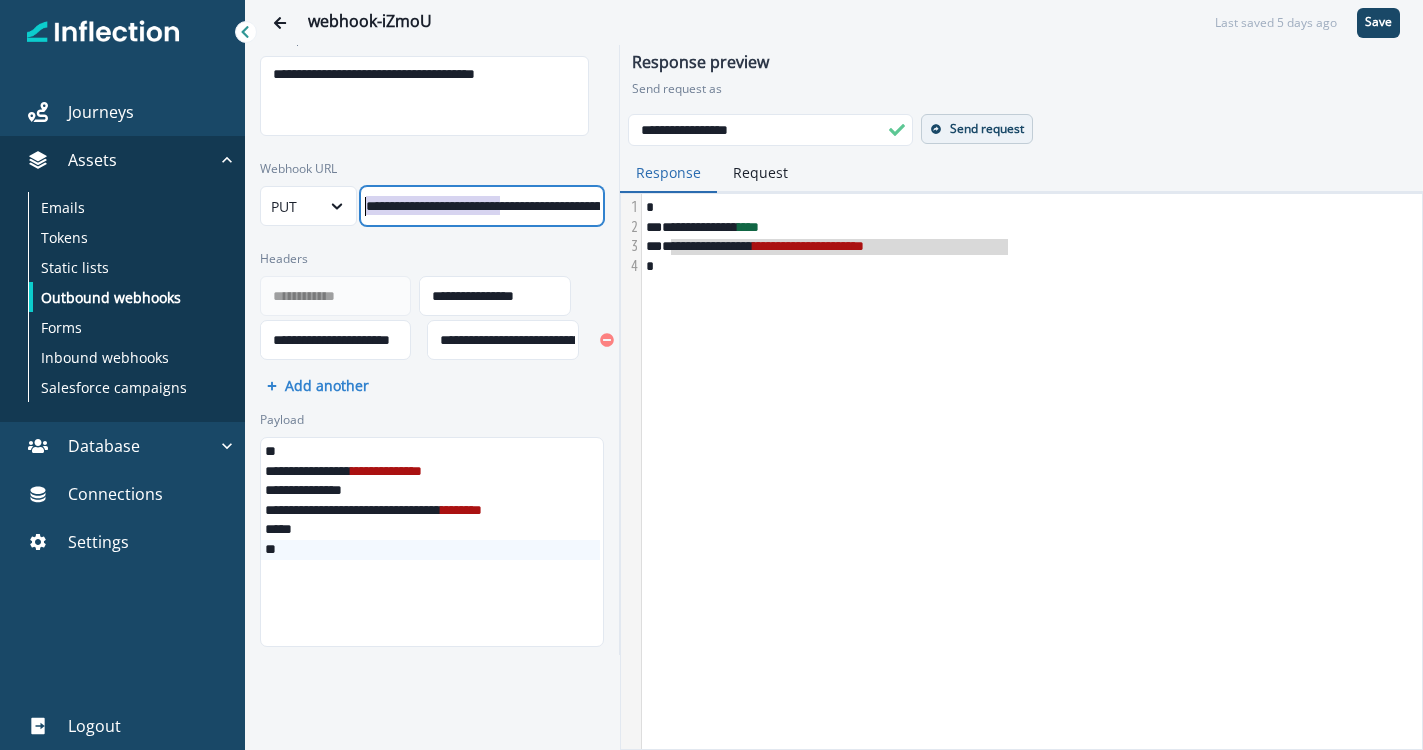 click on "**********" at bounding box center (445, 491) 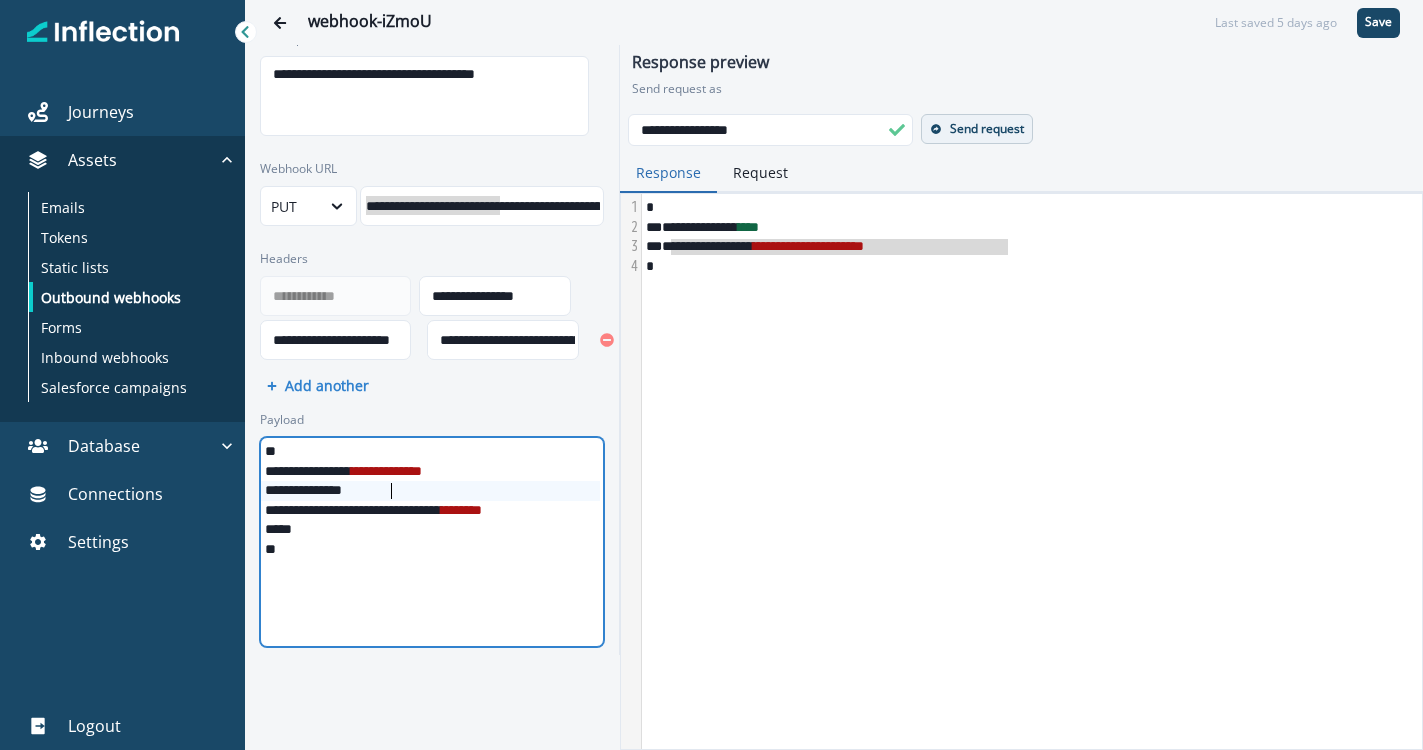 click on "********* *" at bounding box center [445, 491] 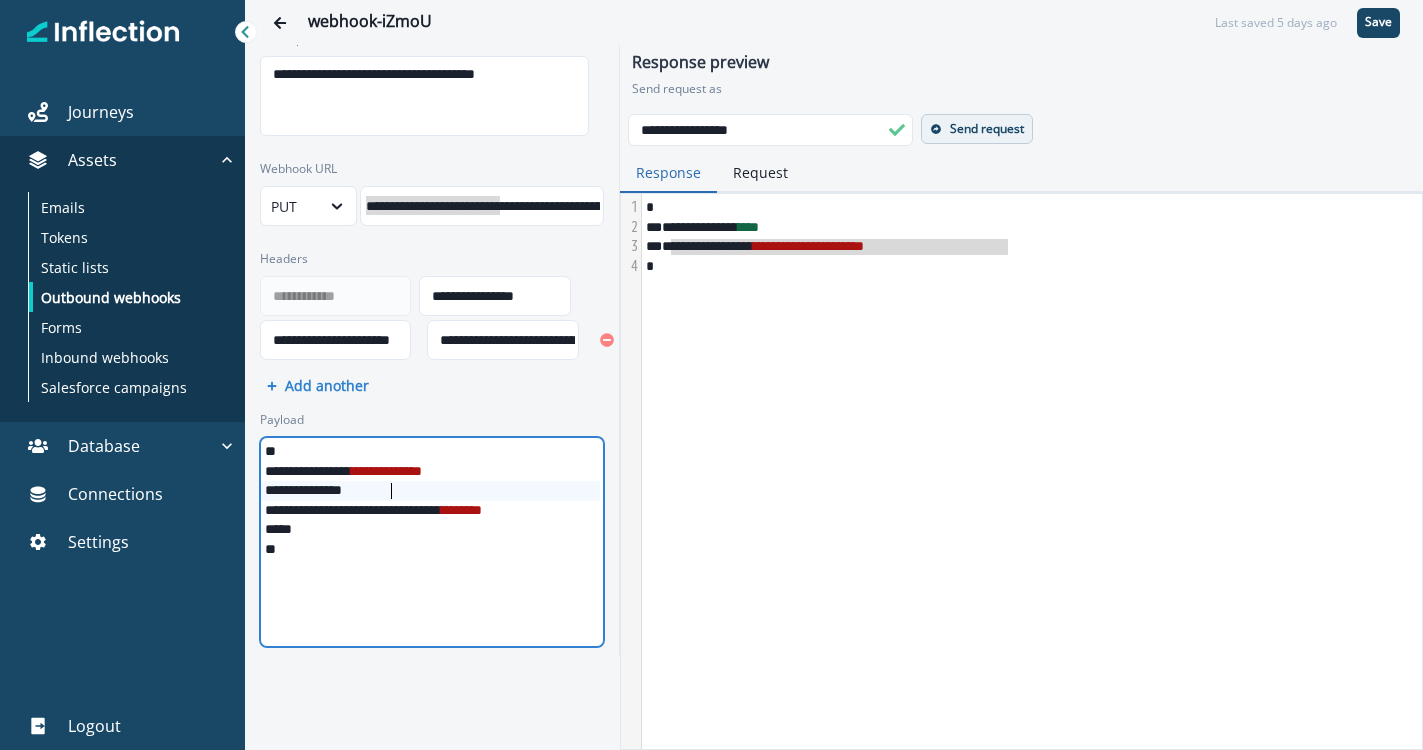 click on "**********" at bounding box center [445, 511] 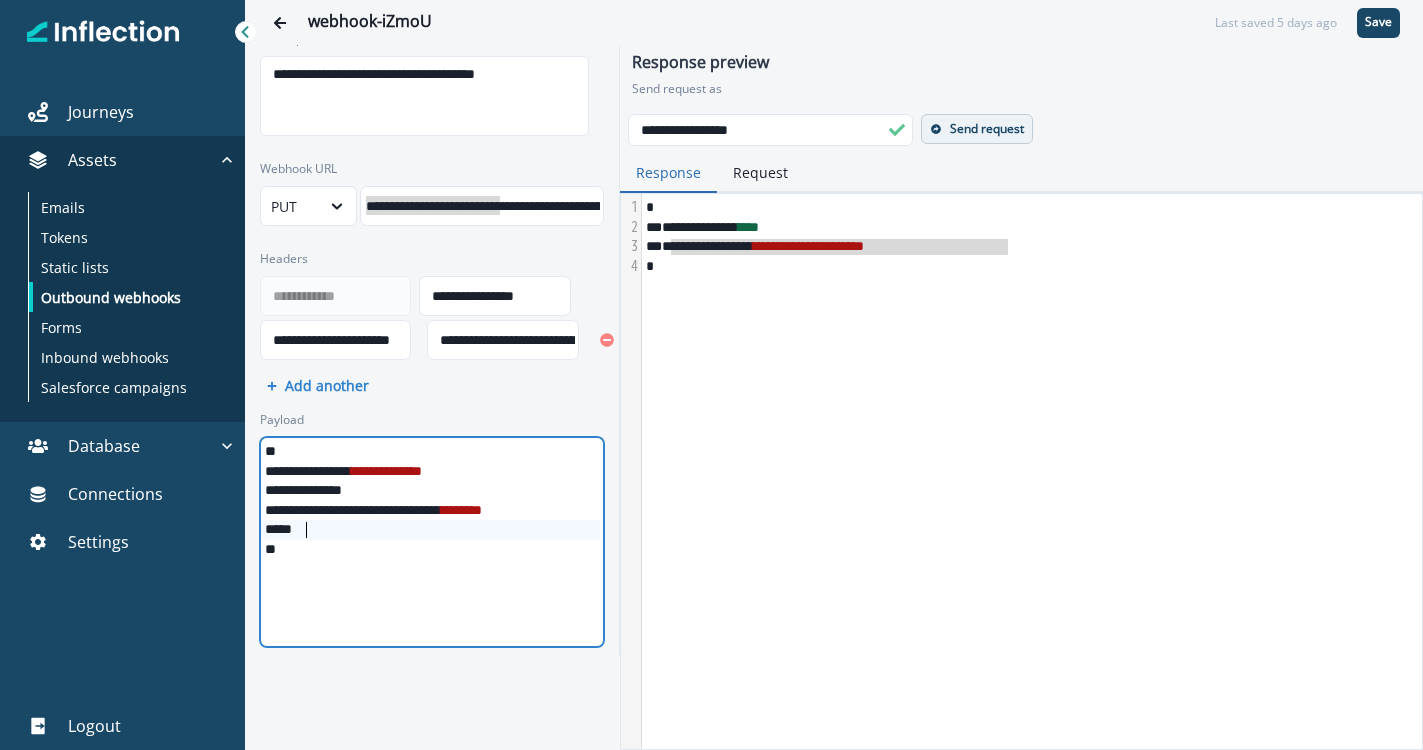 click on "*" at bounding box center (445, 530) 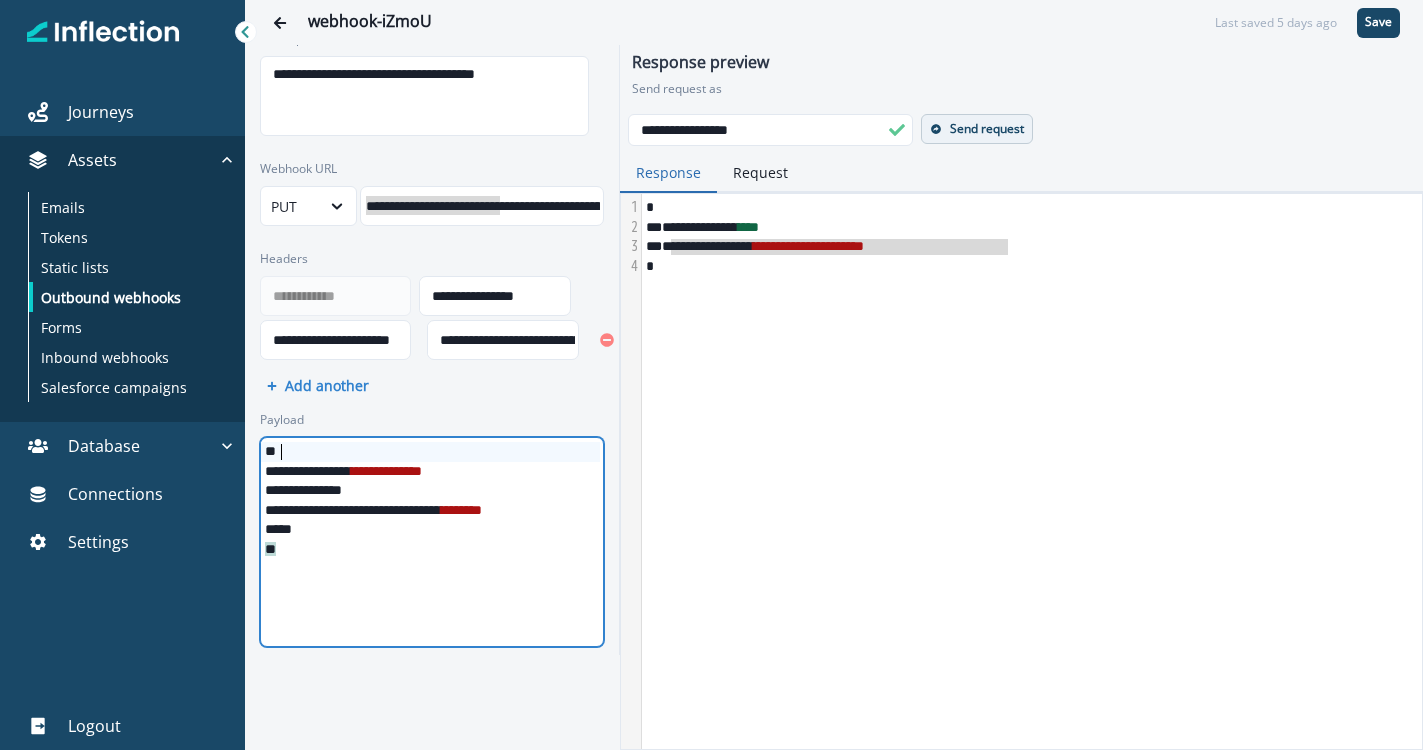click on "* *" at bounding box center (445, 452) 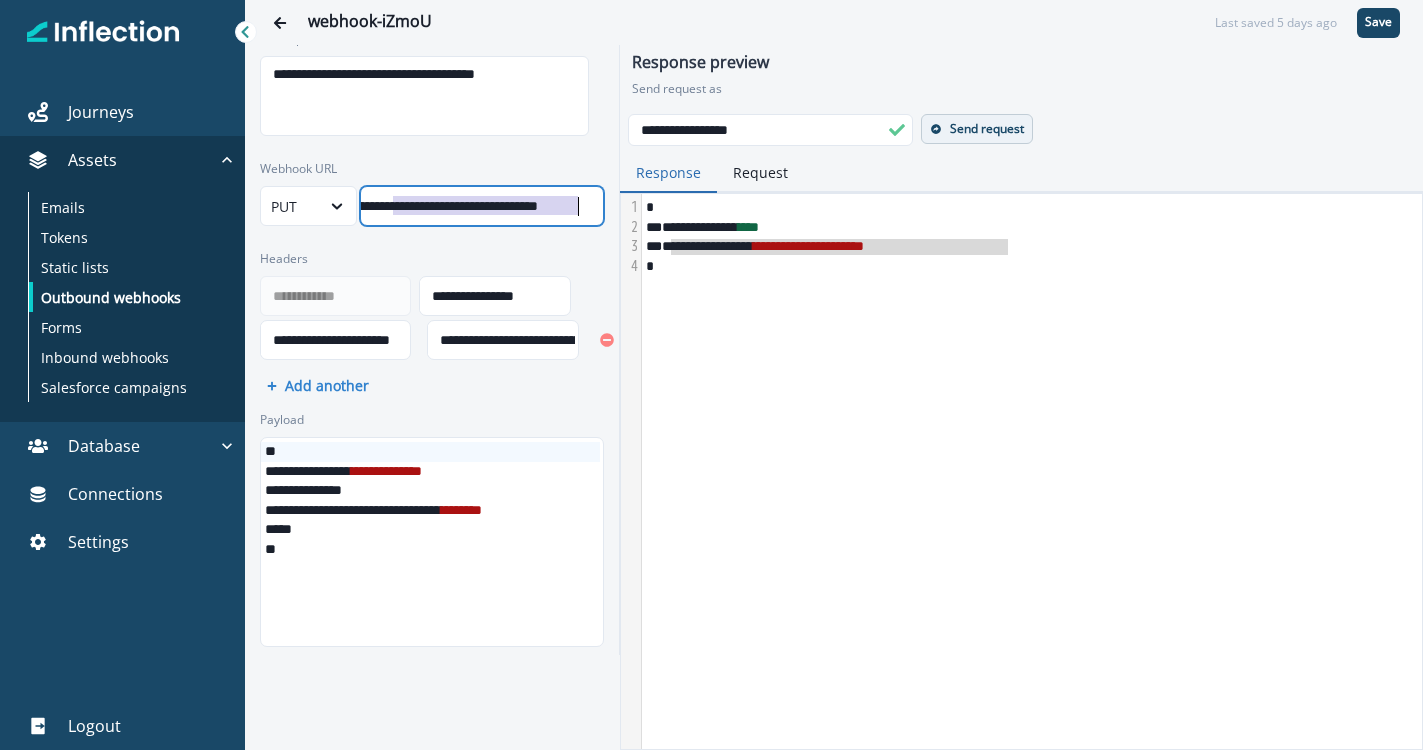 scroll, scrollTop: 10, scrollLeft: 195, axis: both 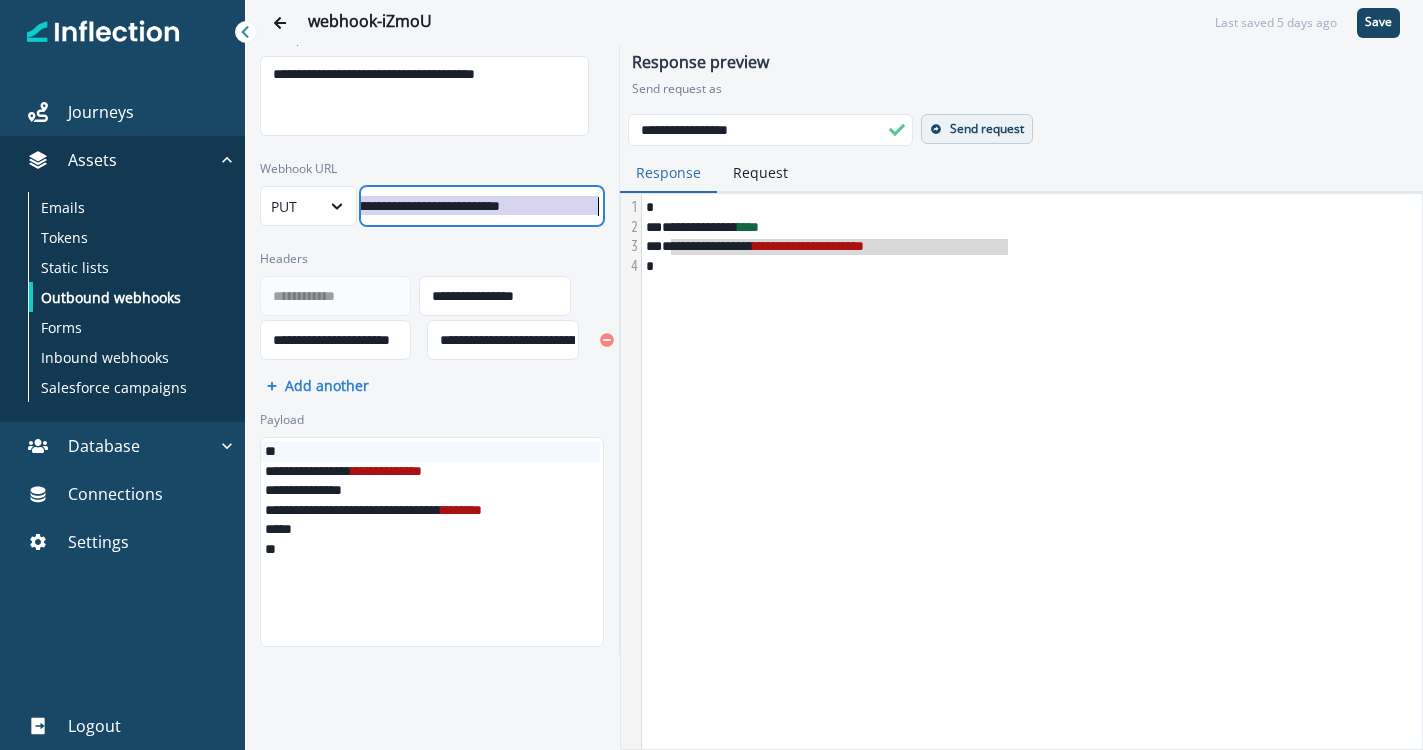 drag, startPoint x: 512, startPoint y: 183, endPoint x: 628, endPoint y: 182, distance: 116.00431 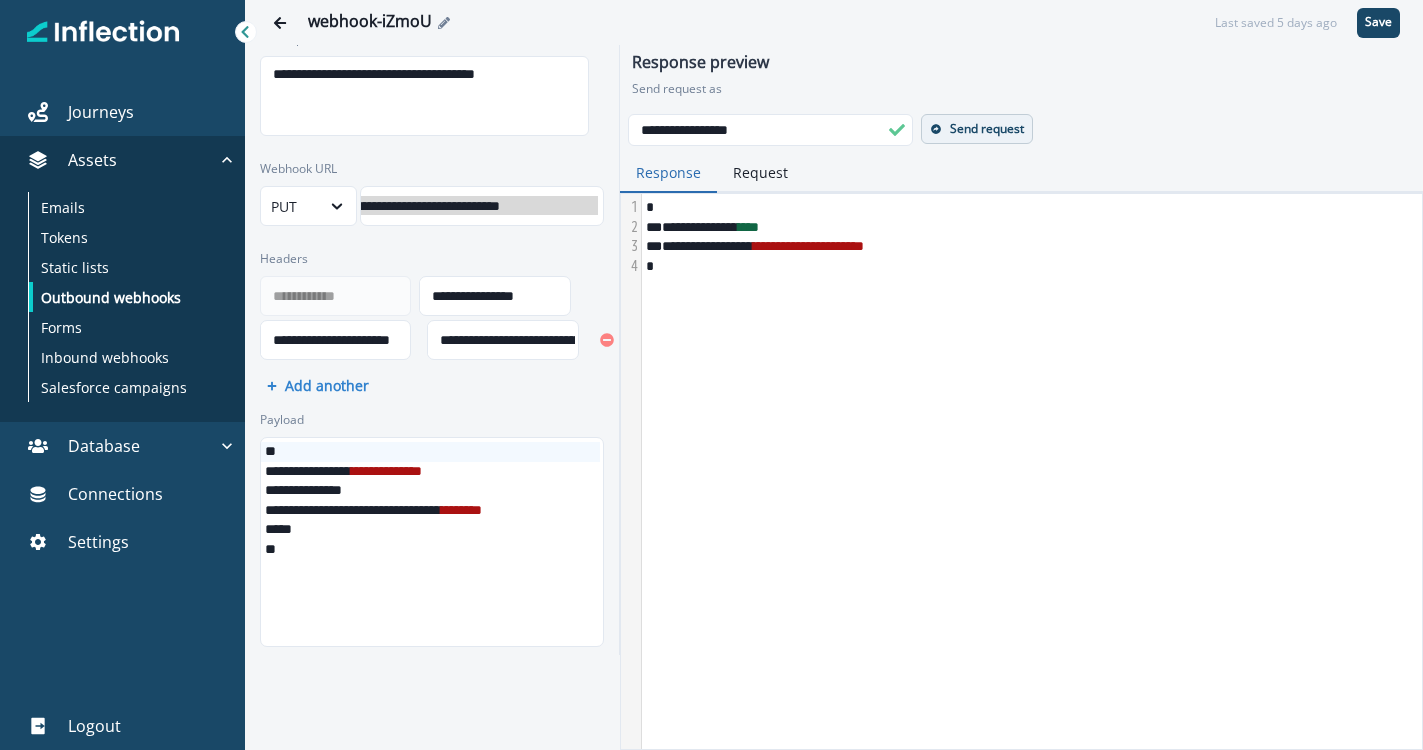 scroll, scrollTop: 15, scrollLeft: 0, axis: vertical 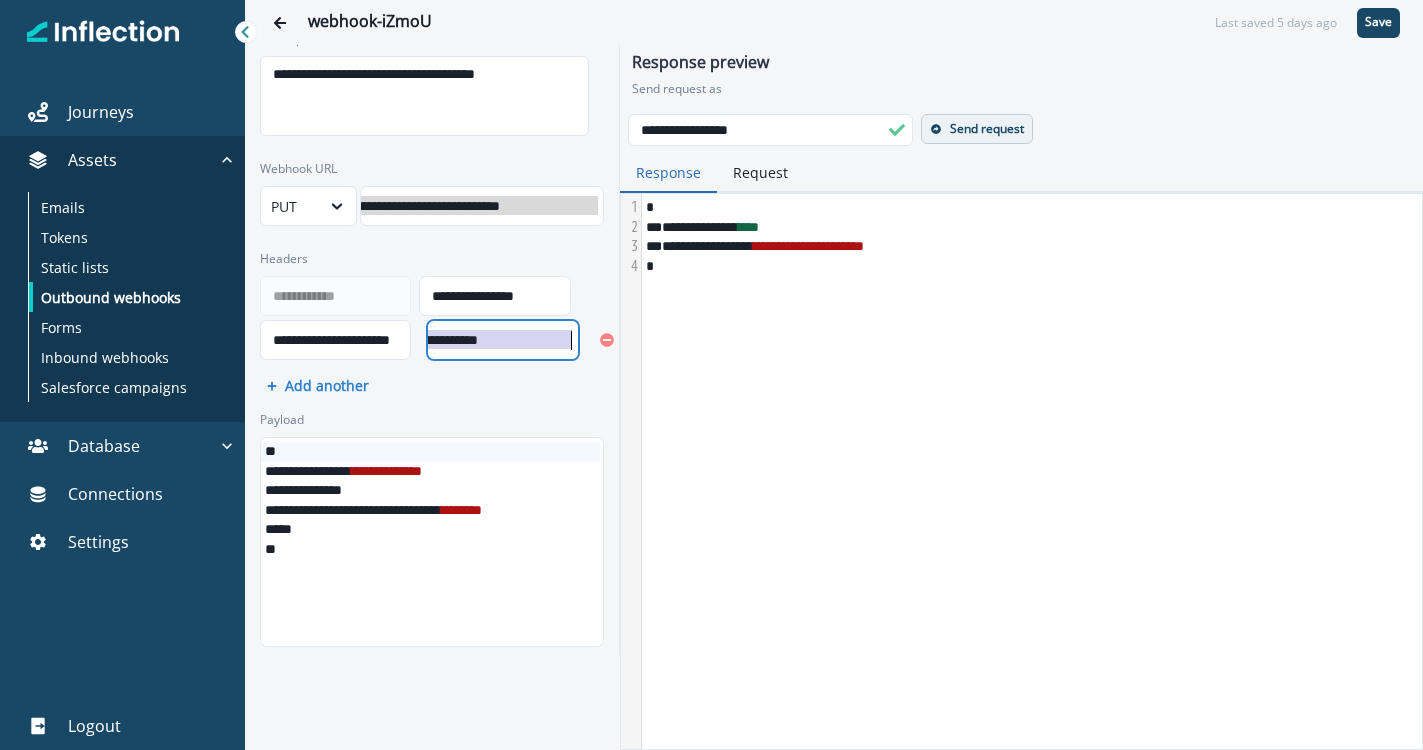 drag, startPoint x: 534, startPoint y: 322, endPoint x: 541, endPoint y: 350, distance: 28.86174 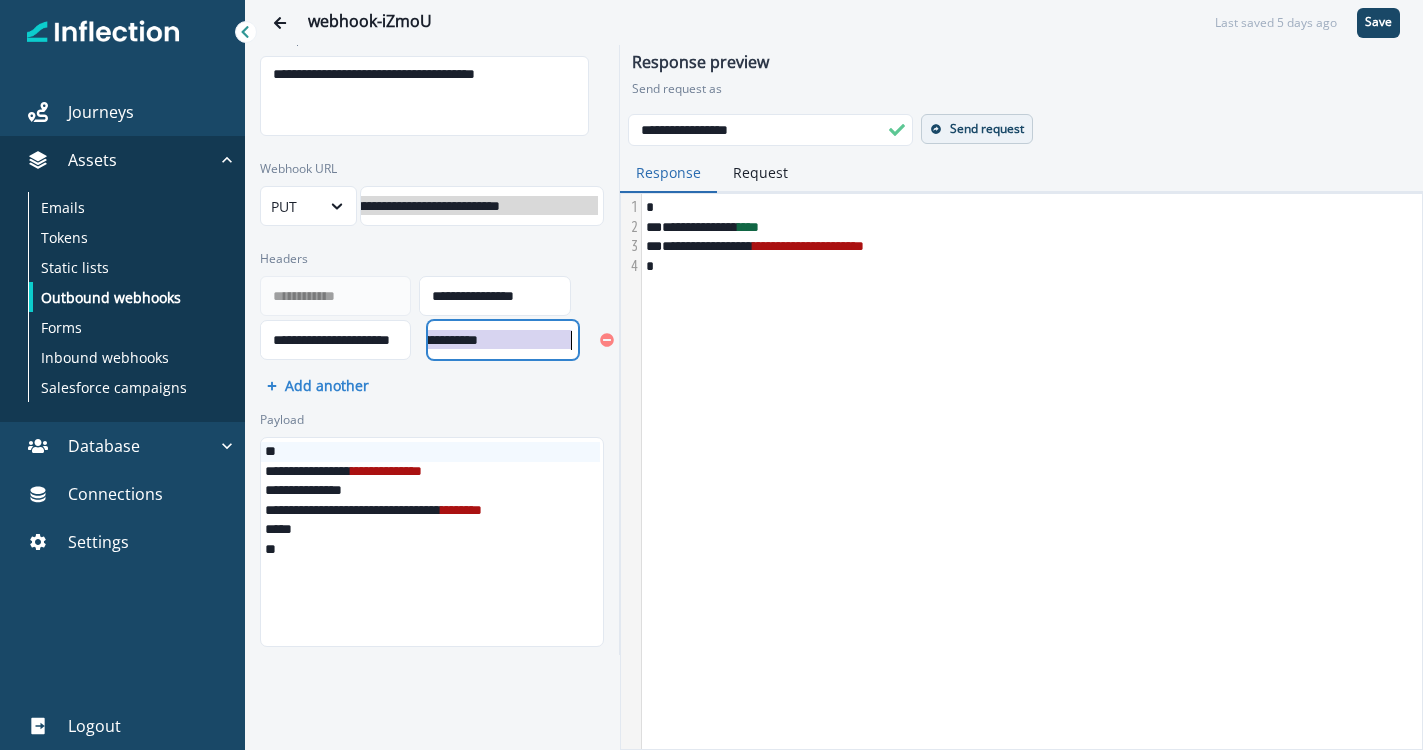 click on "**********" at bounding box center (432, 305) 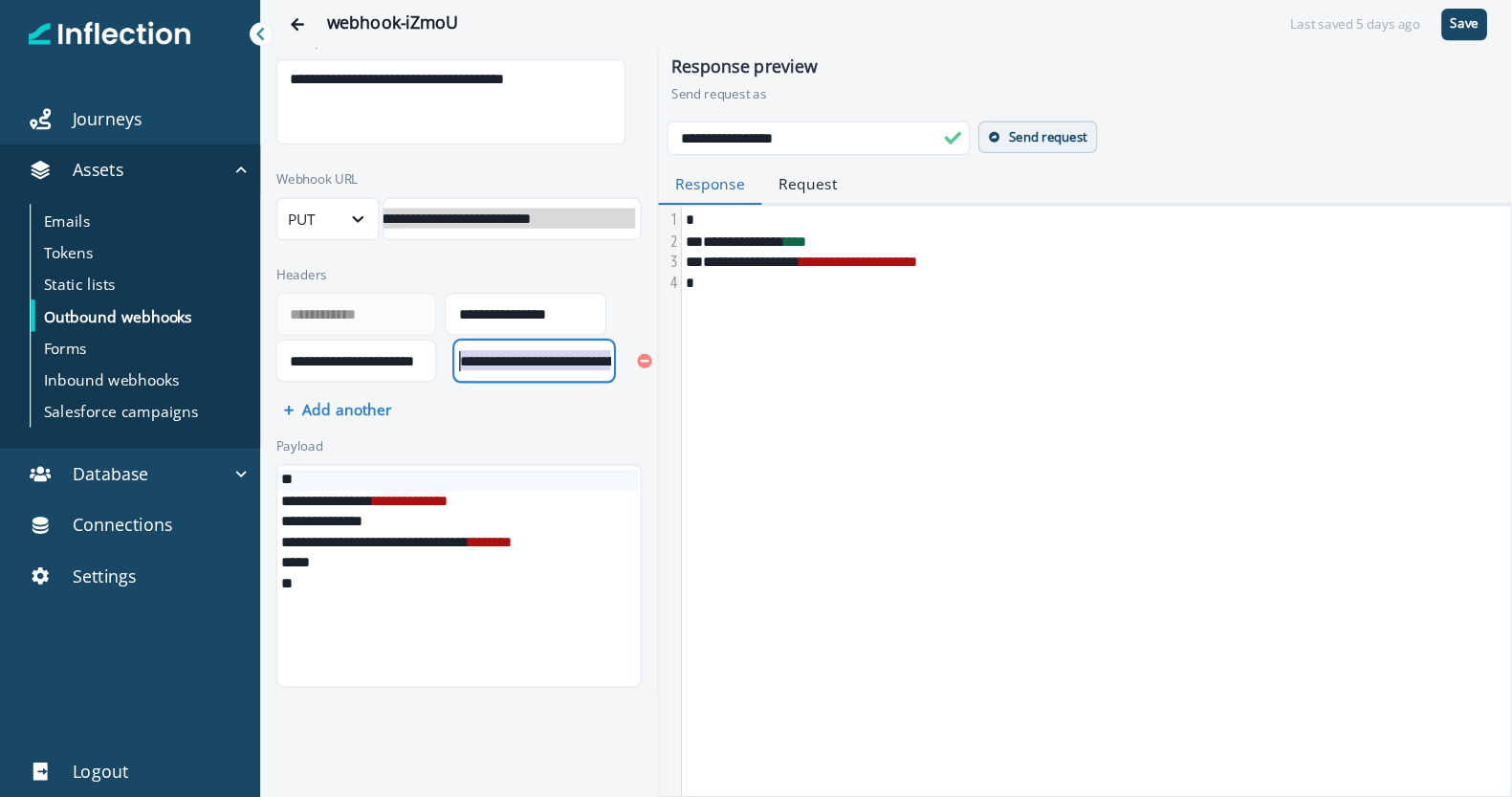 scroll, scrollTop: 4, scrollLeft: 7, axis: both 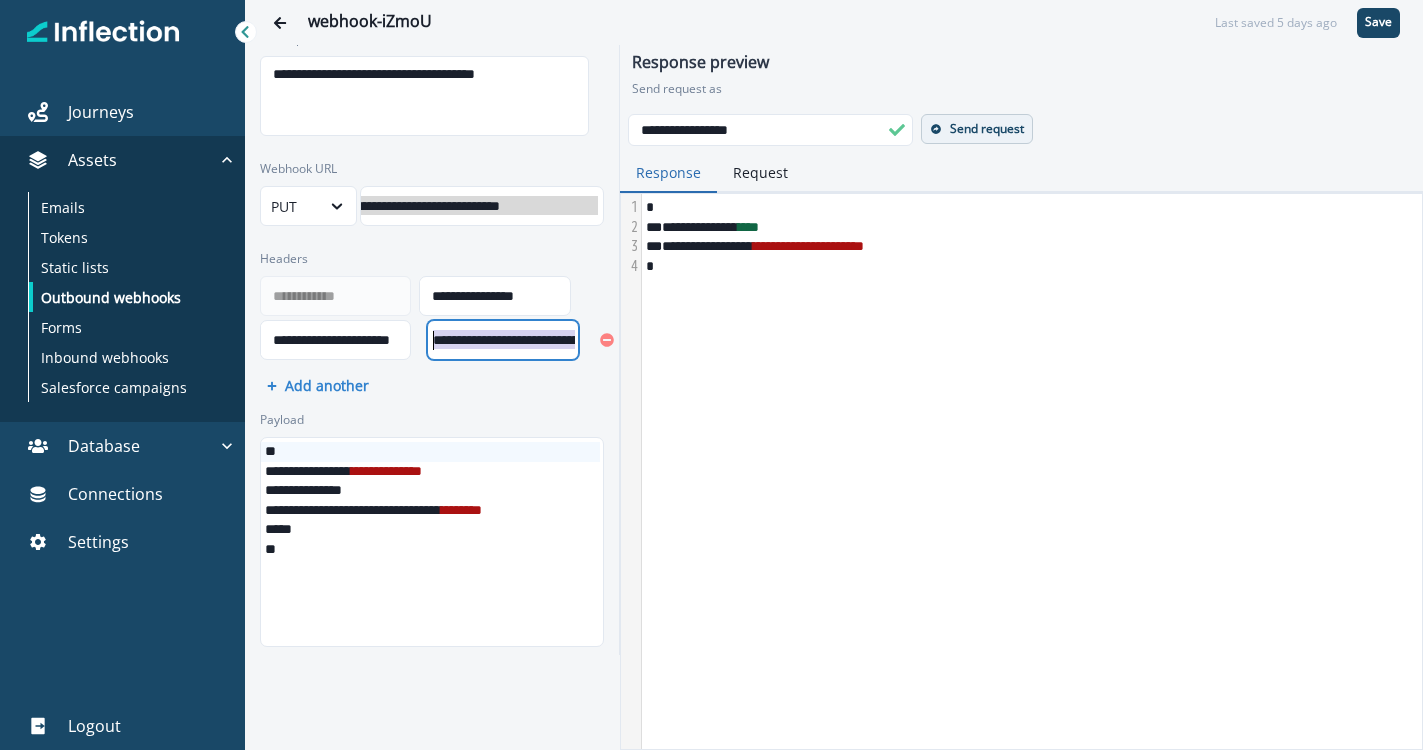 drag, startPoint x: 489, startPoint y: 318, endPoint x: 423, endPoint y: 329, distance: 66.910385 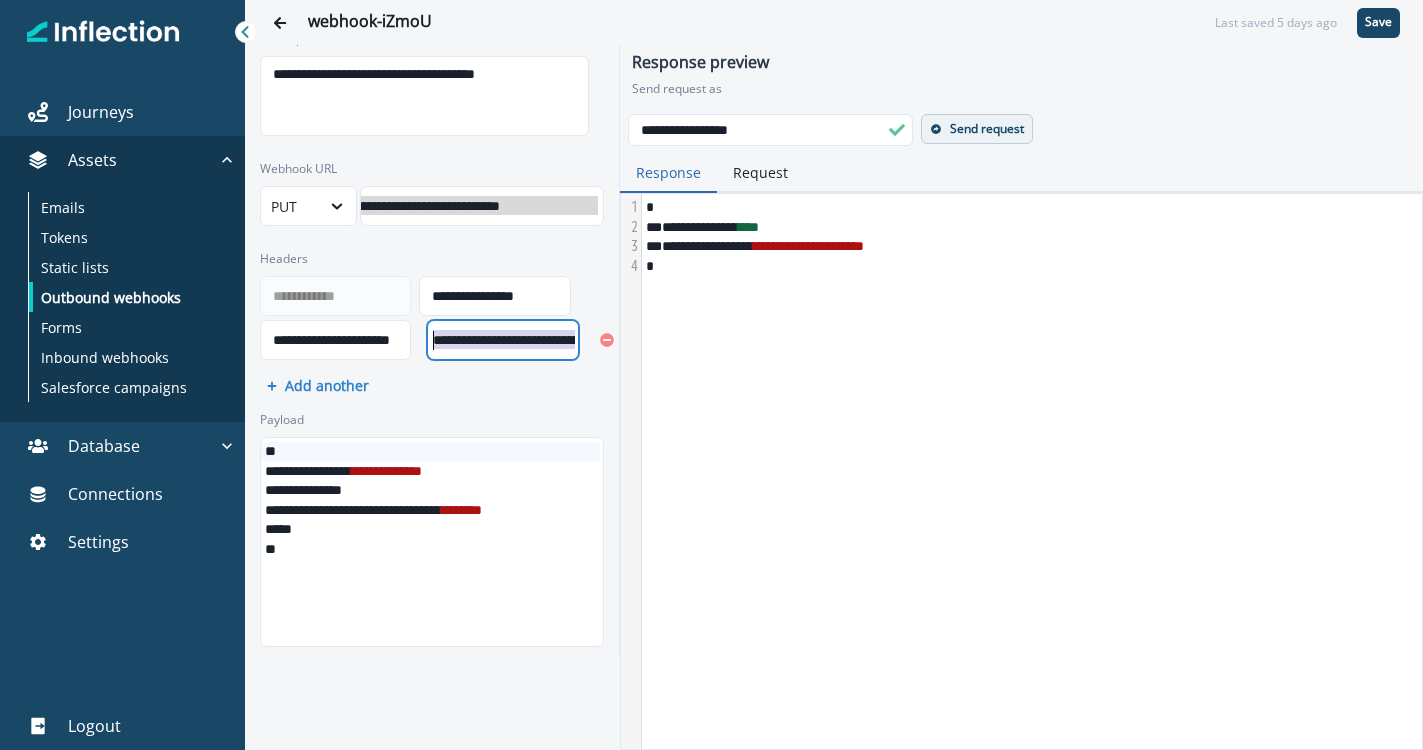 click on "**********" at bounding box center [432, 340] 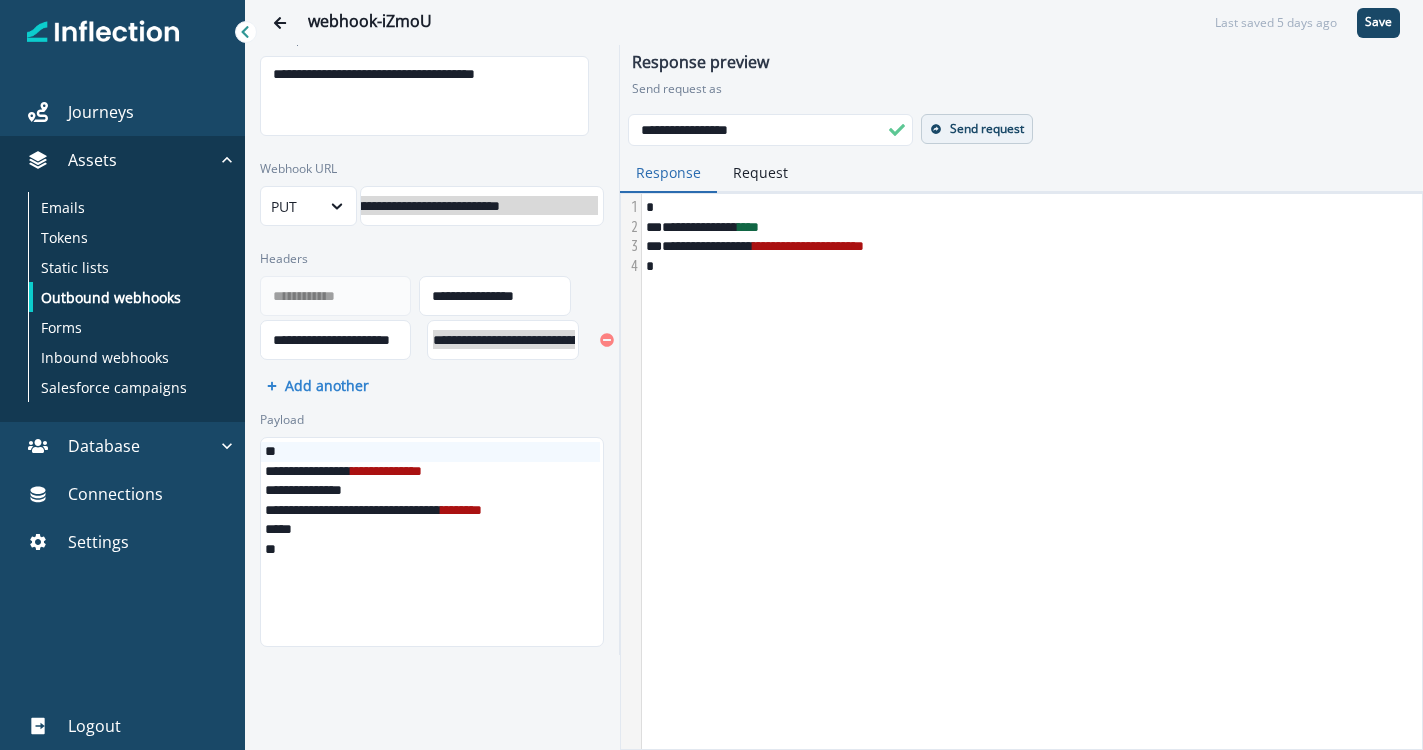 click on "**********" at bounding box center (432, 350) 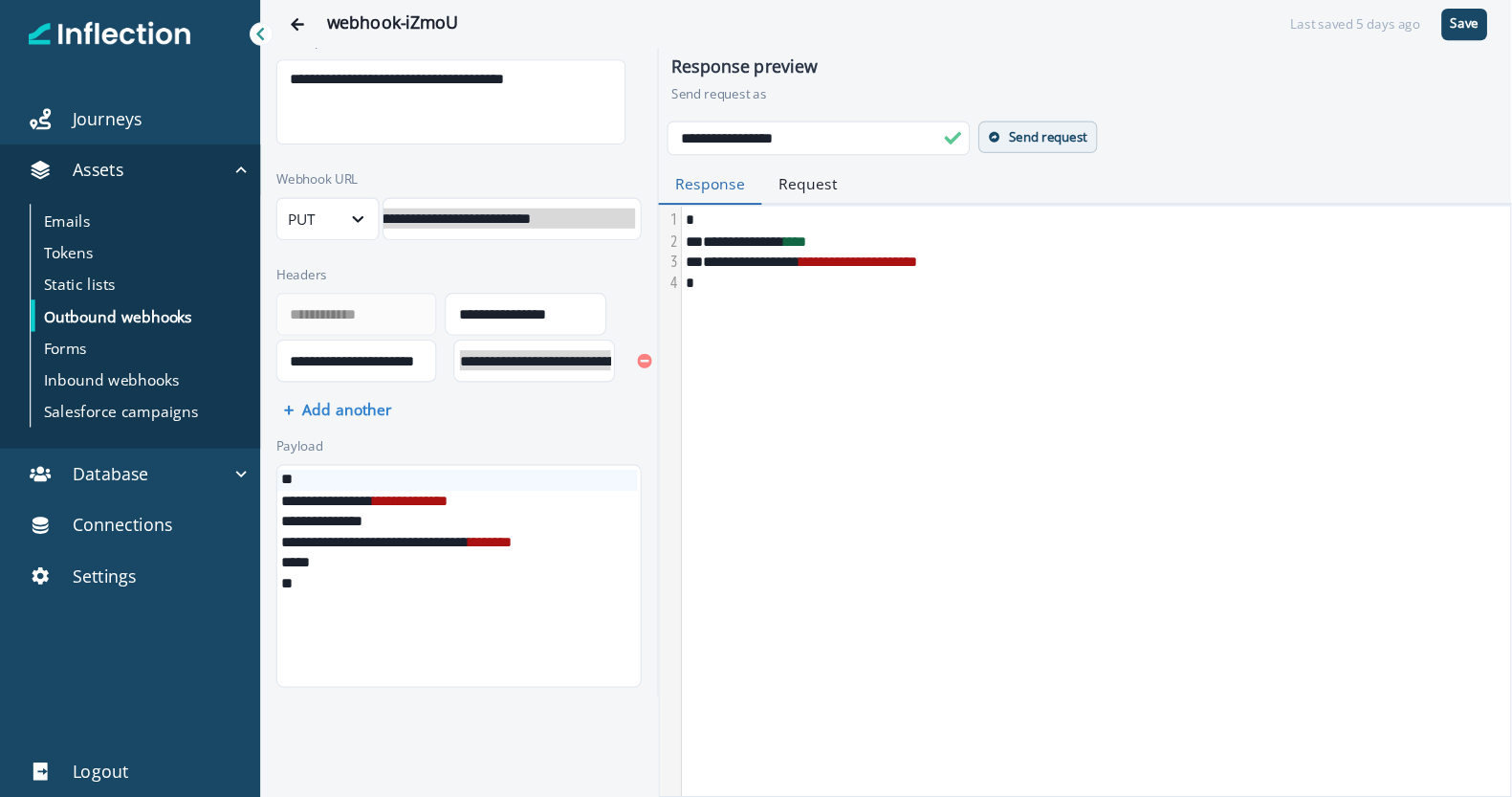 scroll, scrollTop: 0, scrollLeft: 0, axis: both 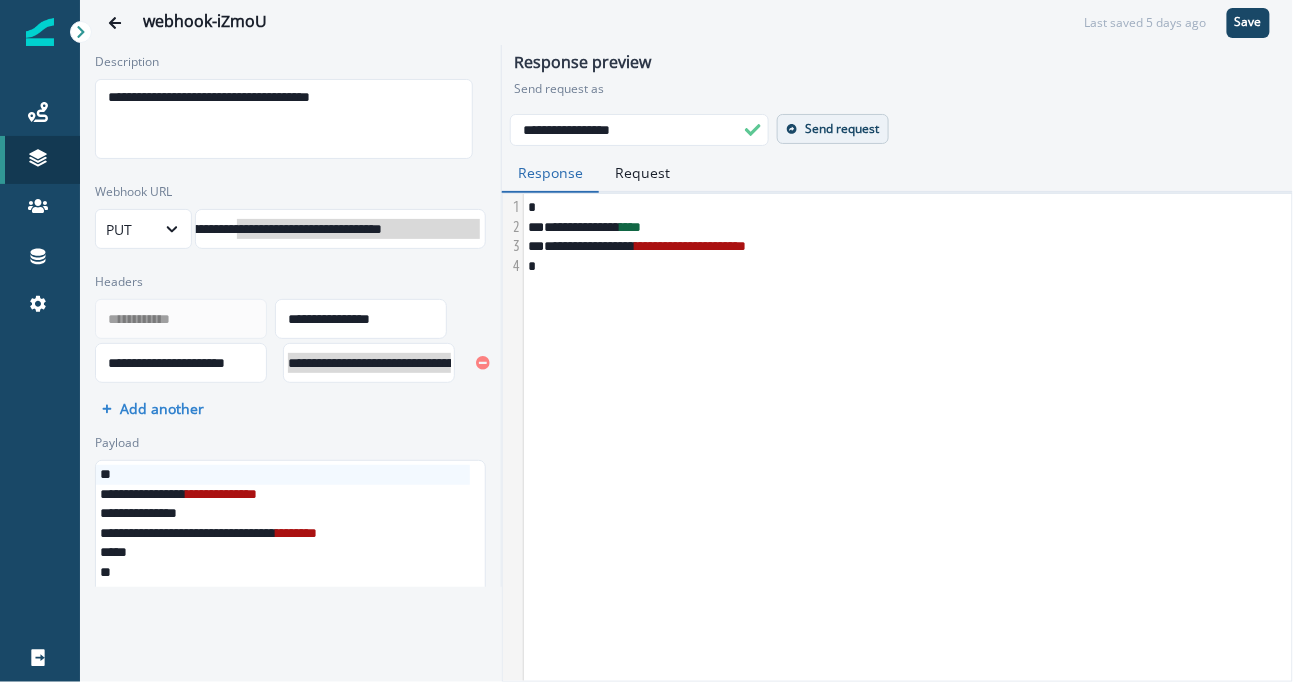 drag, startPoint x: 1064, startPoint y: 74, endPoint x: 1052, endPoint y: 79, distance: 13 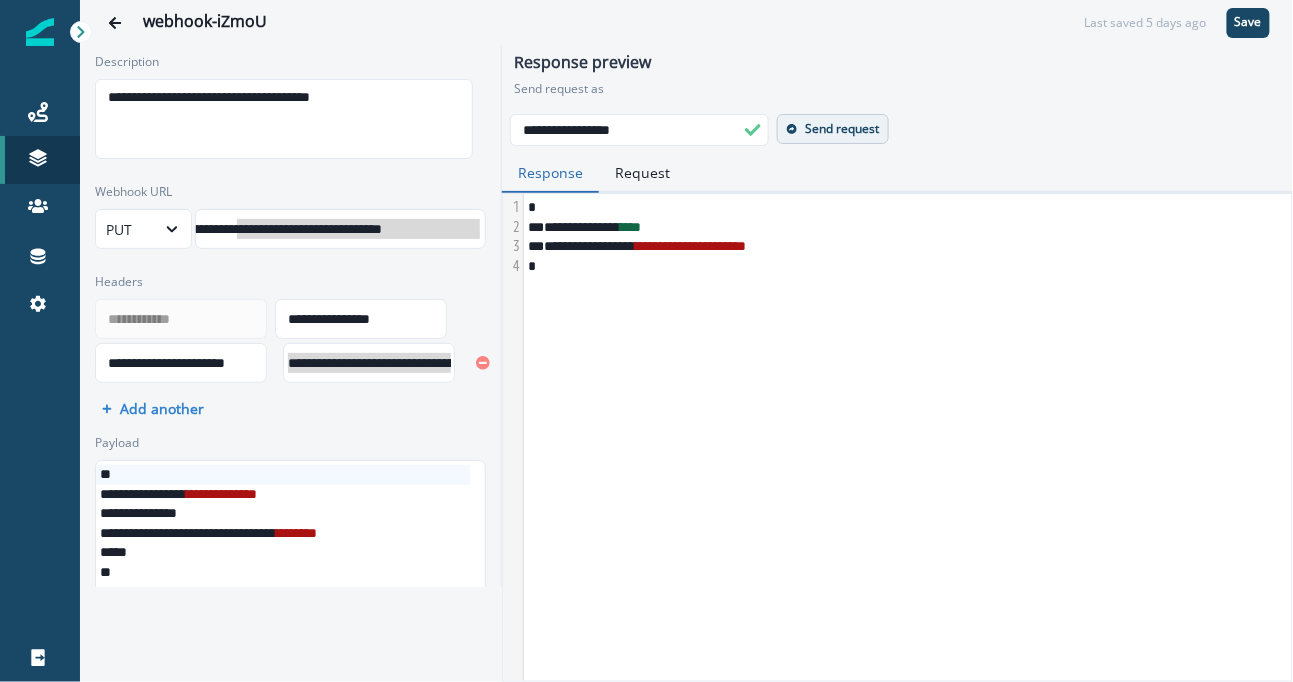 click on "**********" at bounding box center [280, 229] 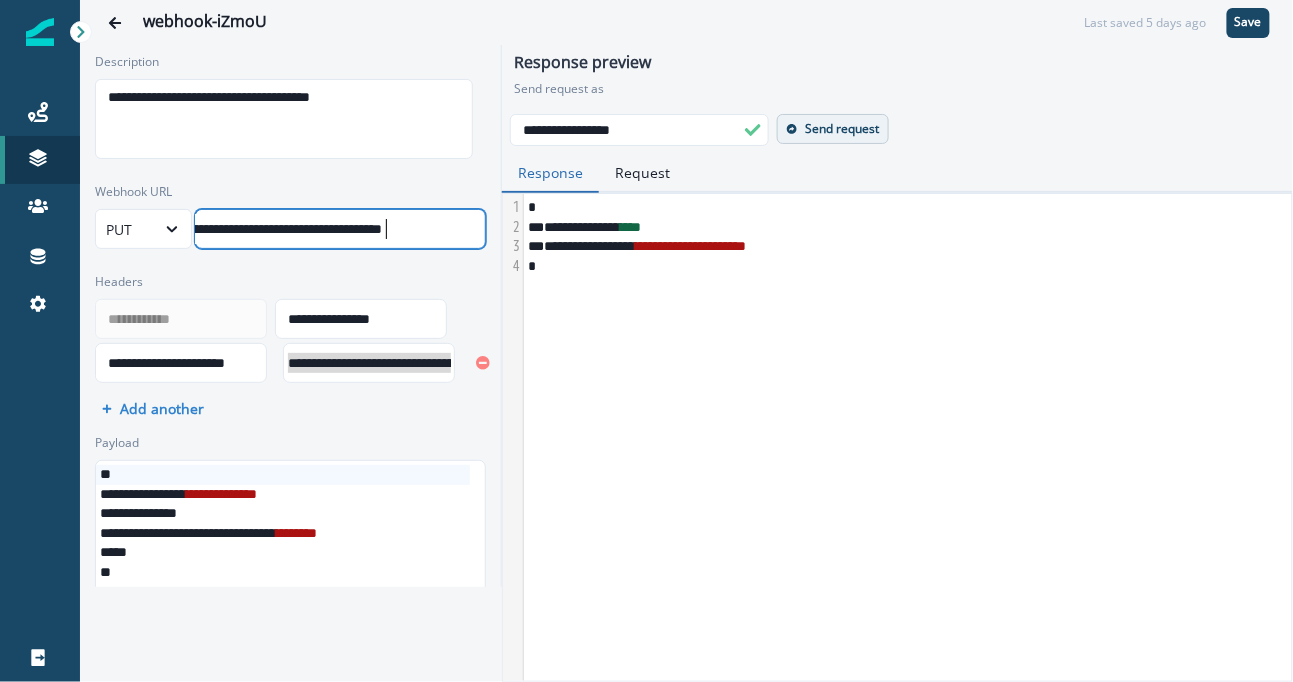 scroll, scrollTop: 1, scrollLeft: 144, axis: both 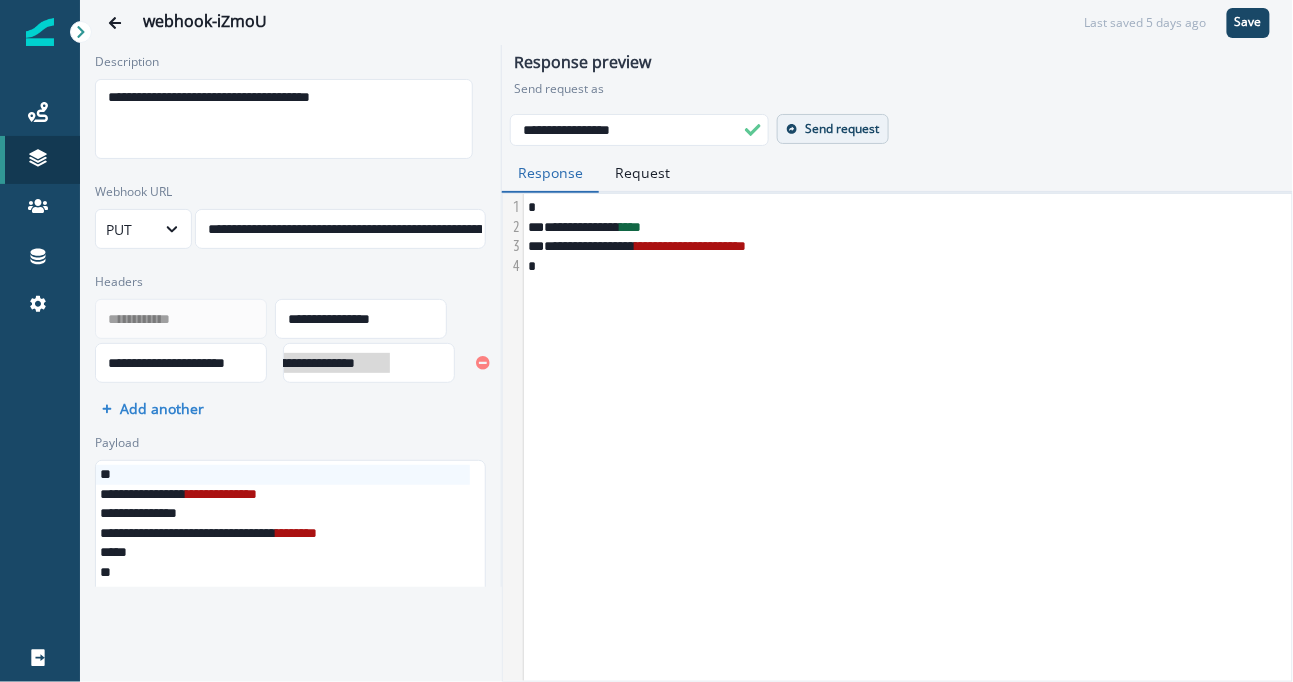 click on "**********" at bounding box center [296, 363] 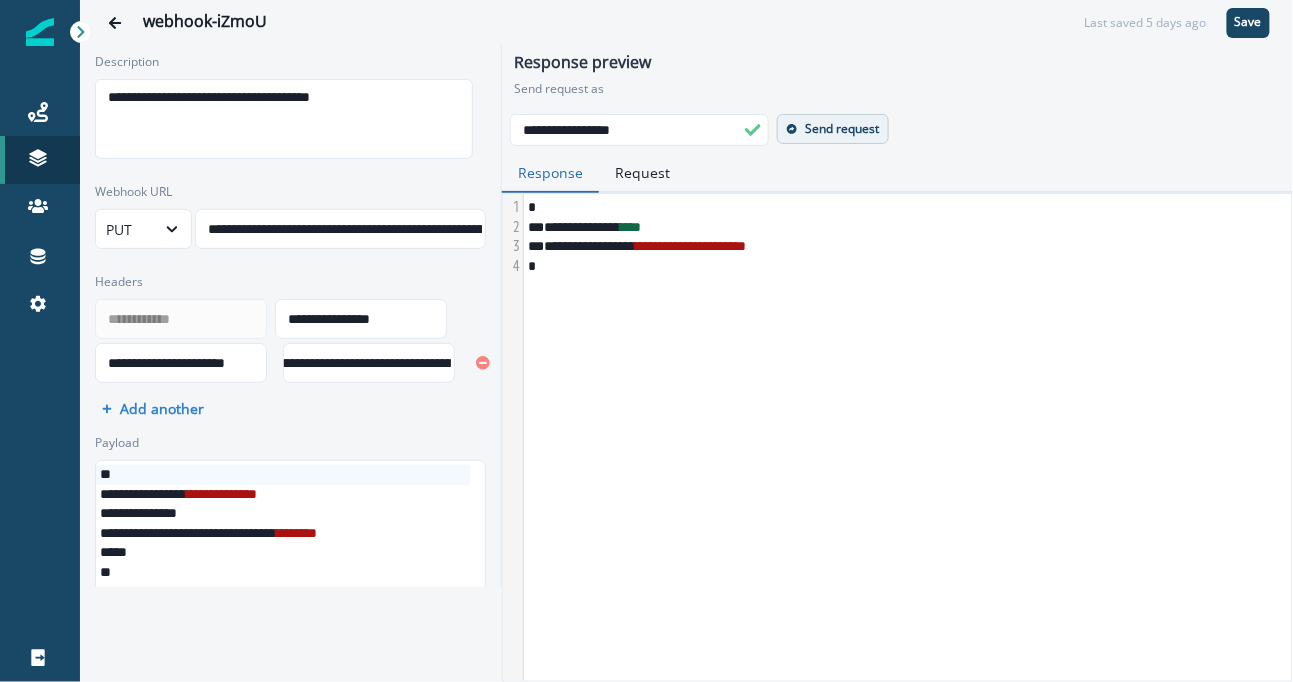 scroll, scrollTop: 4, scrollLeft: 0, axis: vertical 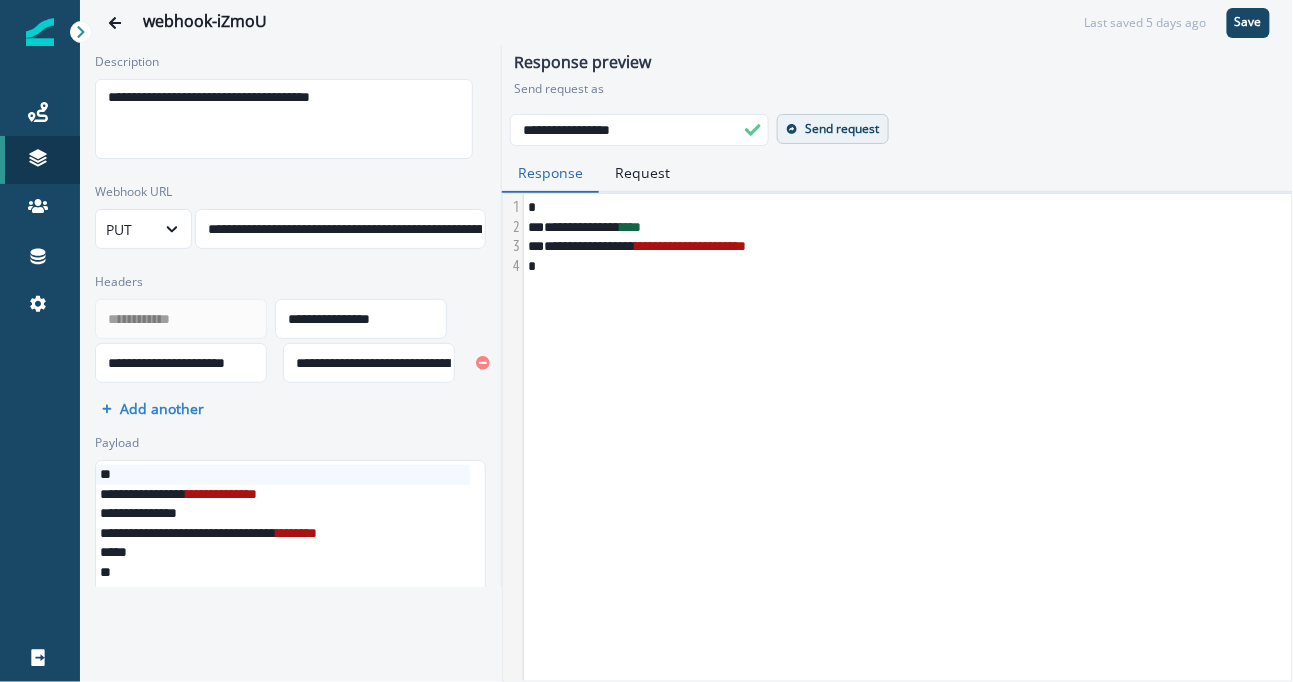 click on "**********" at bounding box center (291, 316) 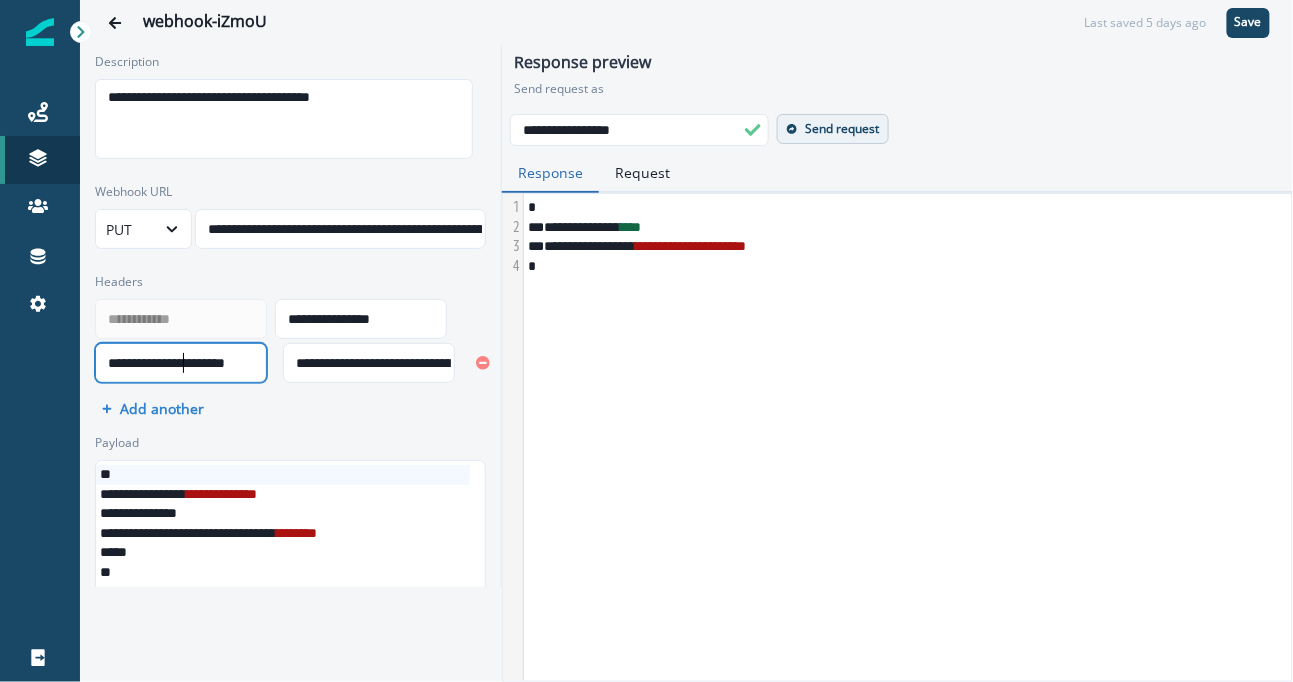 scroll, scrollTop: 8, scrollLeft: 0, axis: vertical 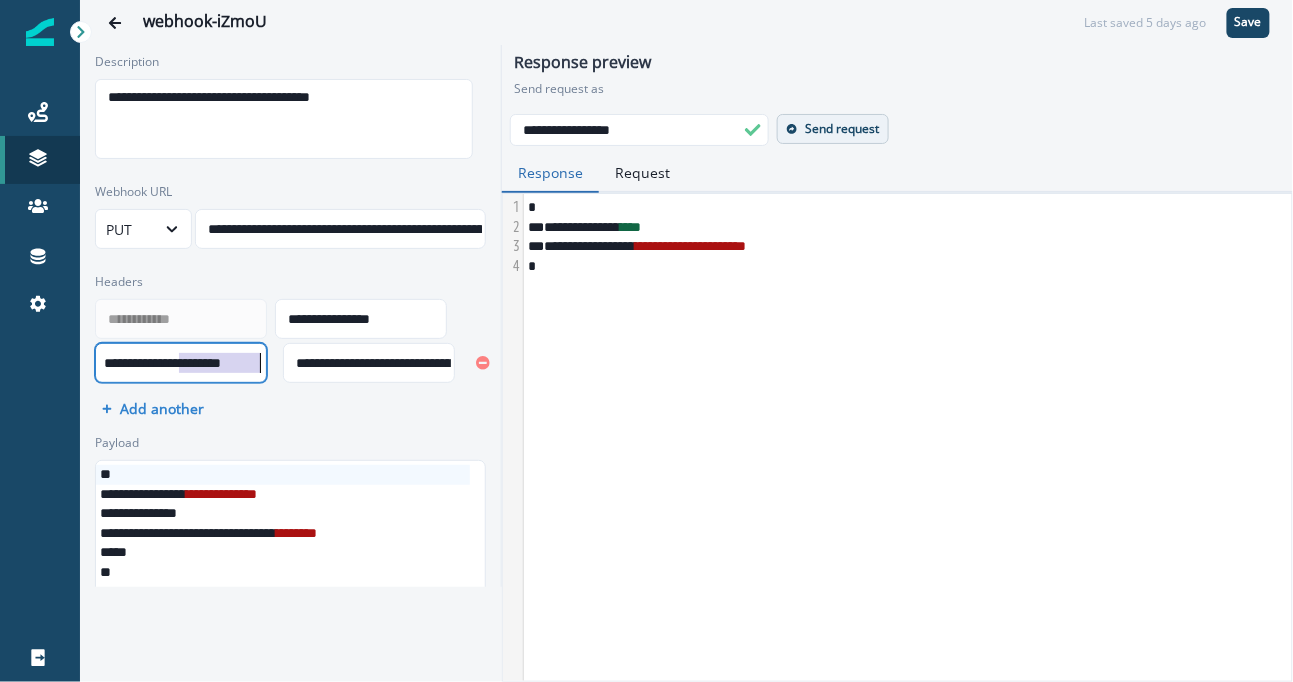 drag, startPoint x: 182, startPoint y: 367, endPoint x: 266, endPoint y: 368, distance: 84.00595 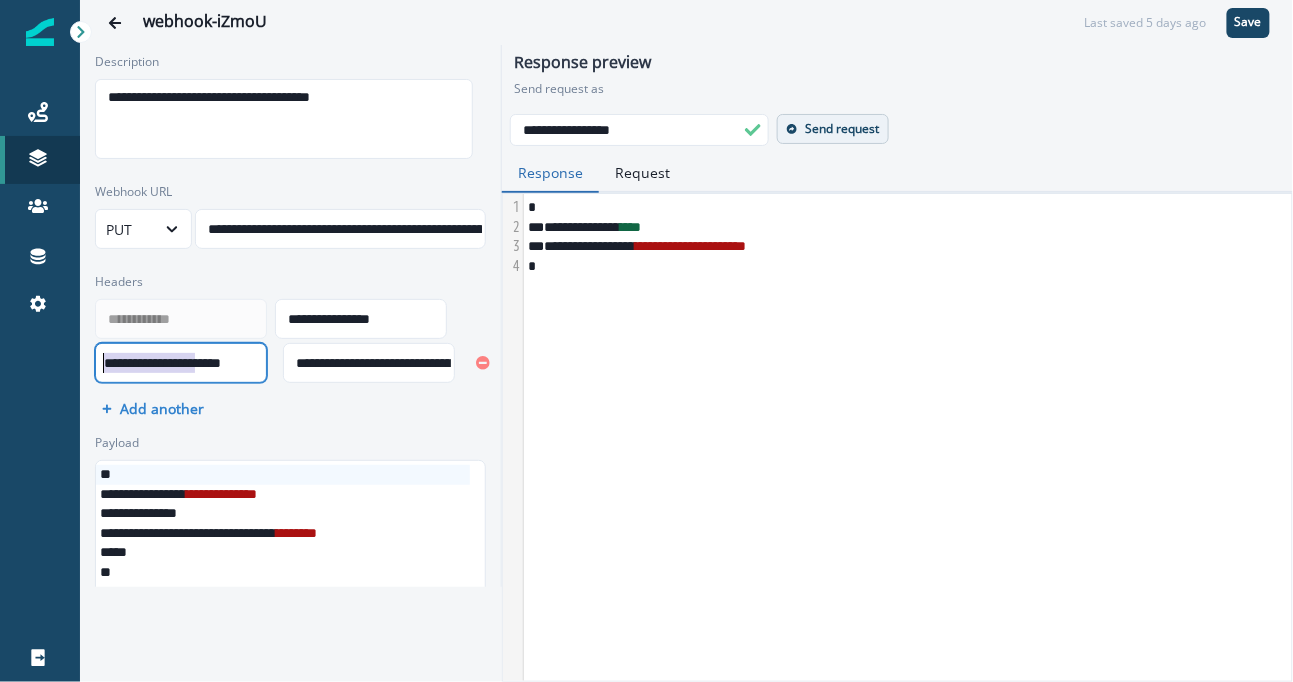 drag, startPoint x: 173, startPoint y: 356, endPoint x: 90, endPoint y: 353, distance: 83.0542 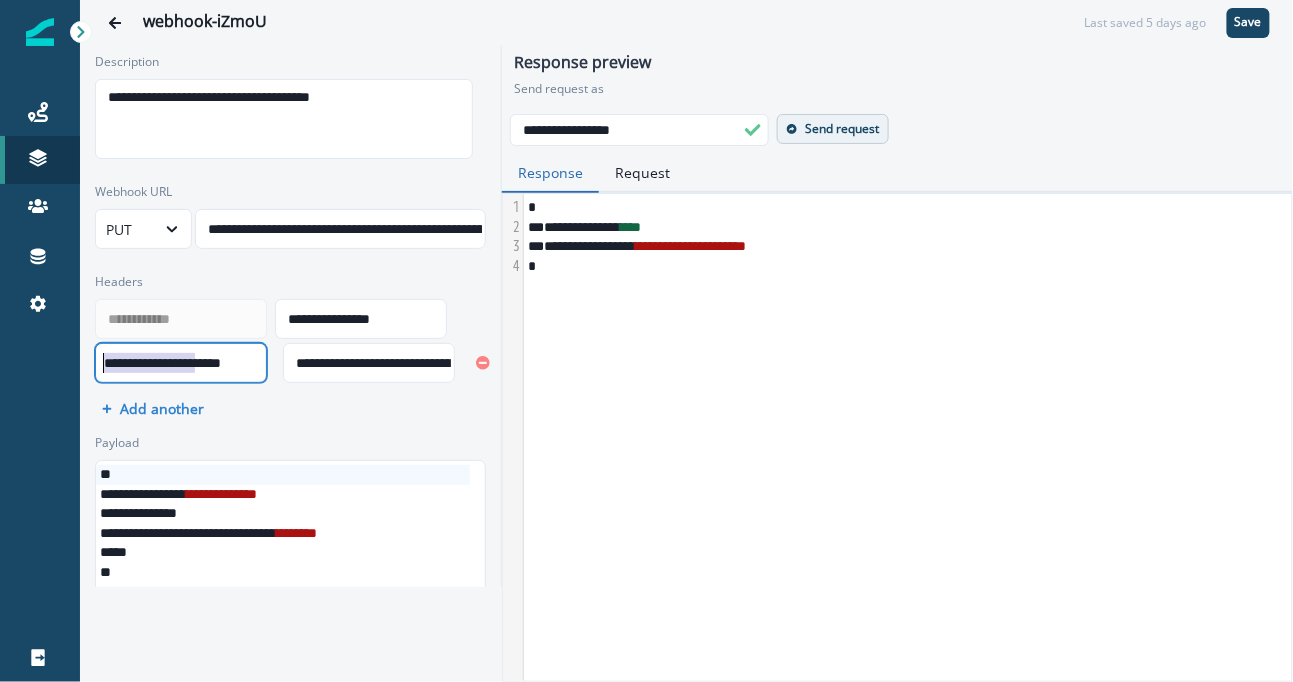 click on "**********" at bounding box center (646, 341) 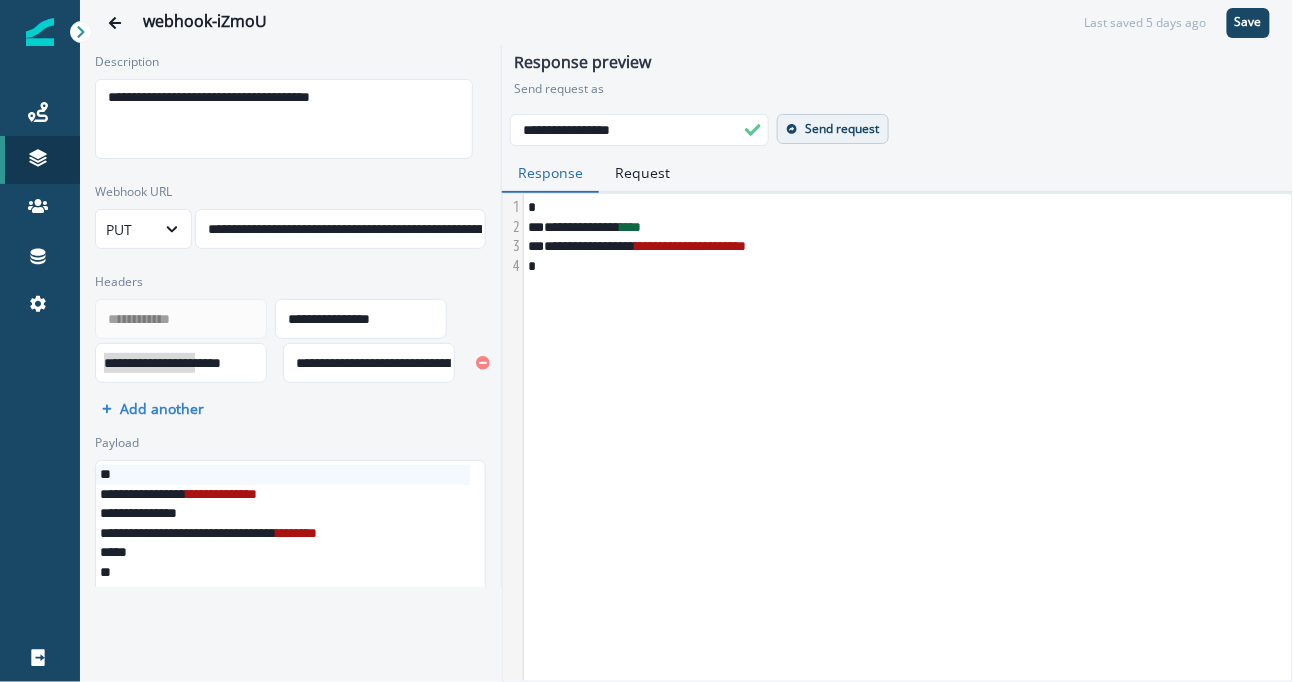 click on "**********" at bounding box center [290, 552] 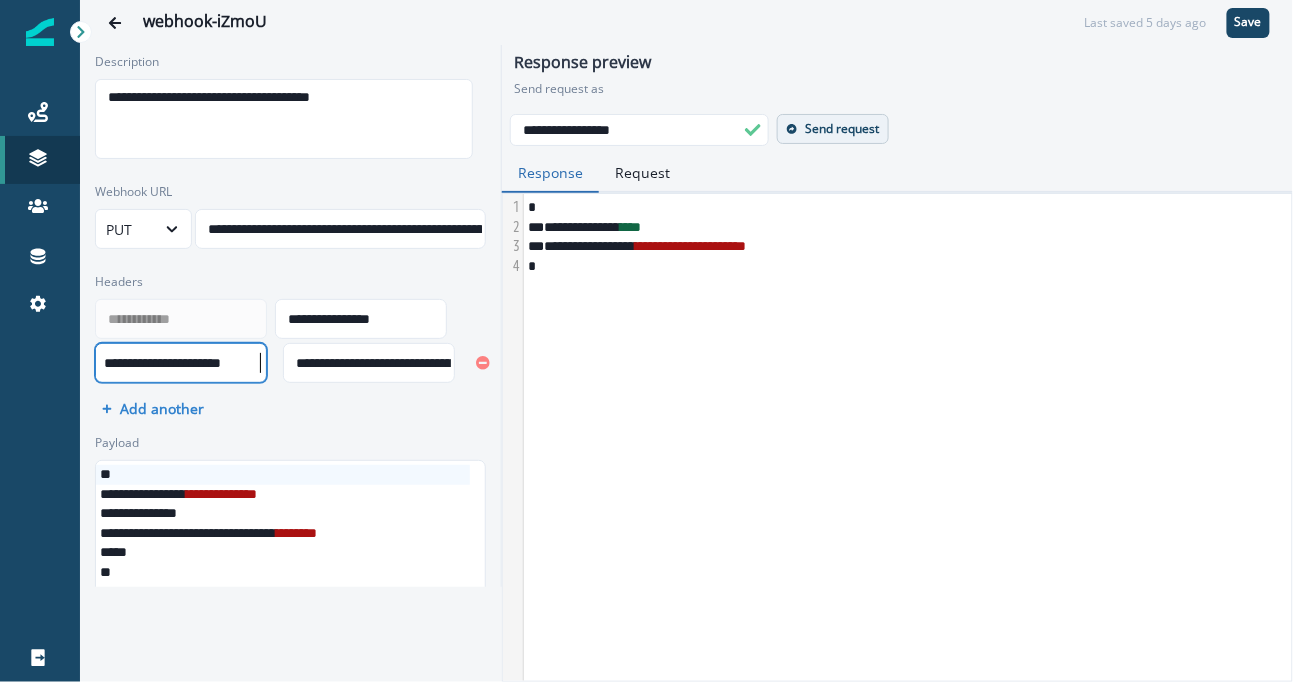 click on "**********" at bounding box center (290, 328) 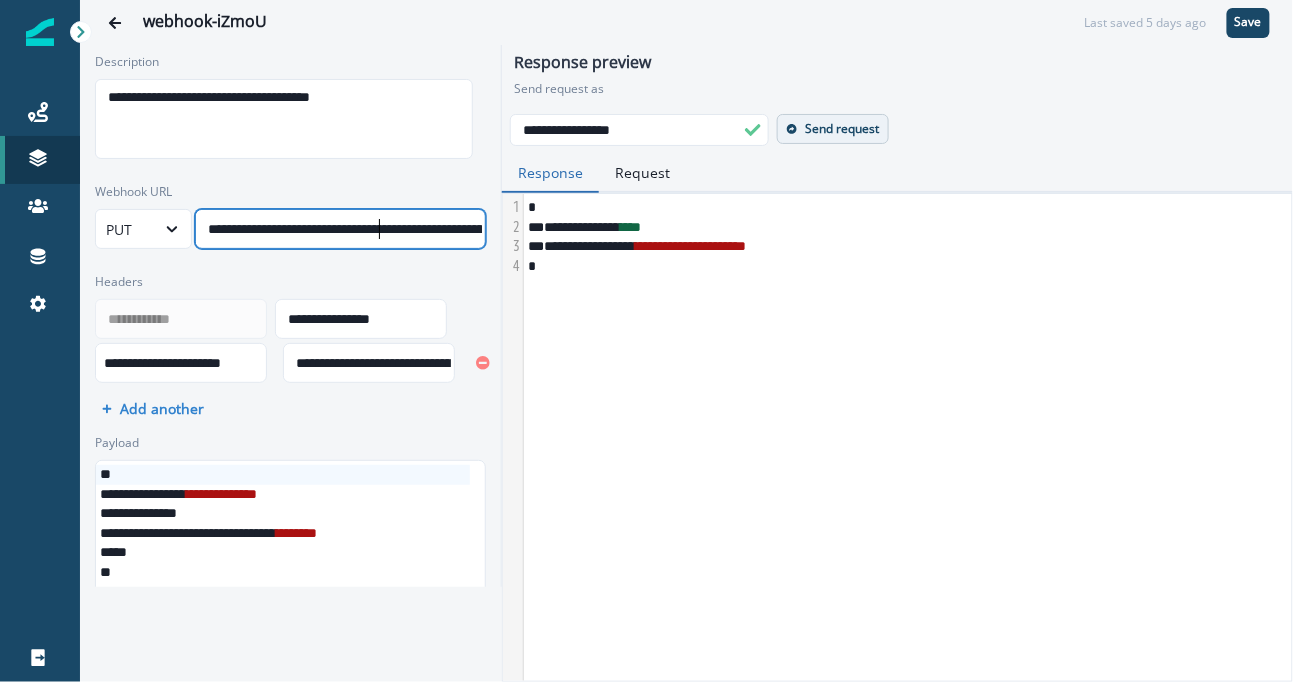 click on "**********" at bounding box center (398, 229) 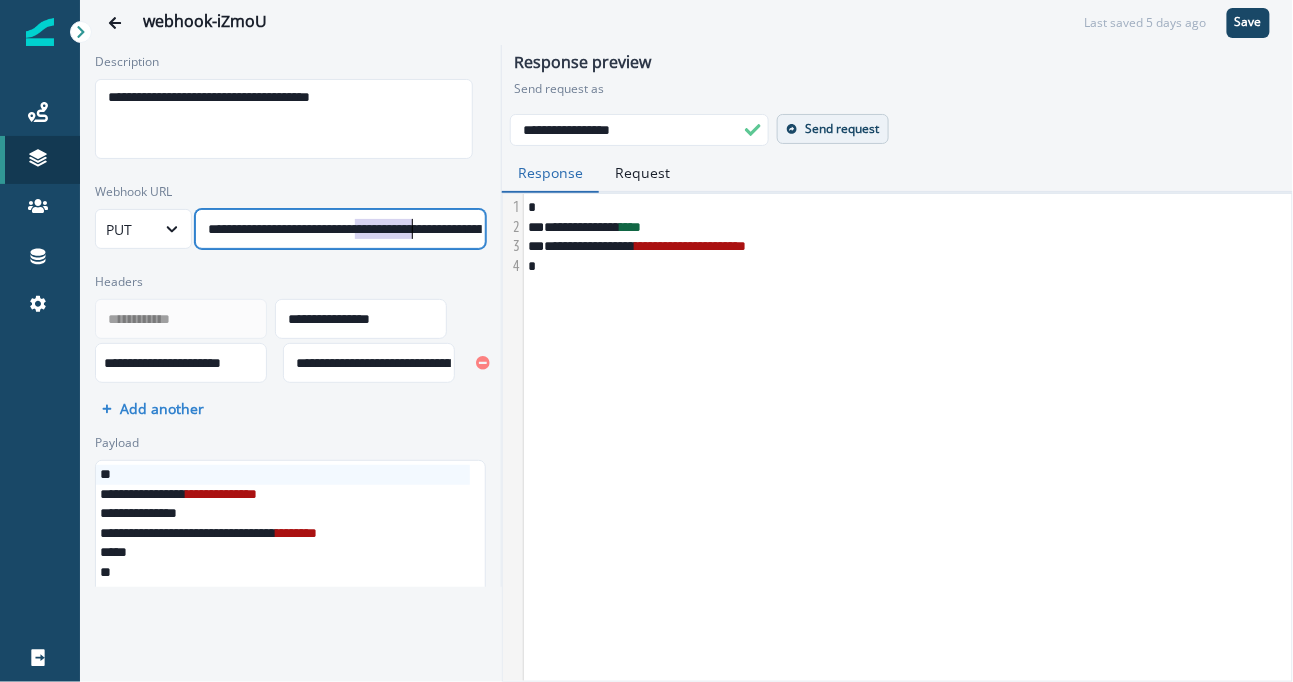 scroll, scrollTop: 8, scrollLeft: 144, axis: both 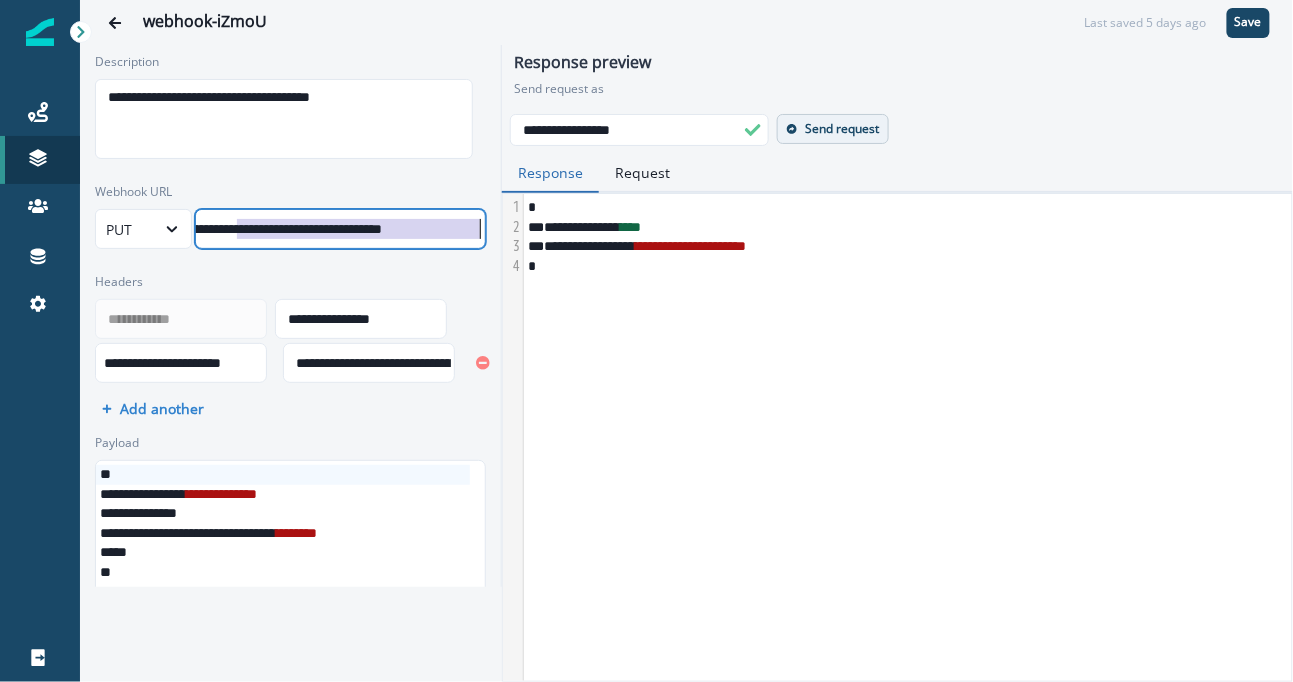drag, startPoint x: 351, startPoint y: 227, endPoint x: 567, endPoint y: 241, distance: 216.45323 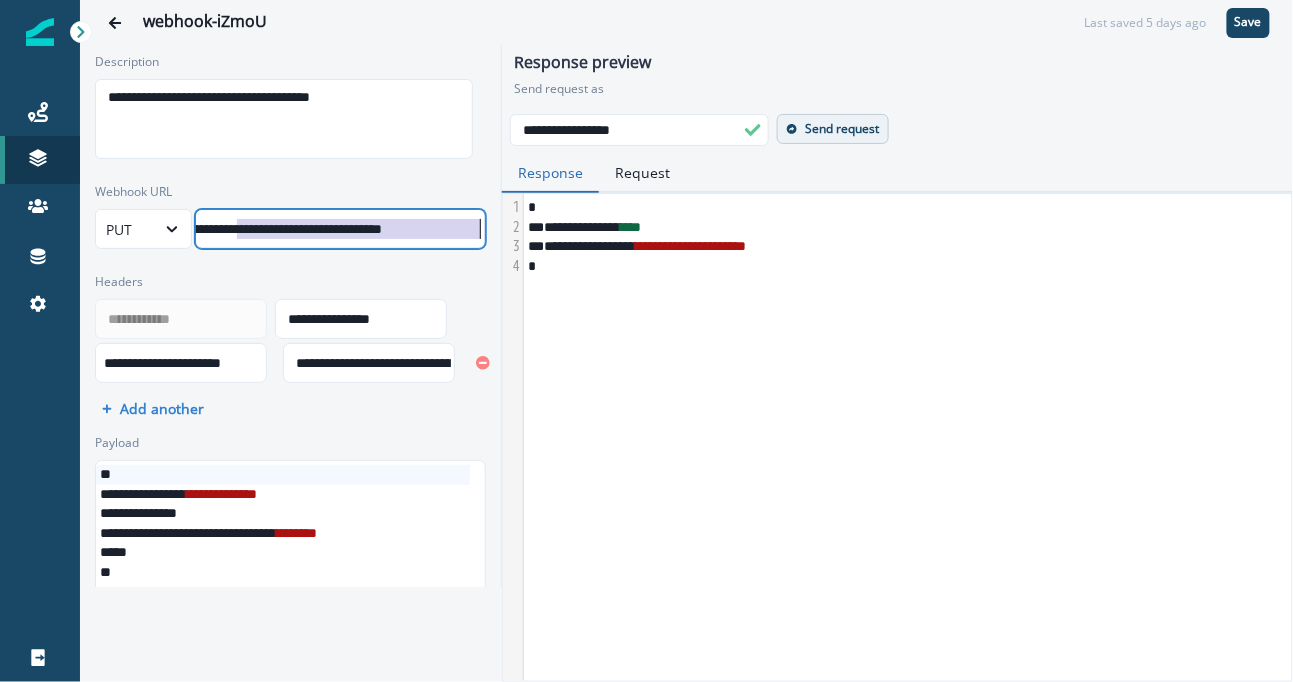 click on "**********" at bounding box center [280, 229] 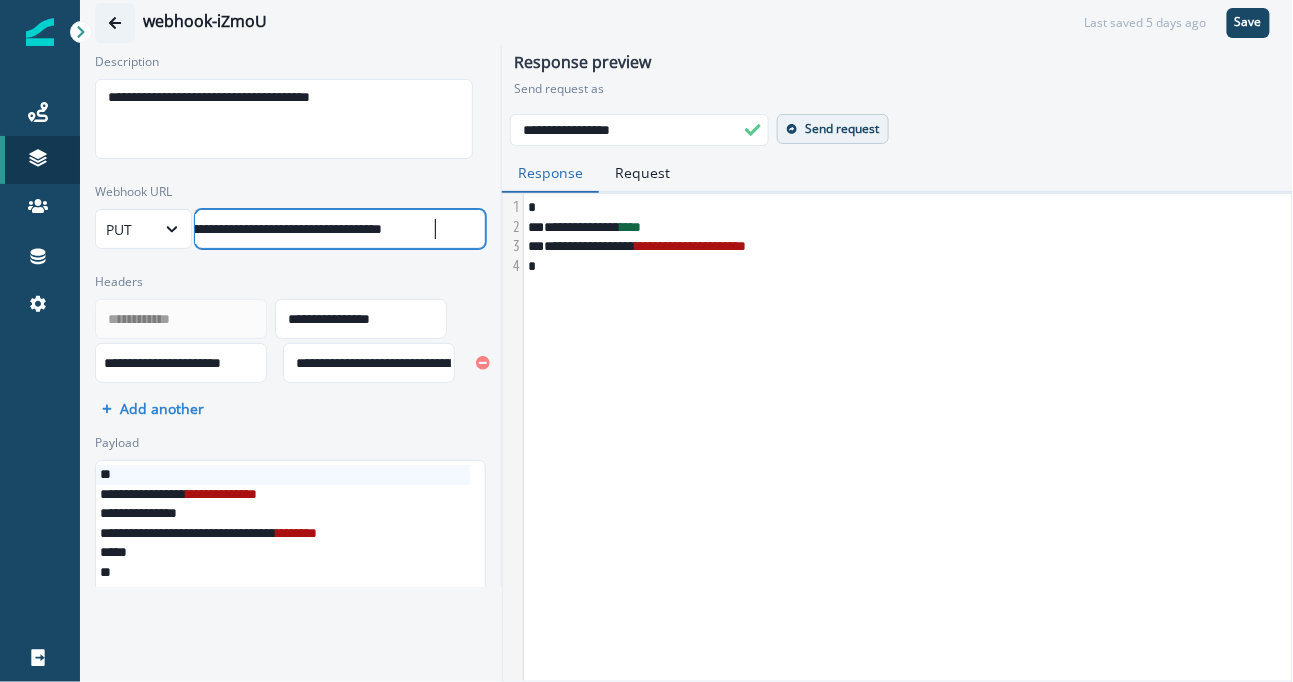 click at bounding box center [115, 23] 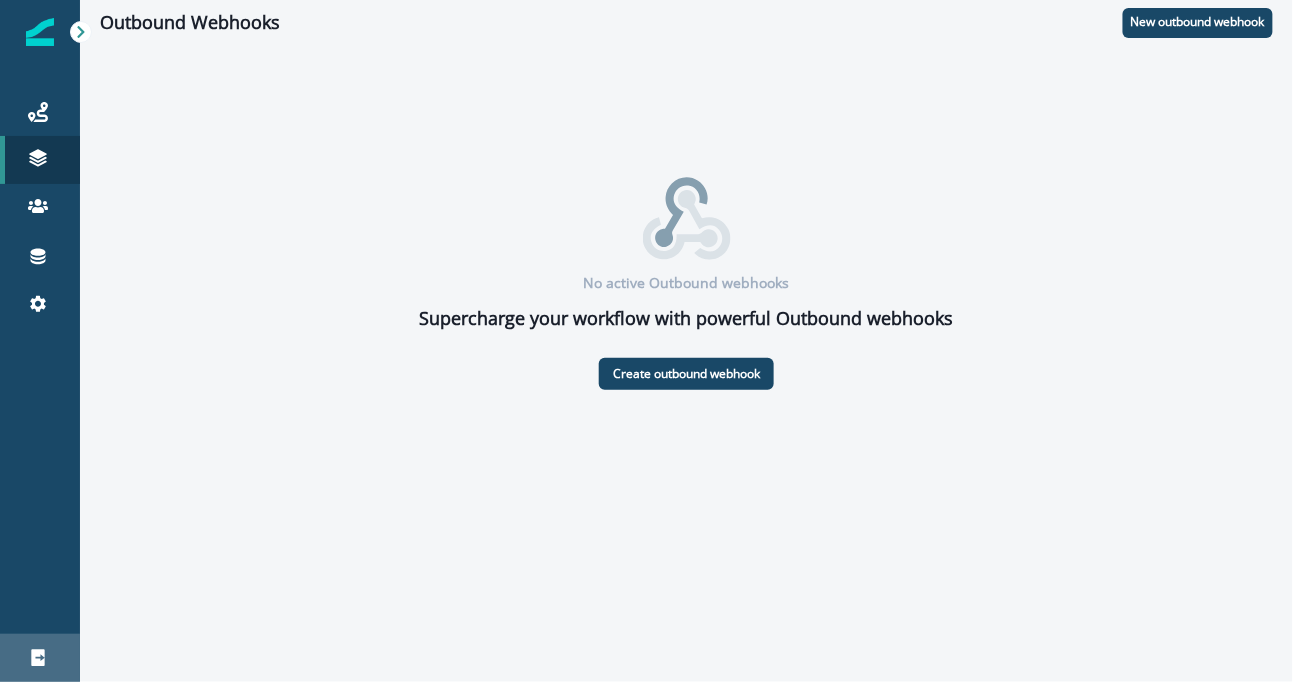 click on "Logout" at bounding box center (40, 658) 